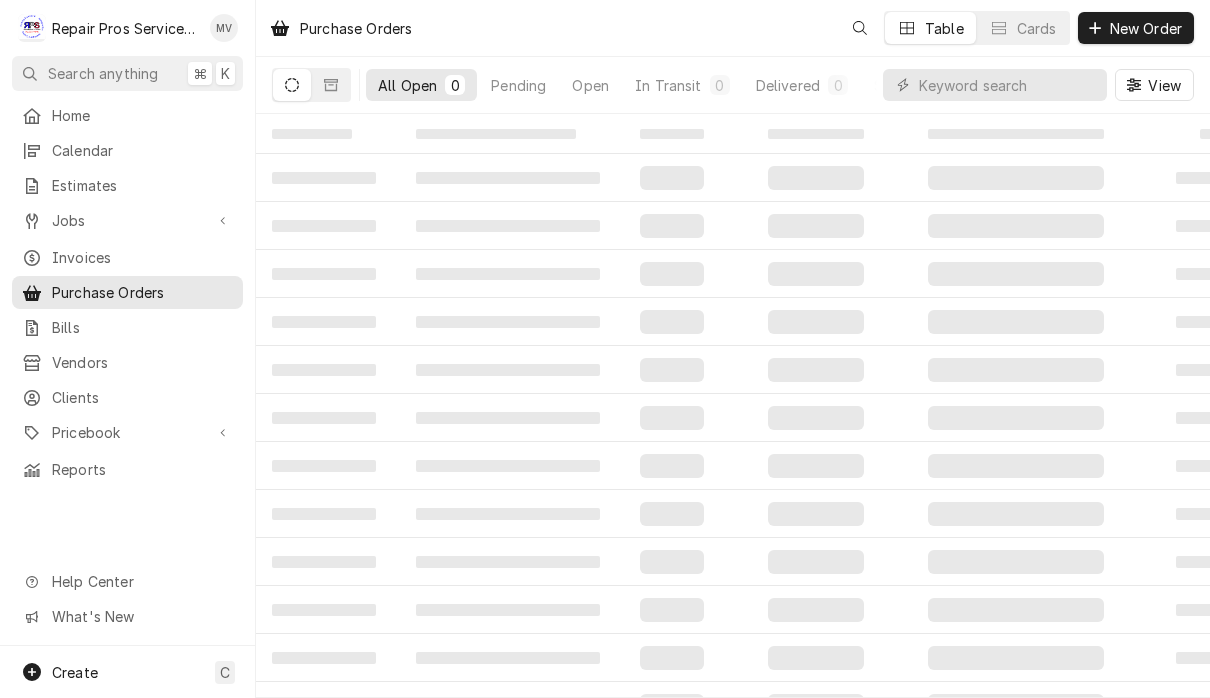scroll, scrollTop: 0, scrollLeft: 0, axis: both 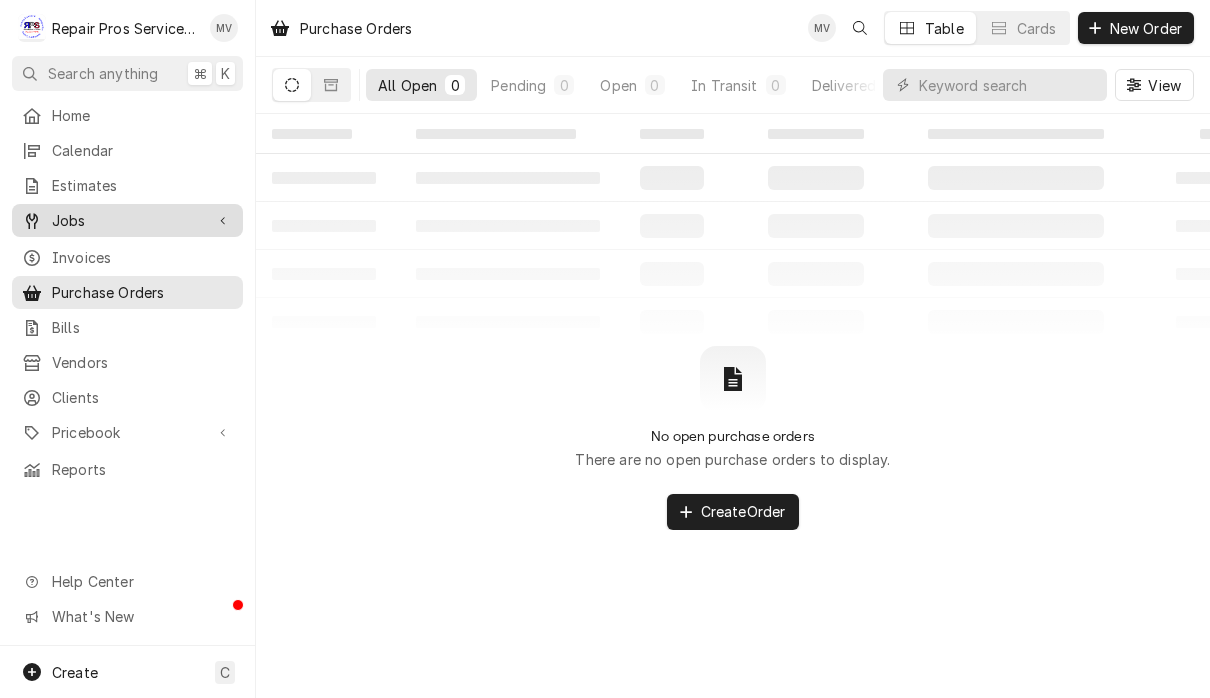 click on "Jobs" at bounding box center (127, 220) 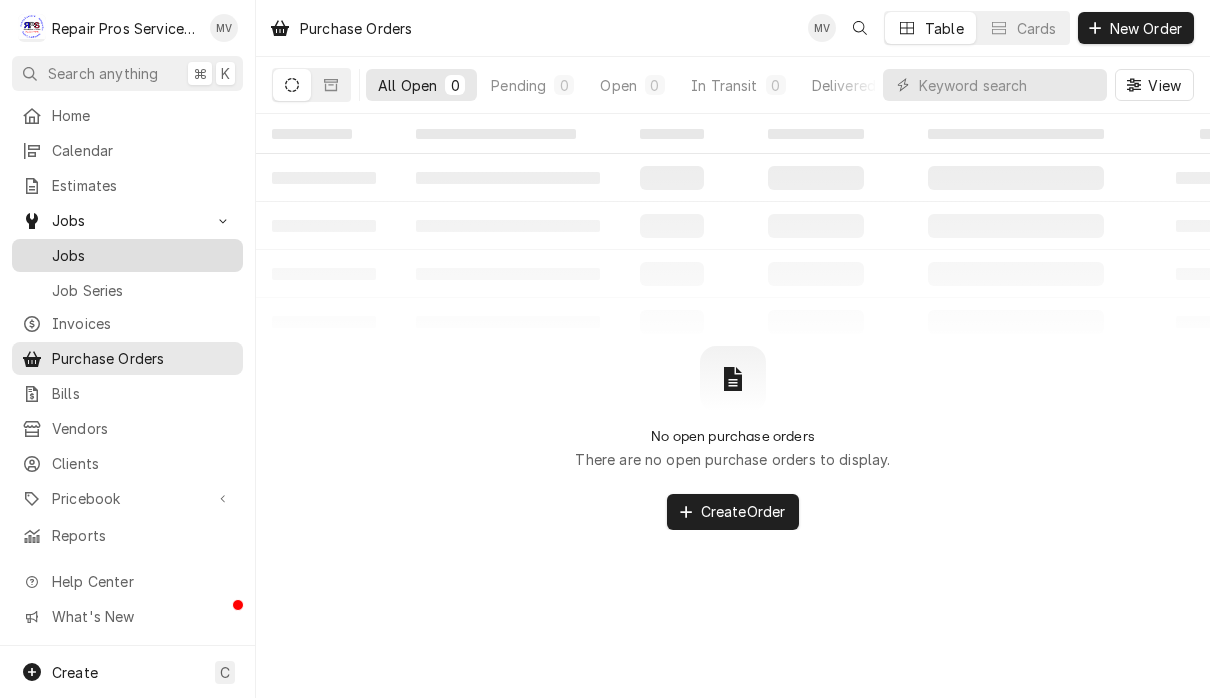 click on "Jobs" at bounding box center (142, 255) 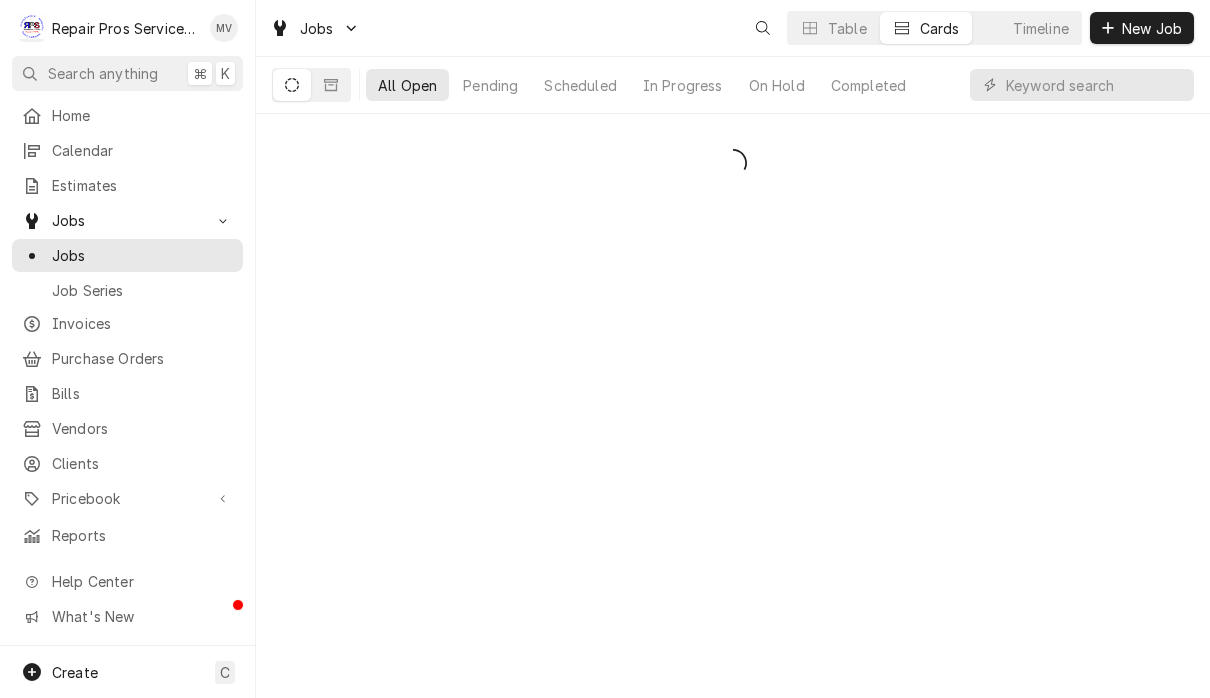 scroll, scrollTop: 0, scrollLeft: 0, axis: both 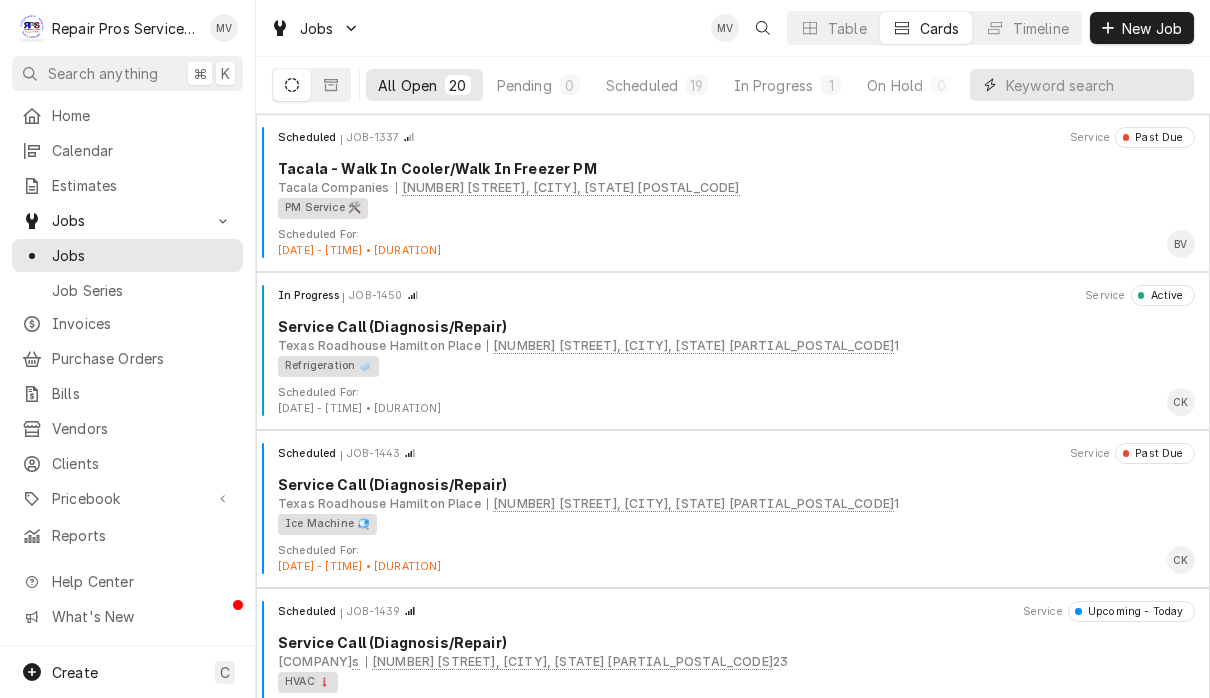 click at bounding box center (1095, 85) 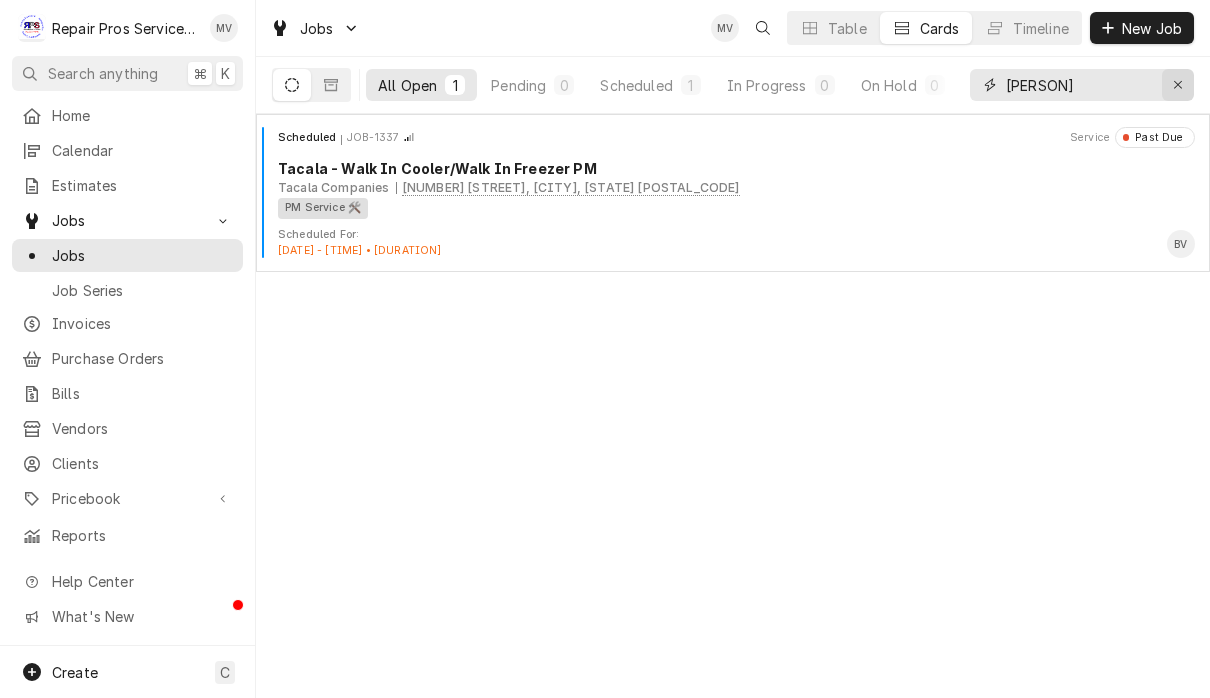 type on "Hixson" 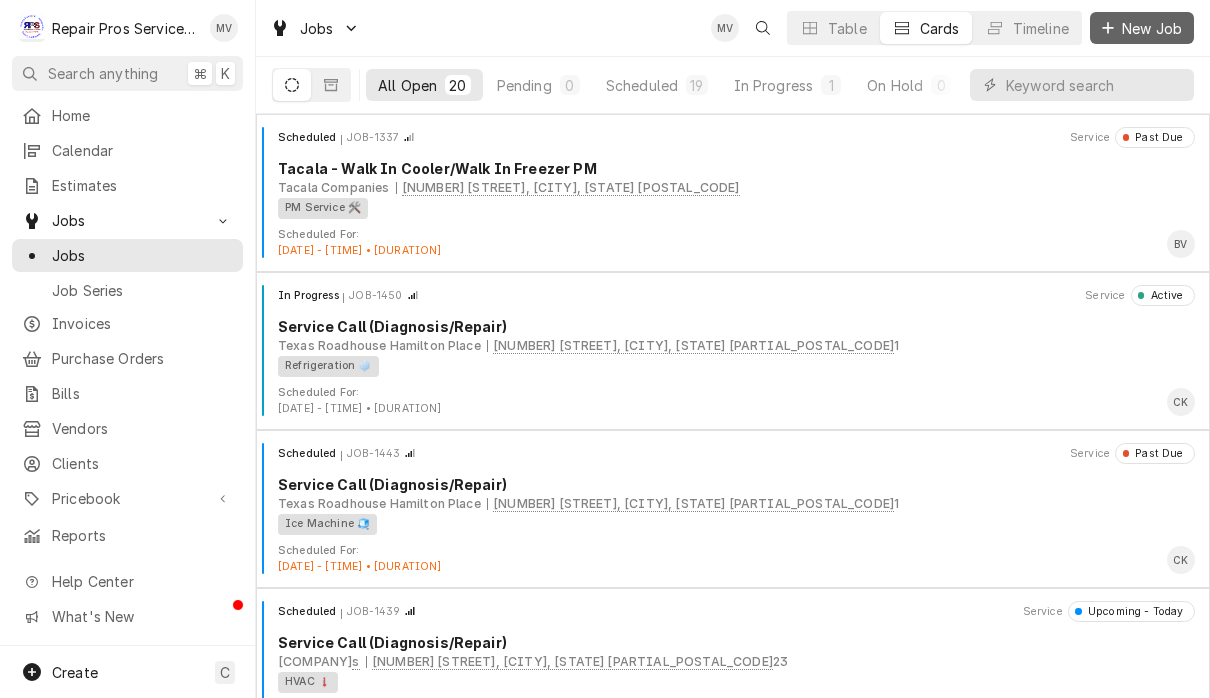 click on "New Job" at bounding box center [1152, 28] 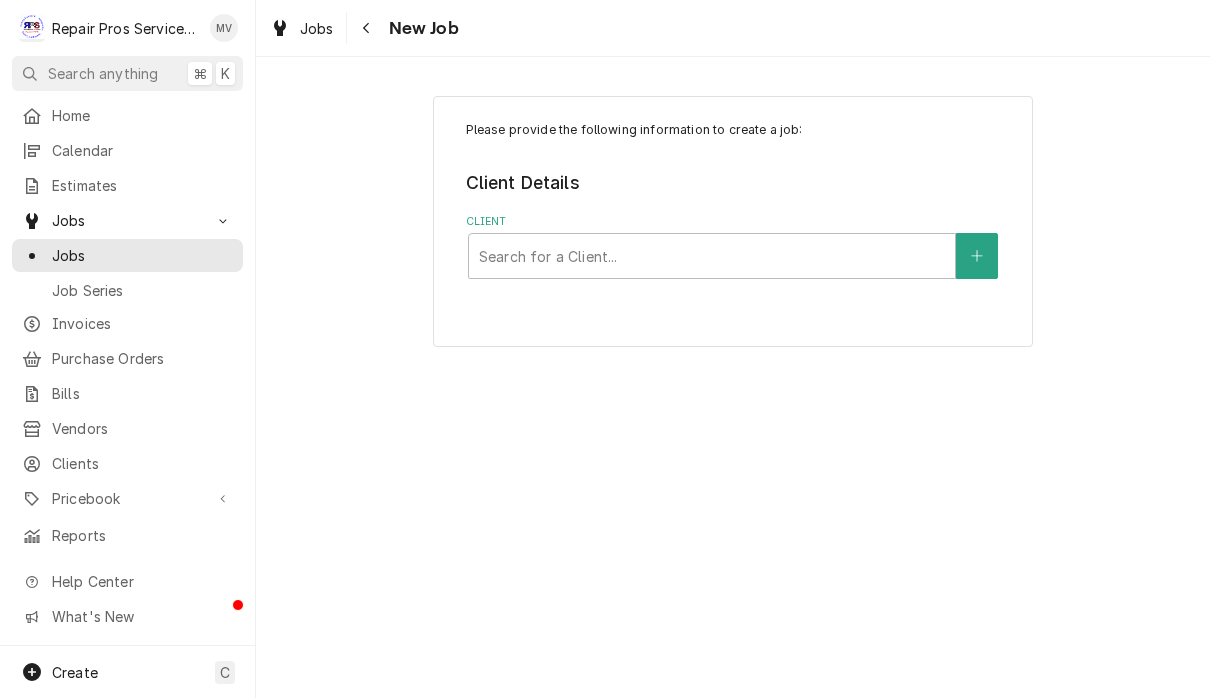 scroll, scrollTop: 0, scrollLeft: 0, axis: both 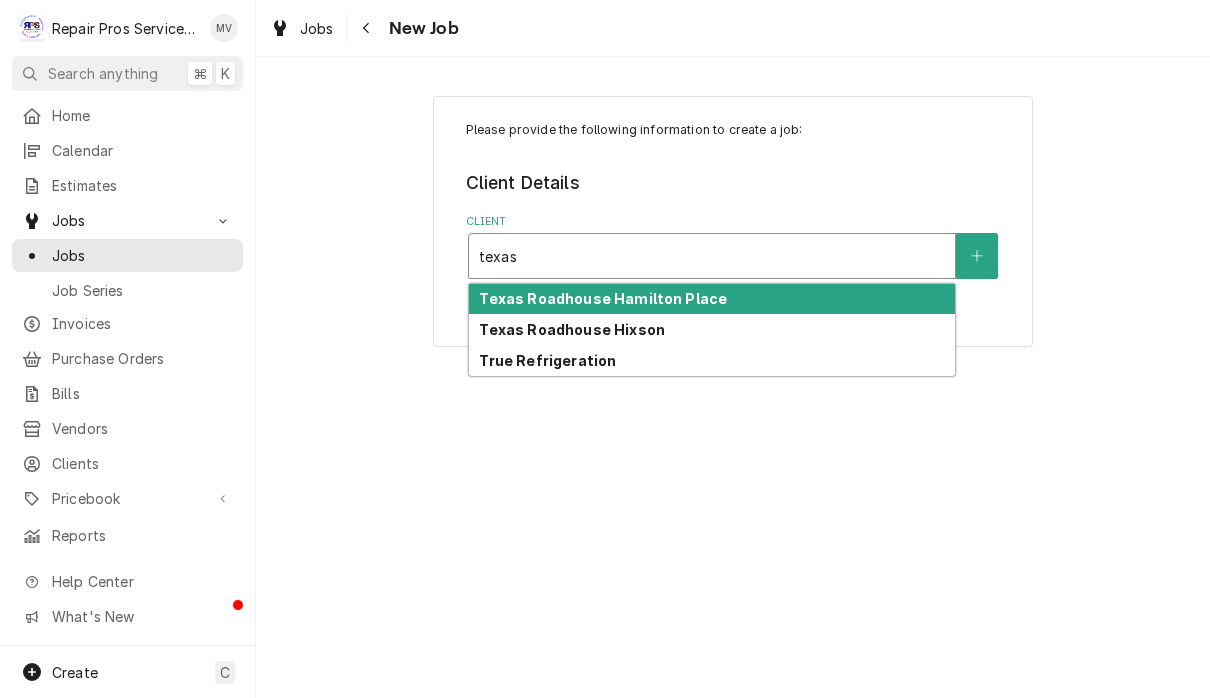 click on "Texas Roadhouse Hixson" at bounding box center (712, 329) 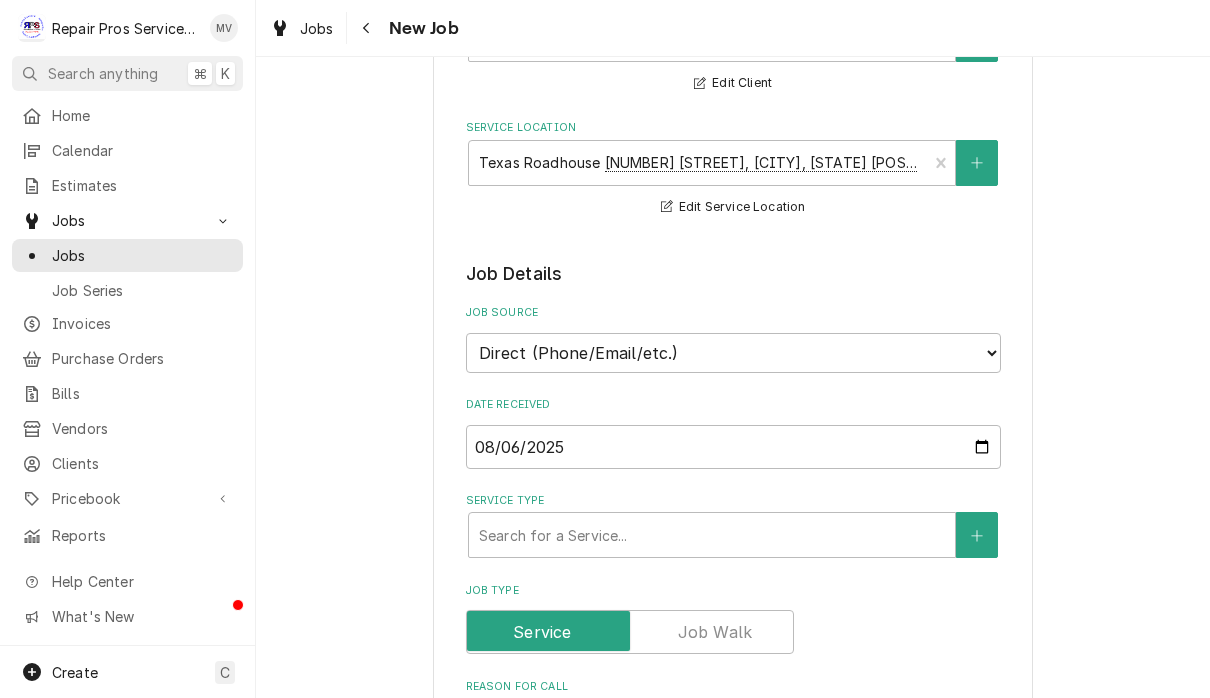 scroll, scrollTop: 262, scrollLeft: 0, axis: vertical 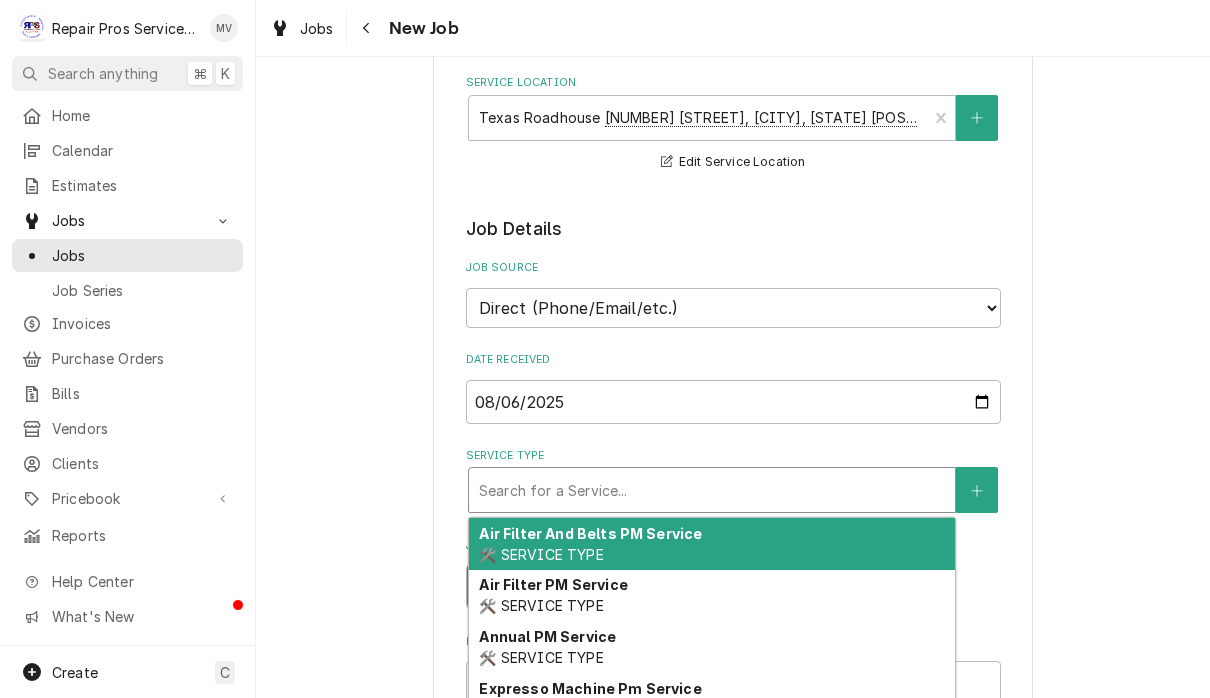 type on "x" 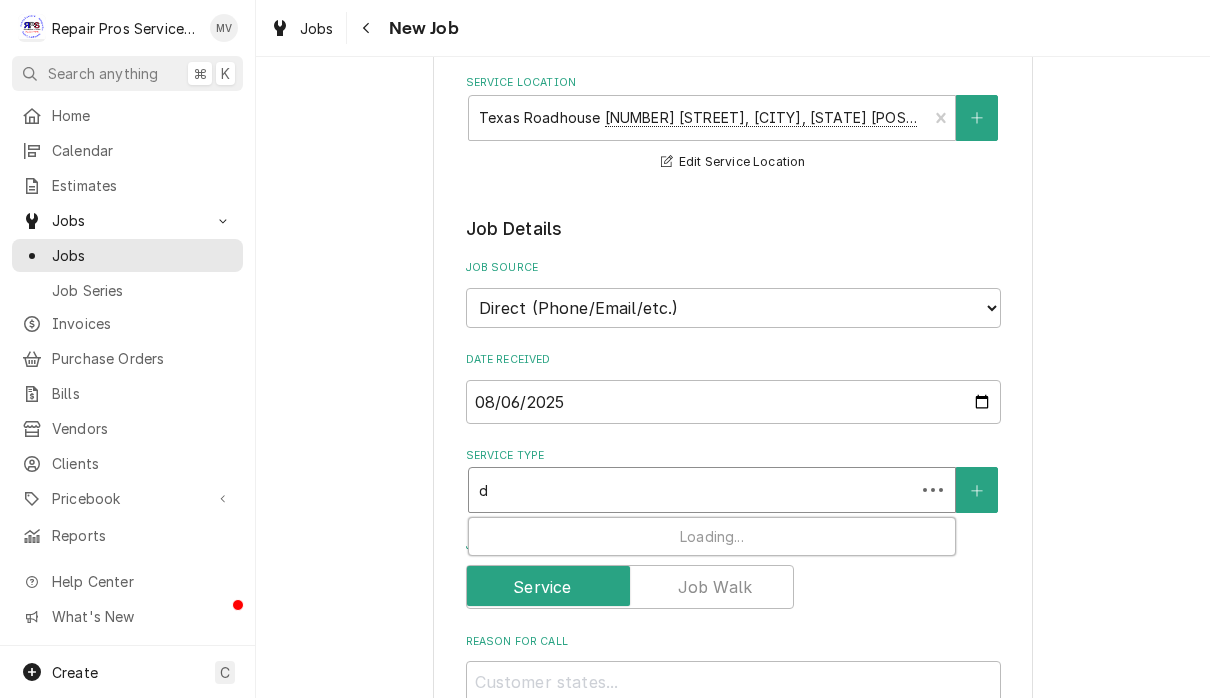 type on "x" 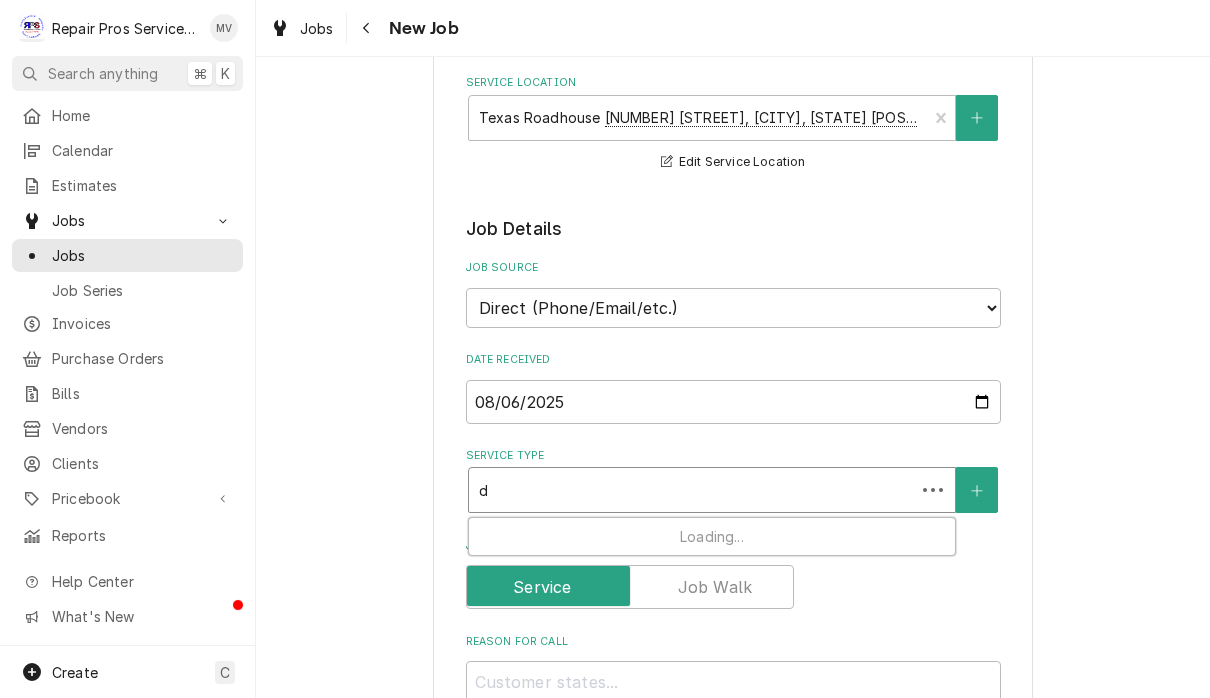 type on "di" 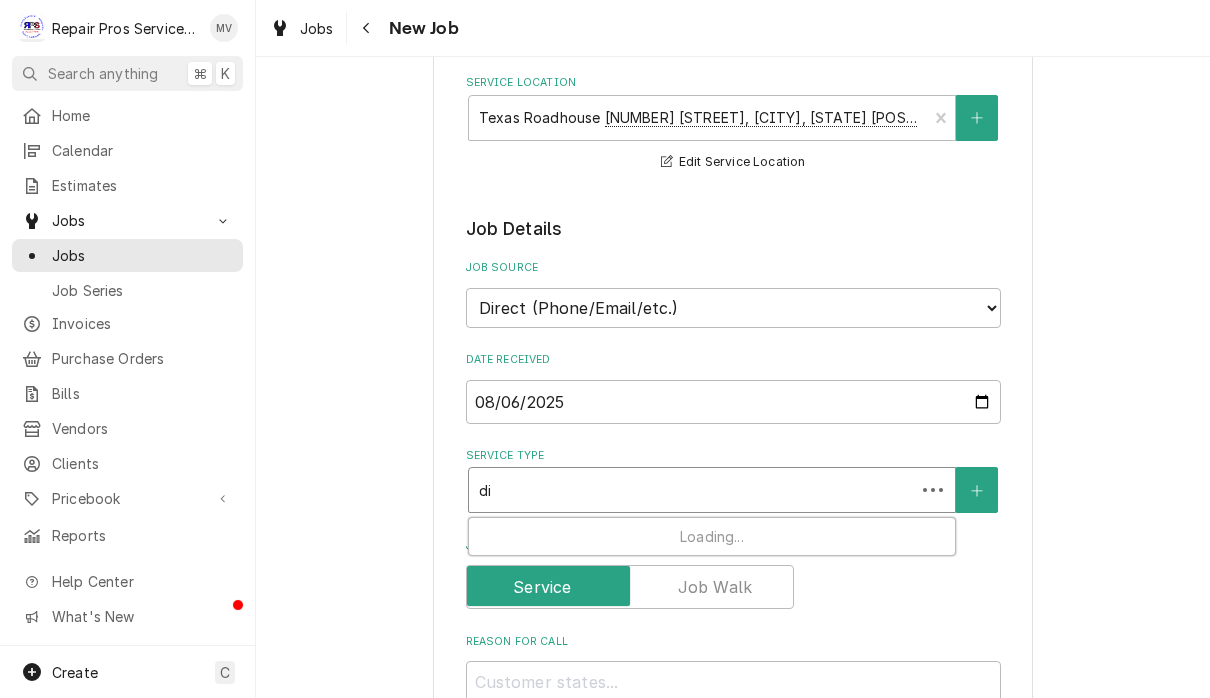 type on "x" 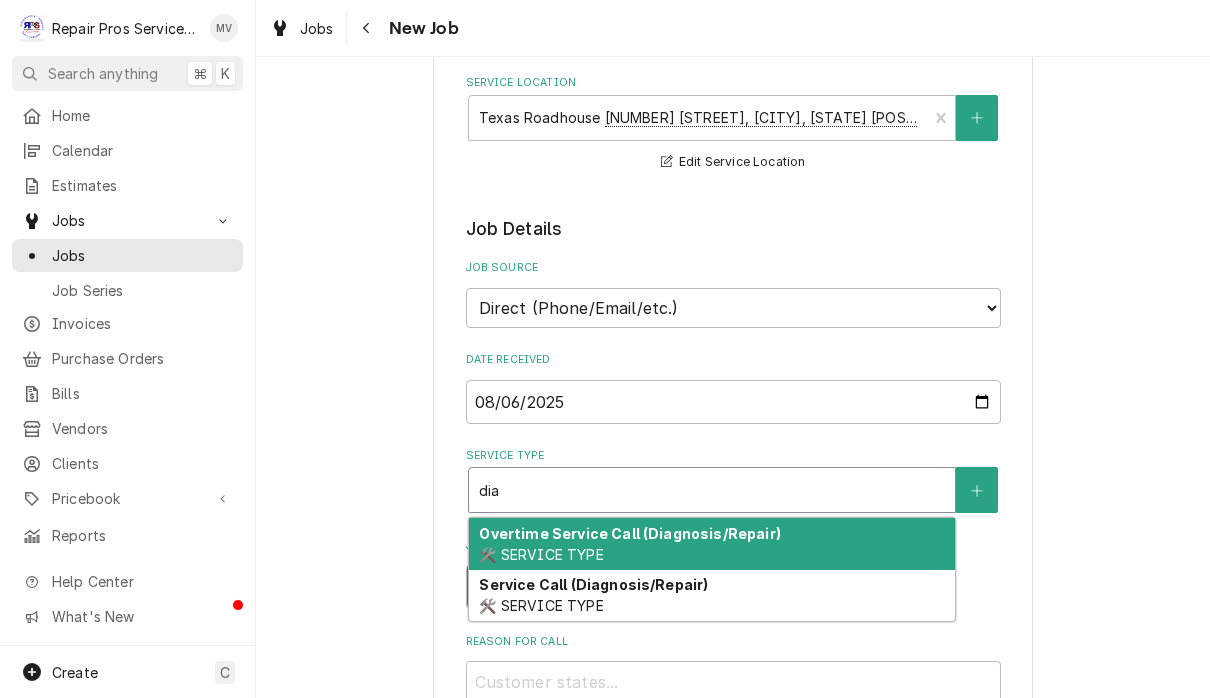 click on "Overtime Service Call (Diagnosis/Repair) 🛠️ SERVICE TYPE" at bounding box center (712, 544) 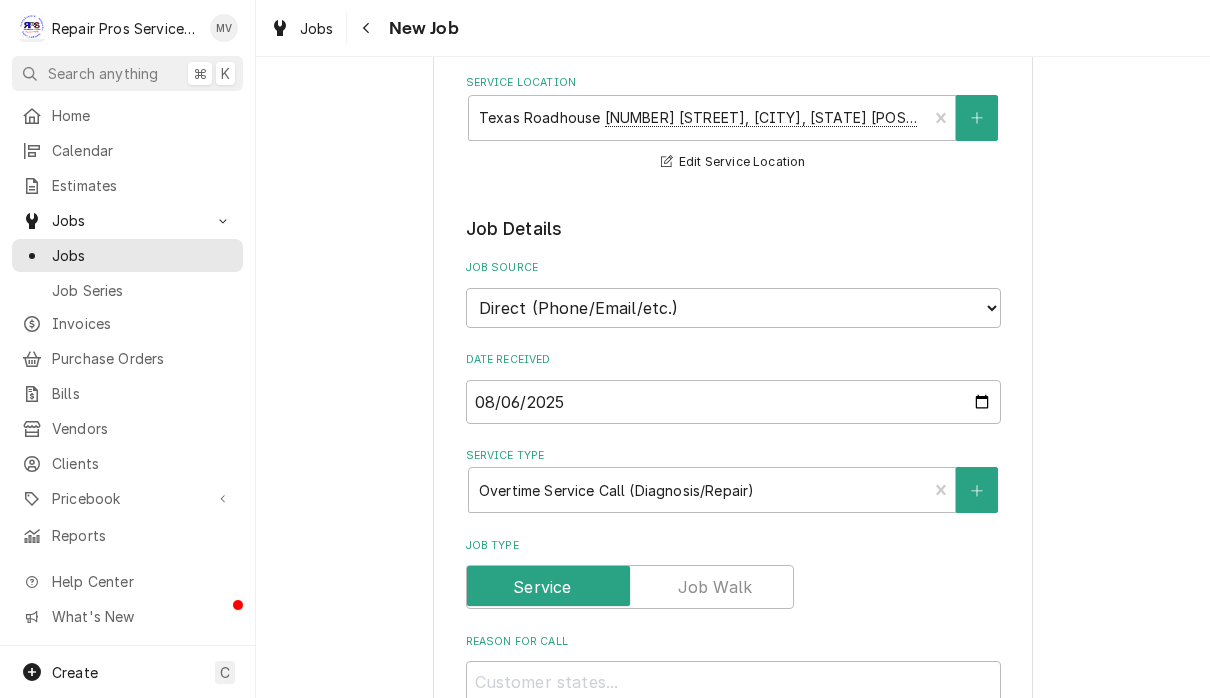 type 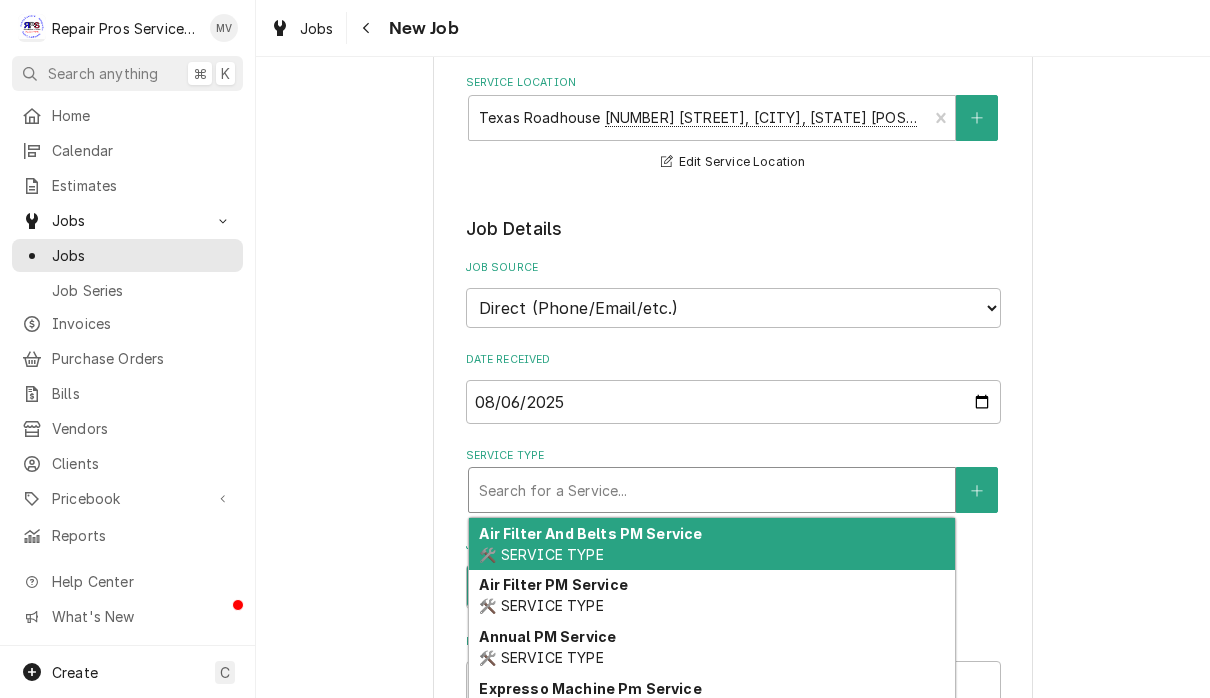 type on "x" 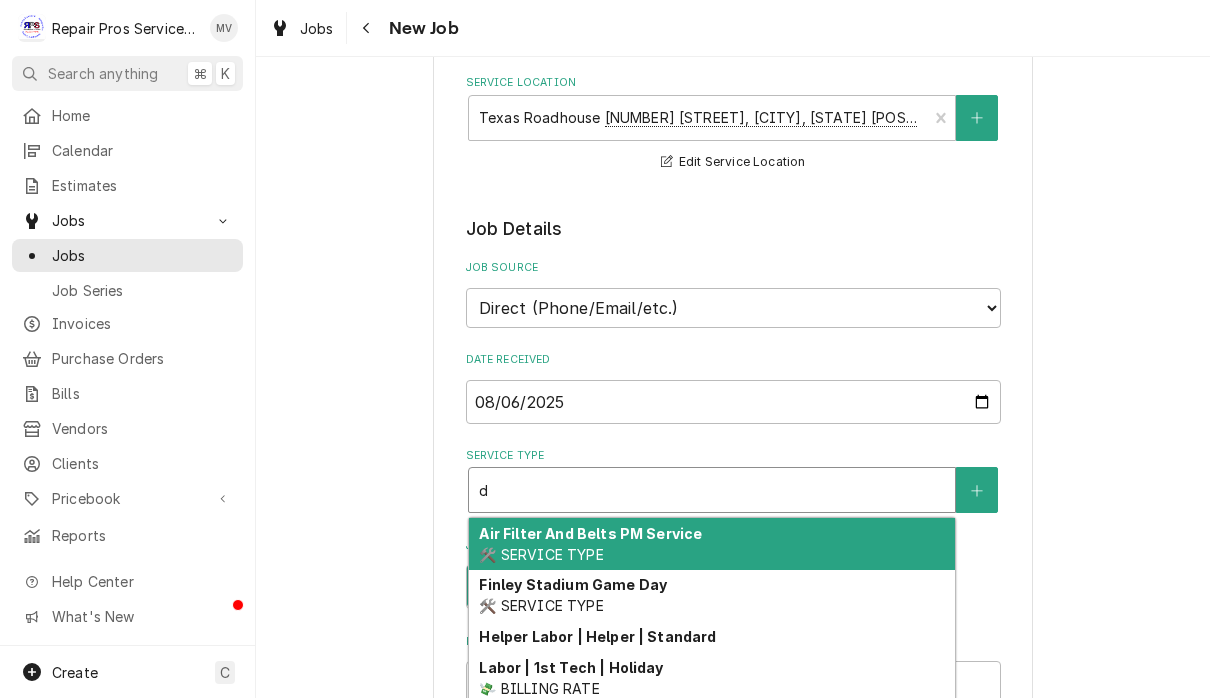 type on "x" 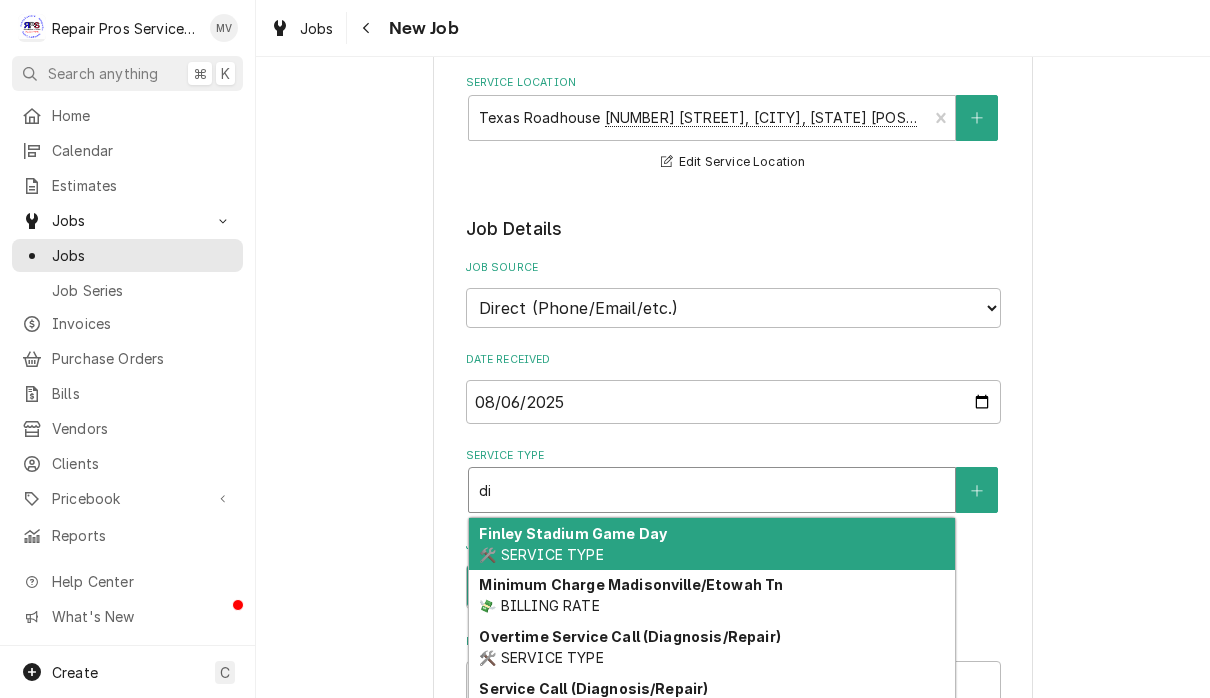 type on "x" 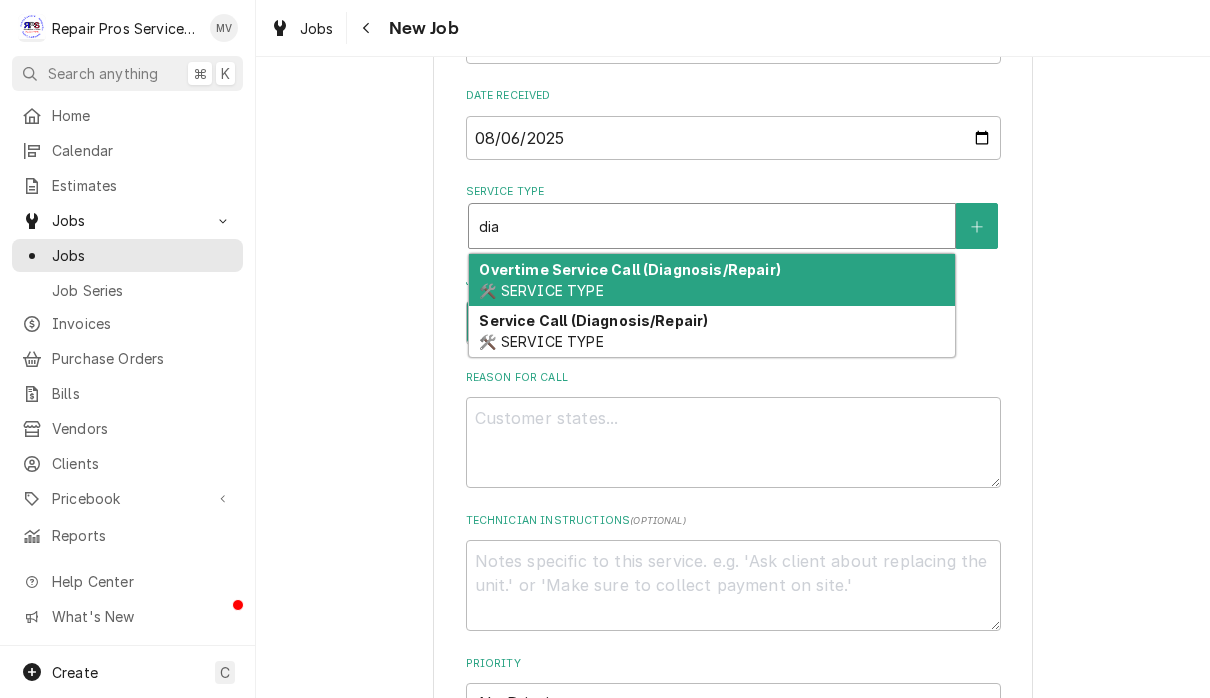 scroll, scrollTop: 514, scrollLeft: 0, axis: vertical 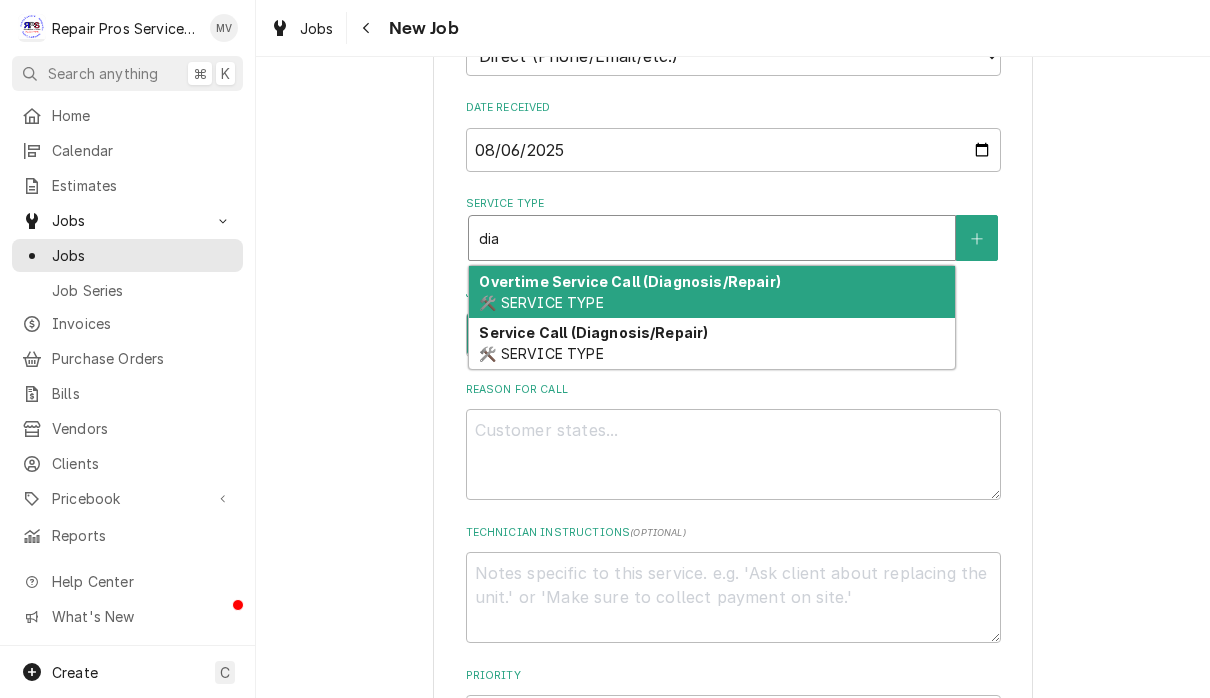click on "Service Call (Diagnosis/Repair) 🛠️ SERVICE TYPE" at bounding box center [712, 344] 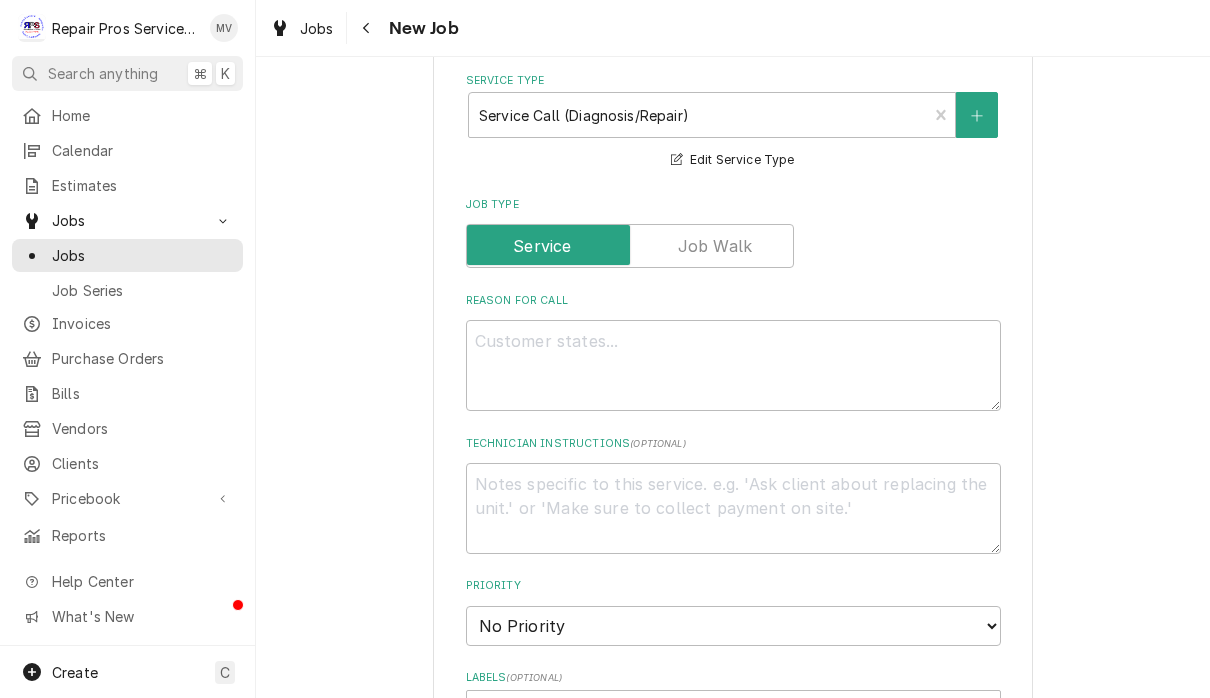 scroll, scrollTop: 635, scrollLeft: 0, axis: vertical 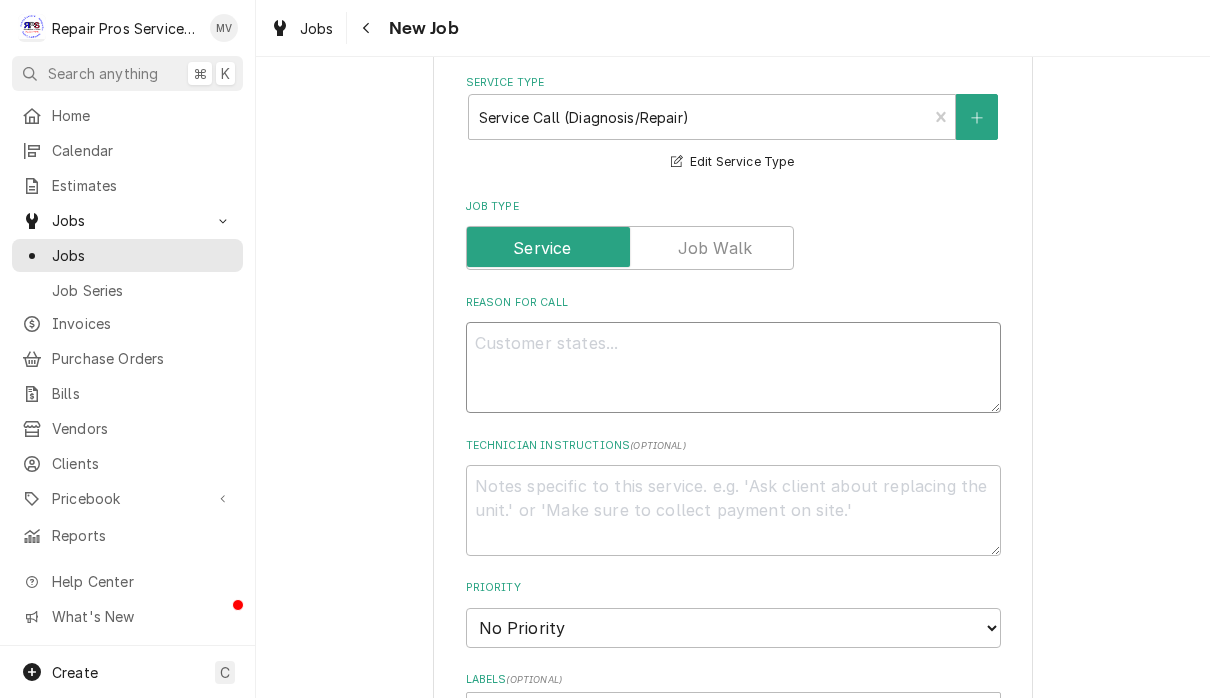 click on "Reason For Call" at bounding box center [733, 367] 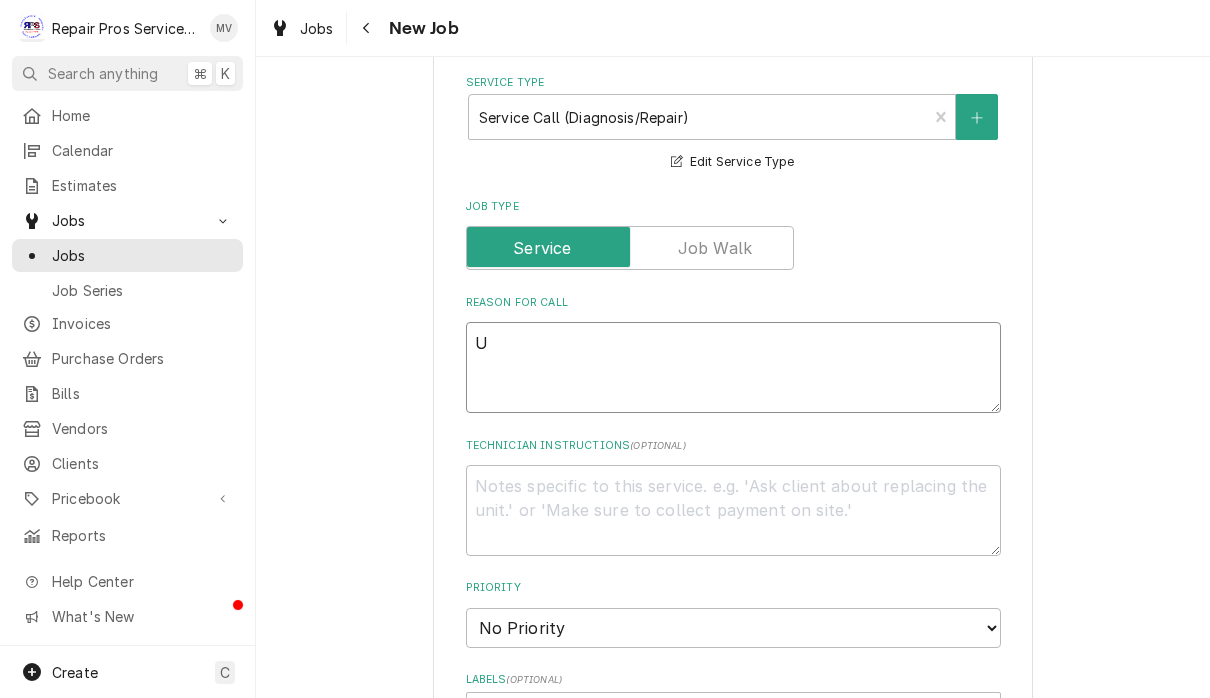 type on "x" 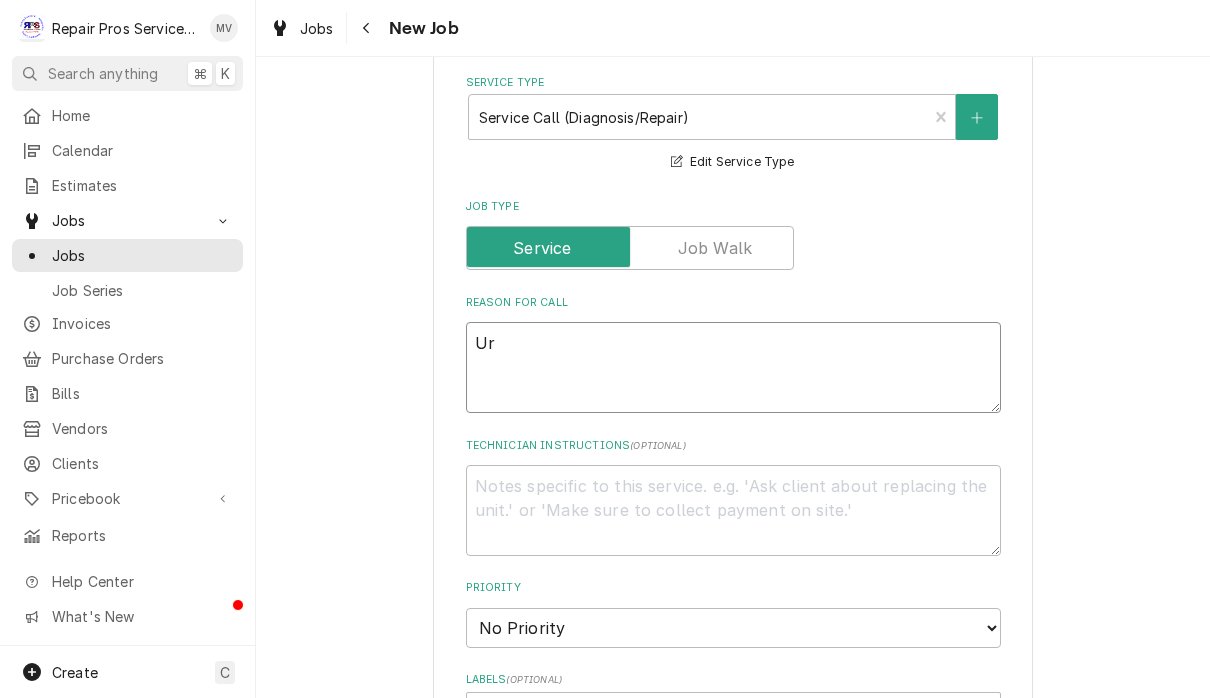 type on "x" 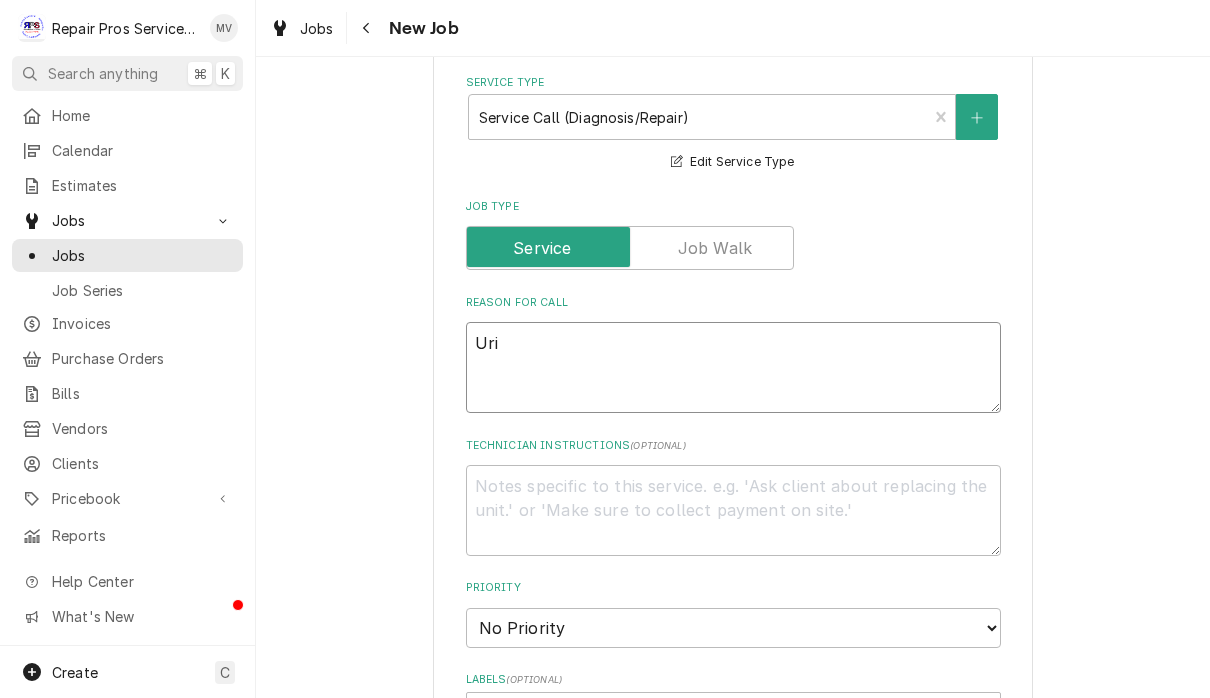 type on "x" 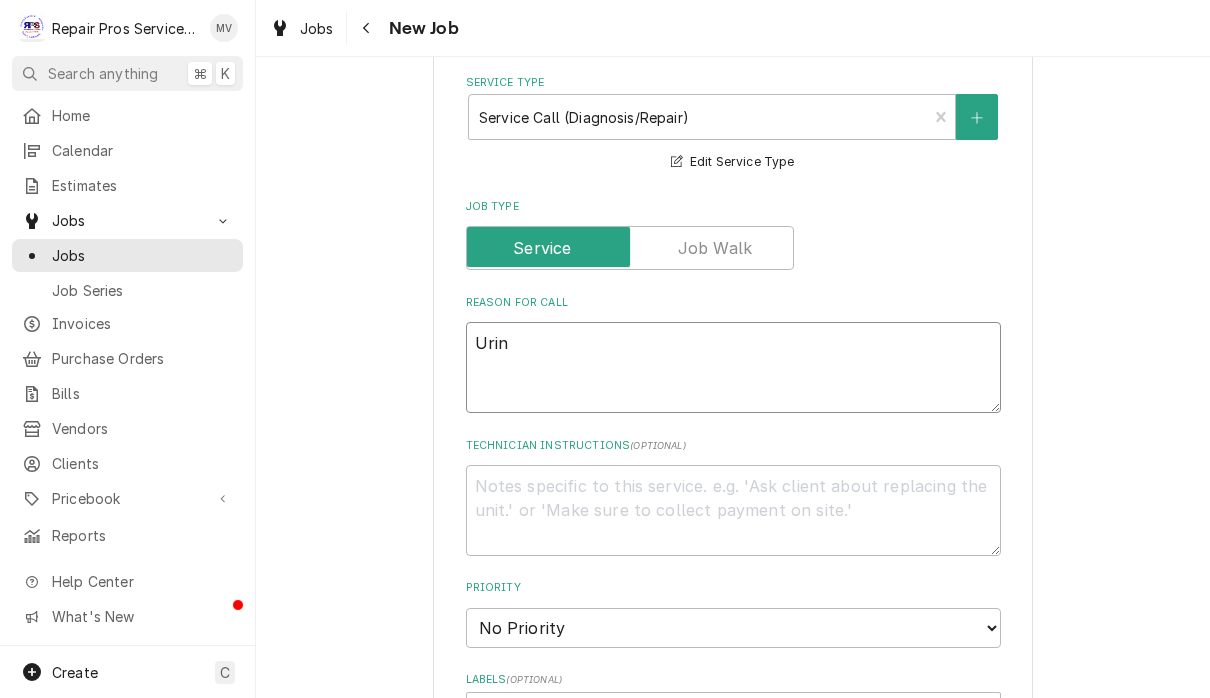 type on "x" 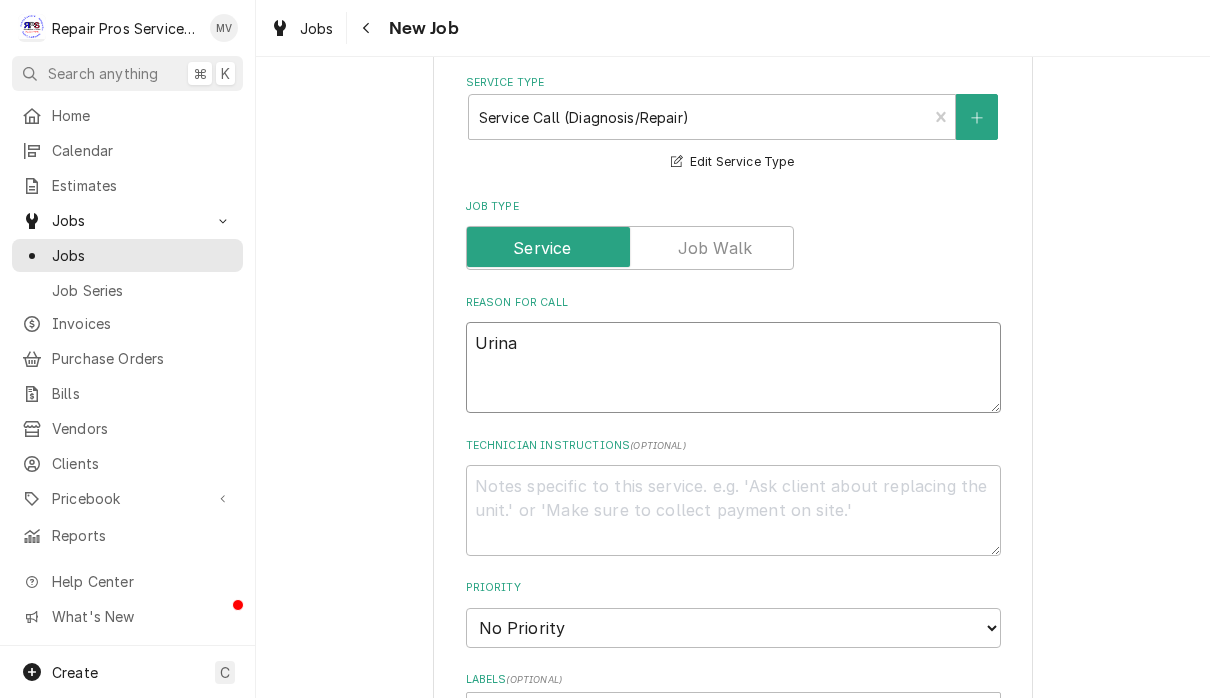 type on "x" 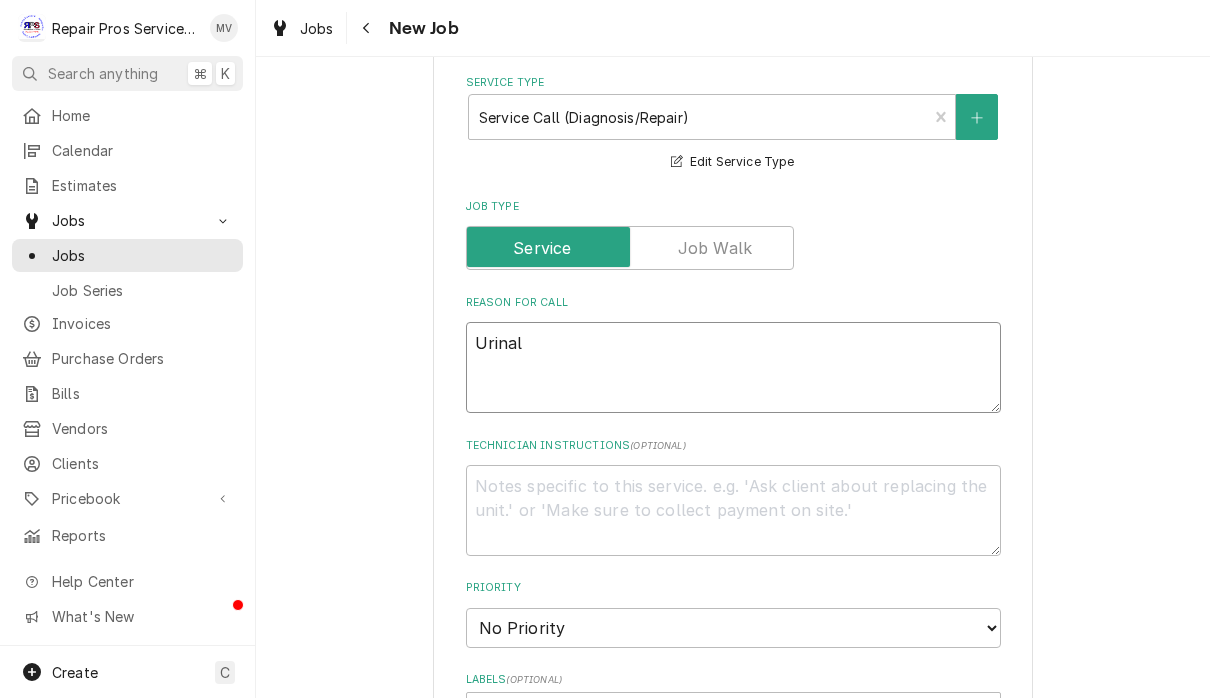 type on "x" 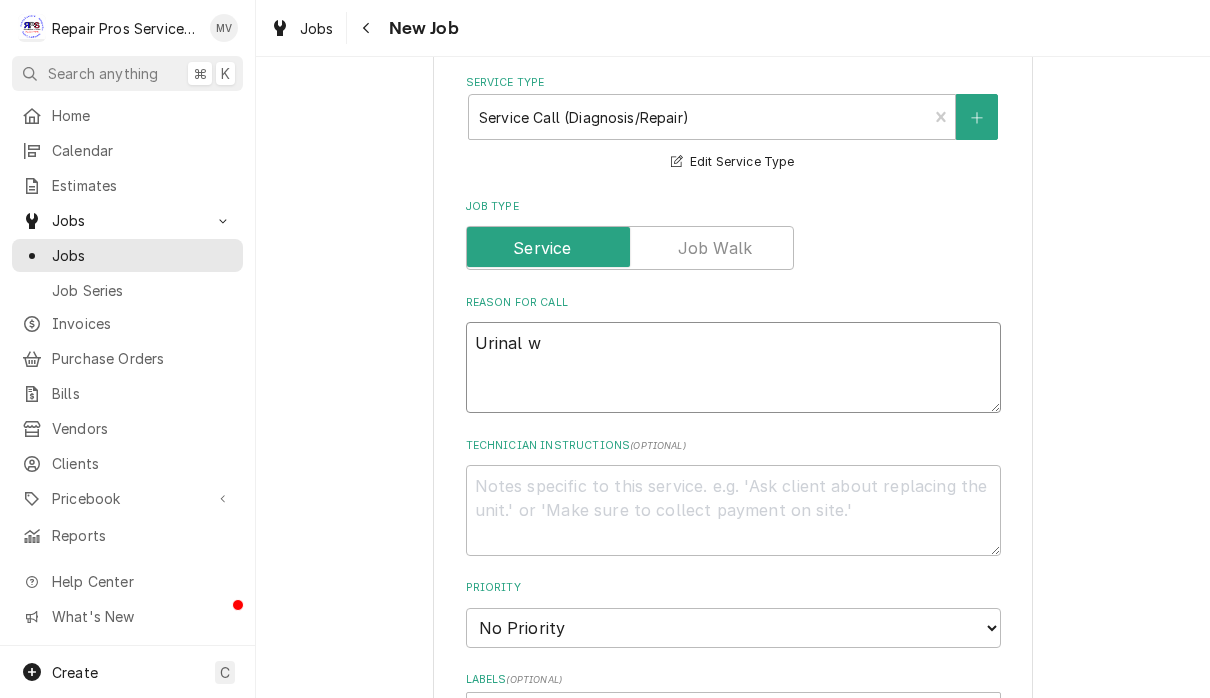 type on "x" 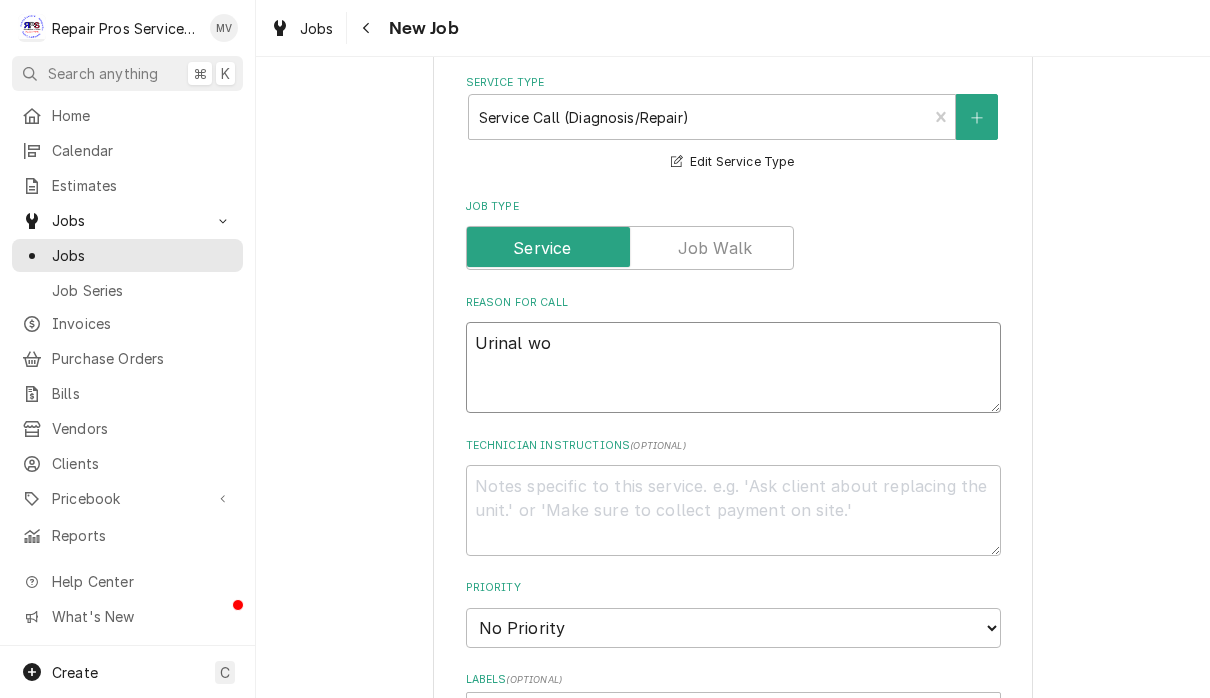 type on "x" 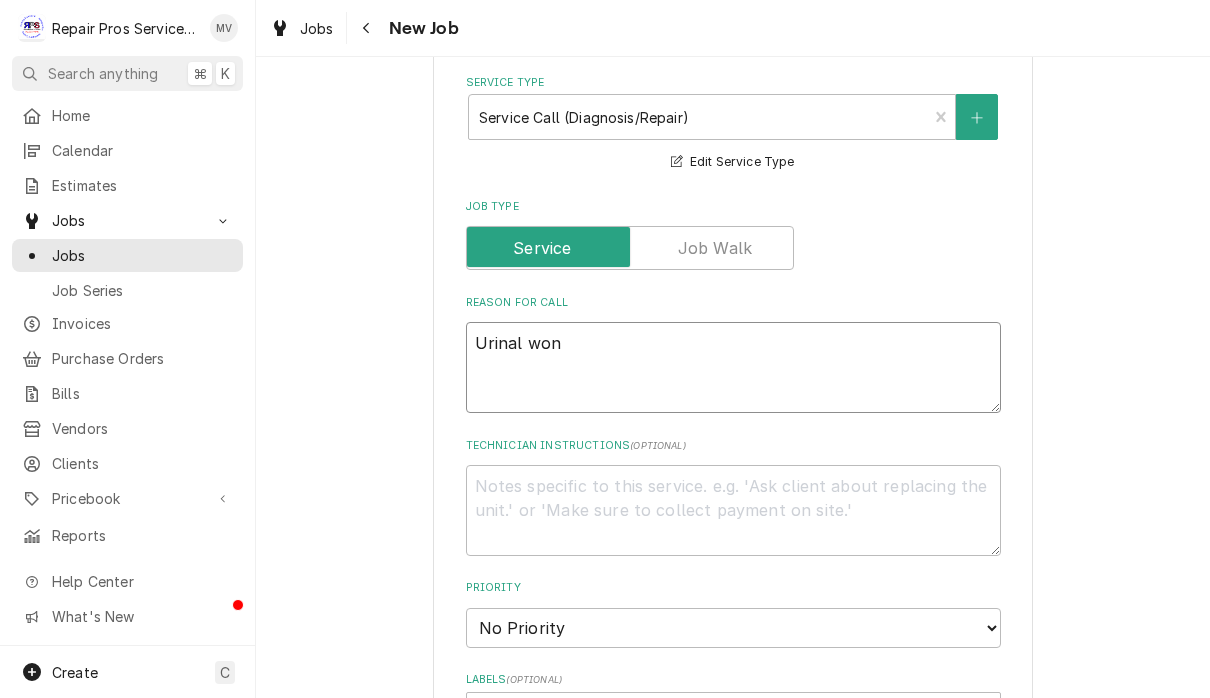 type on "x" 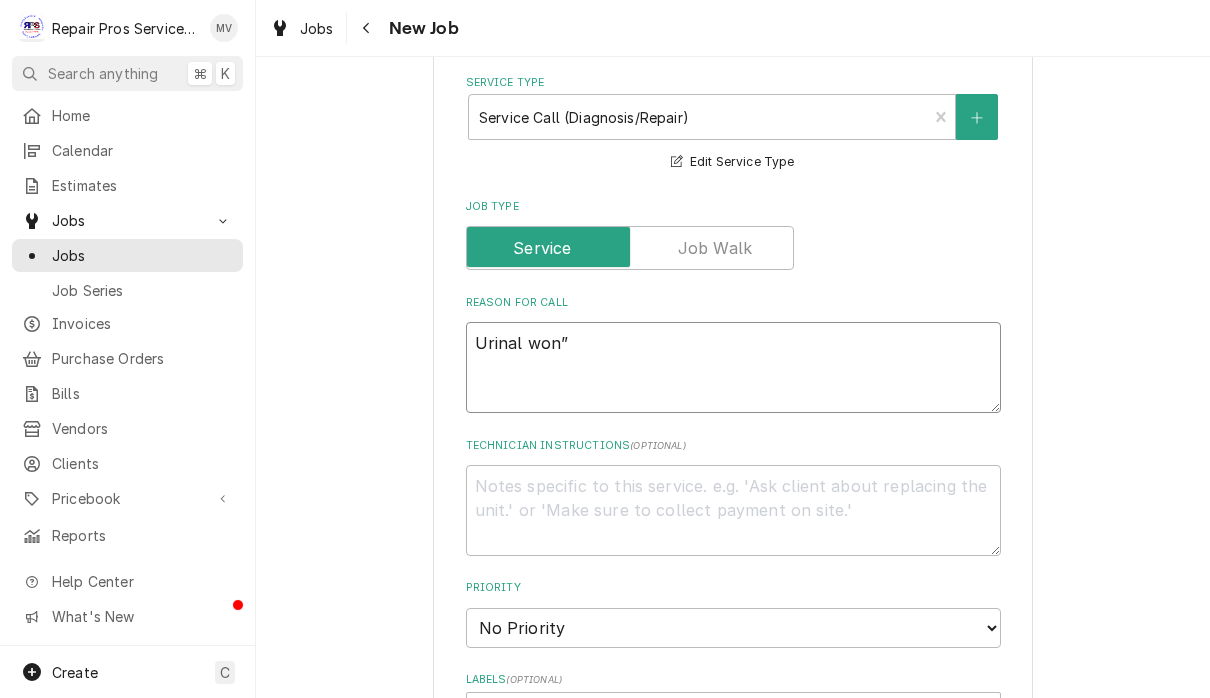 type on "x" 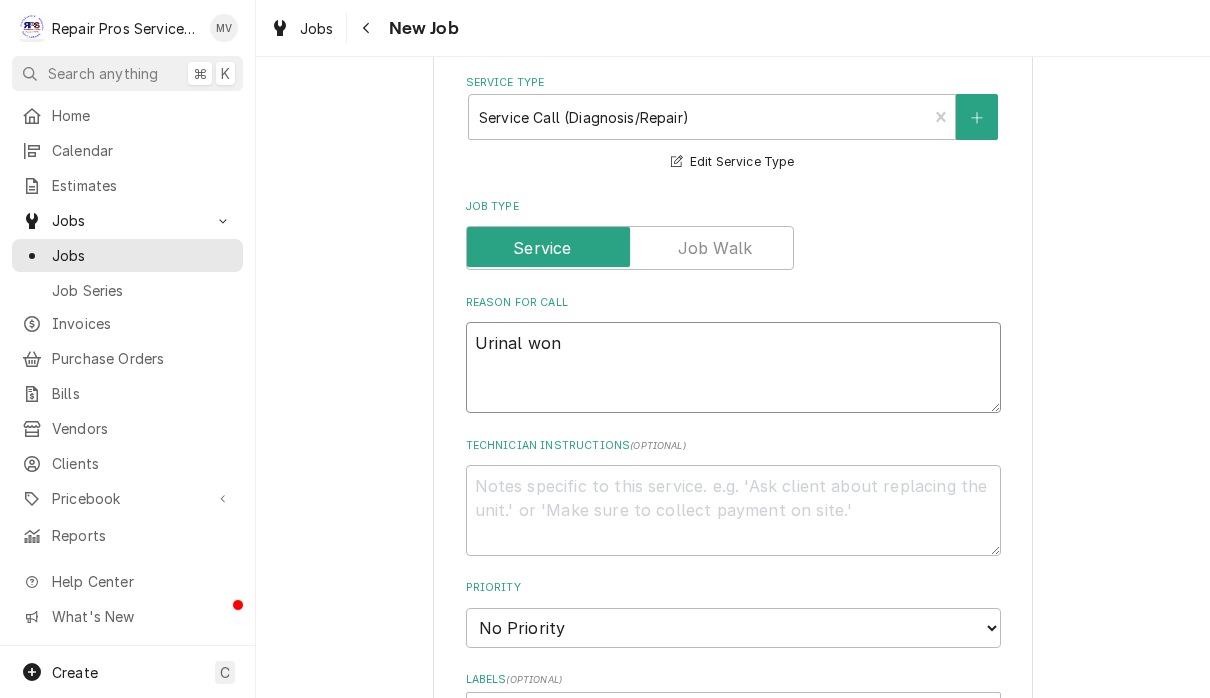 type on "x" 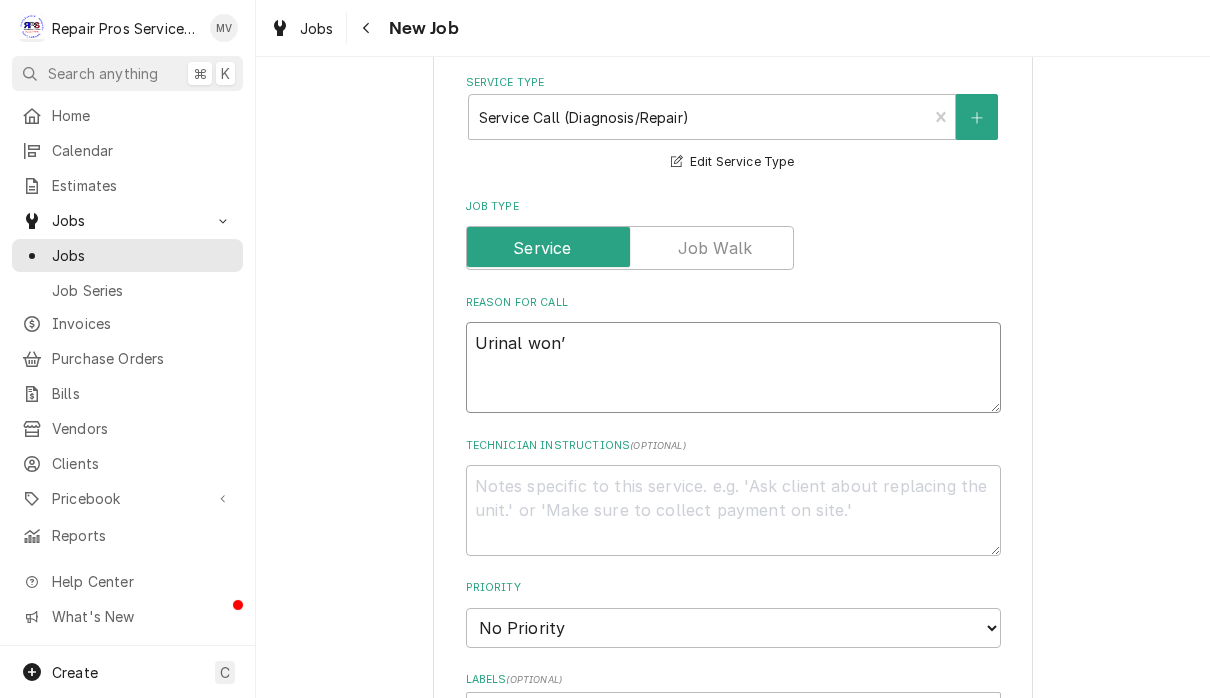 type on "x" 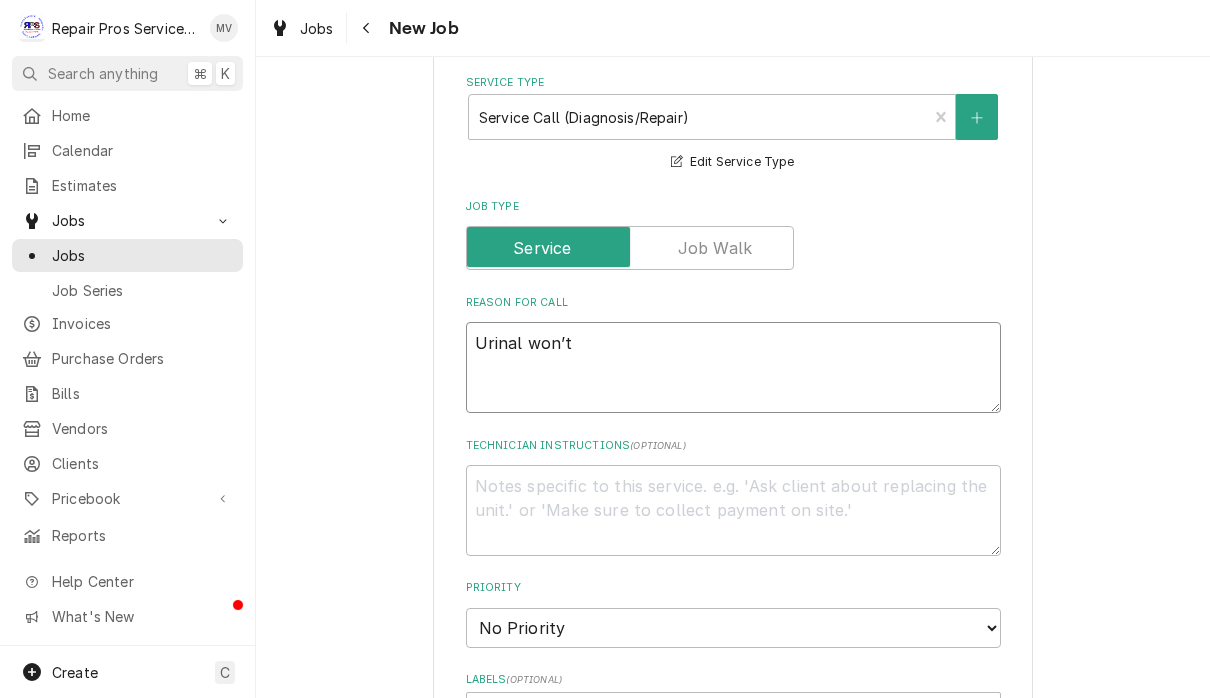 type on "x" 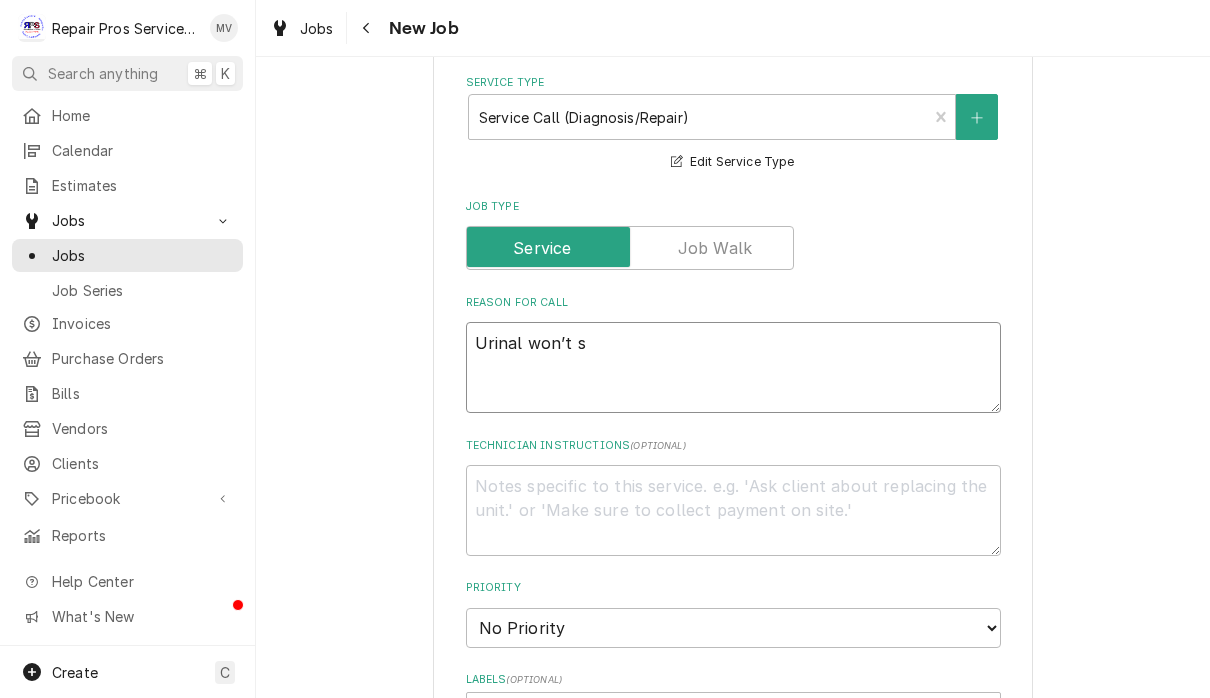 type on "x" 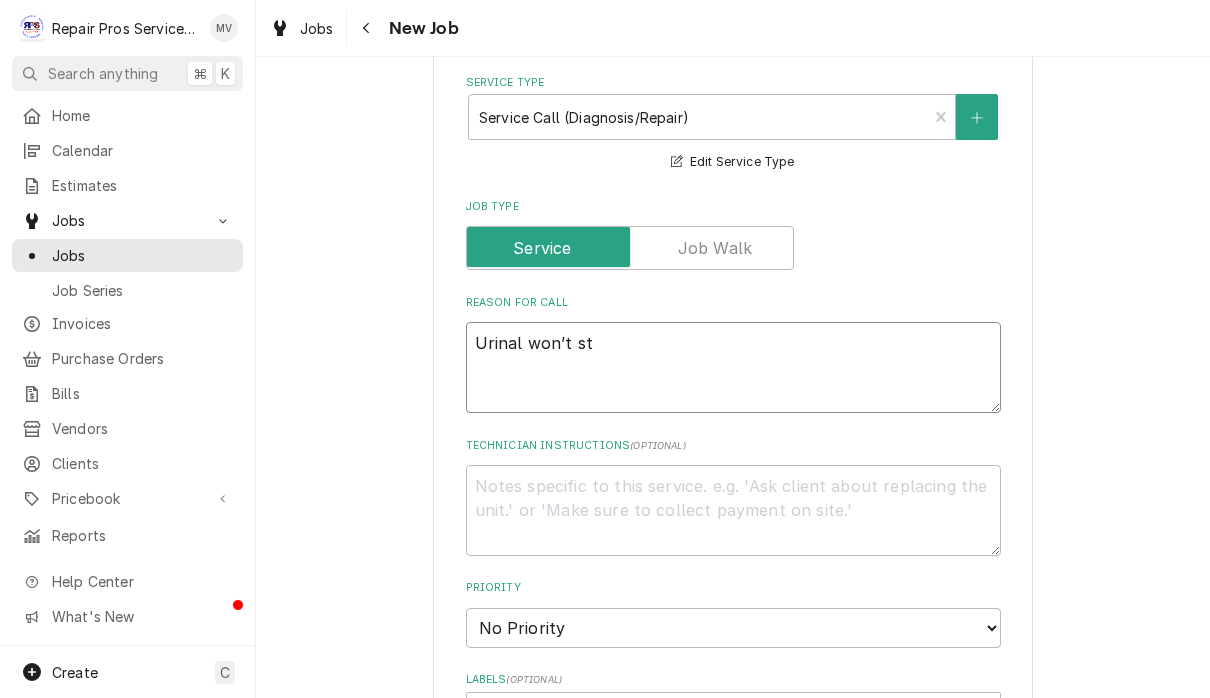 type on "x" 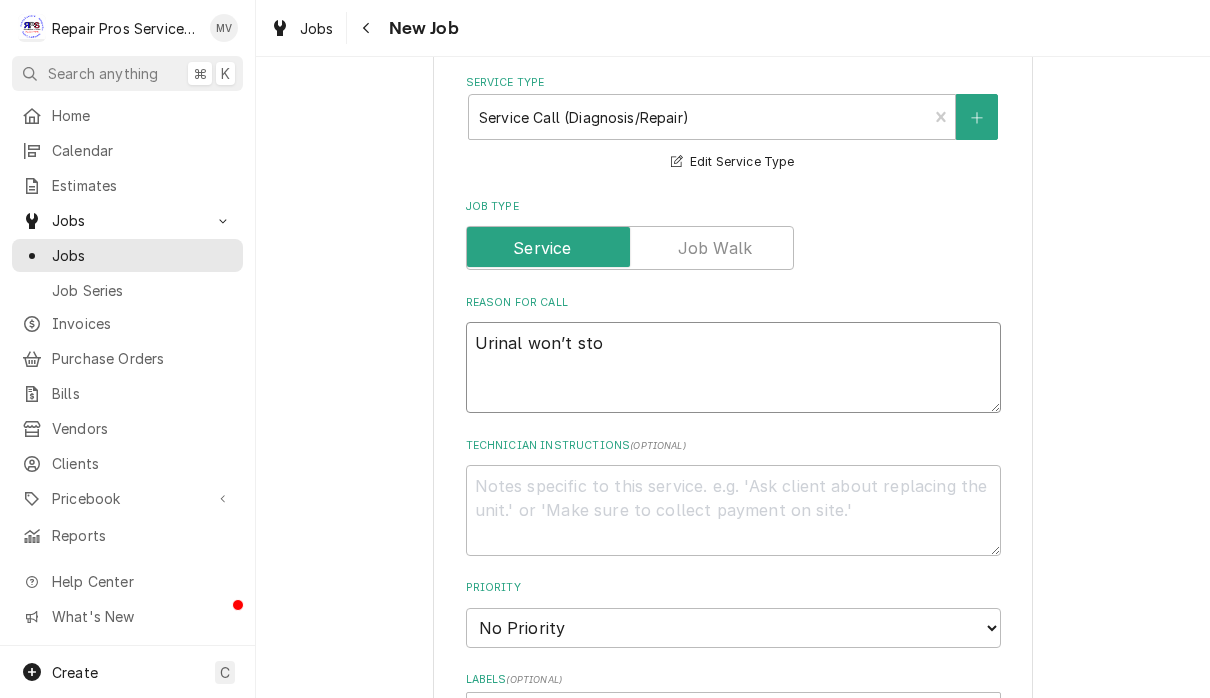 type on "x" 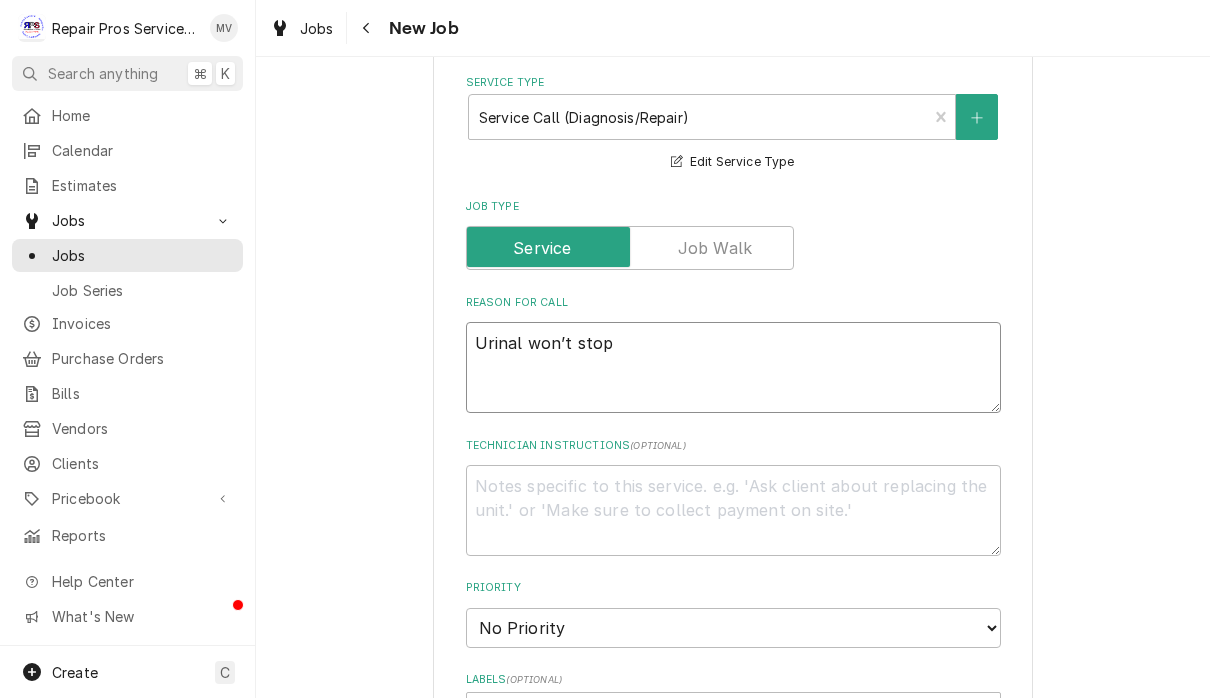type on "x" 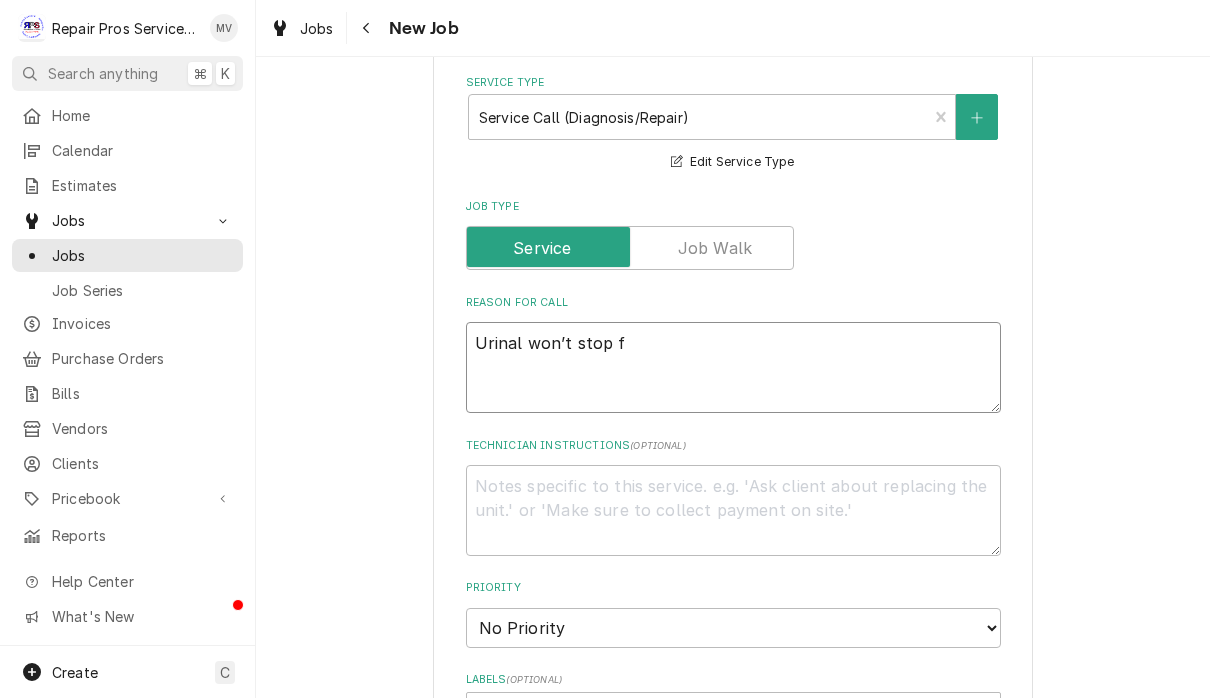 type on "x" 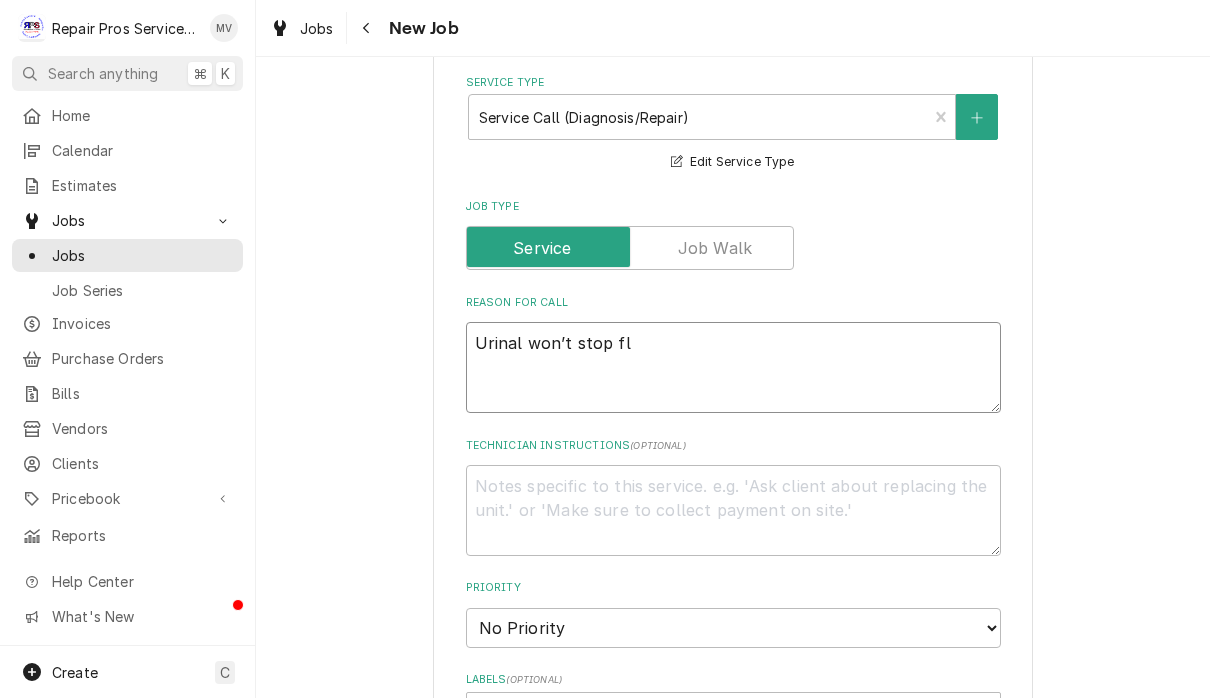 type on "x" 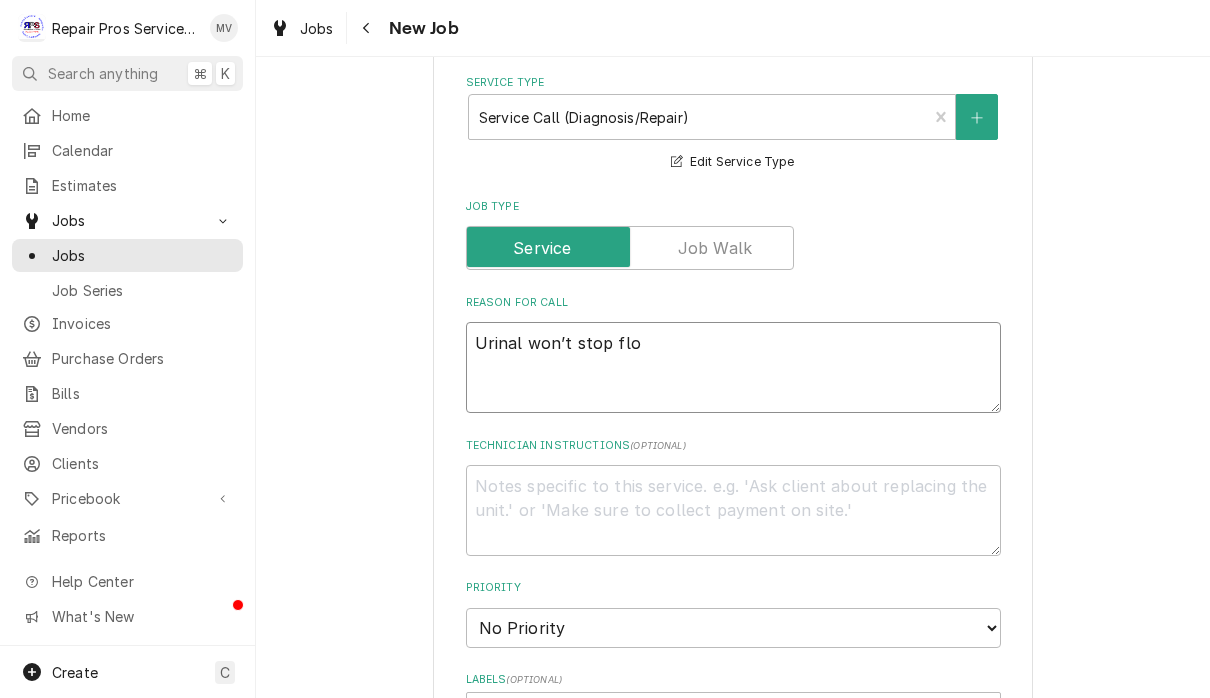 type on "x" 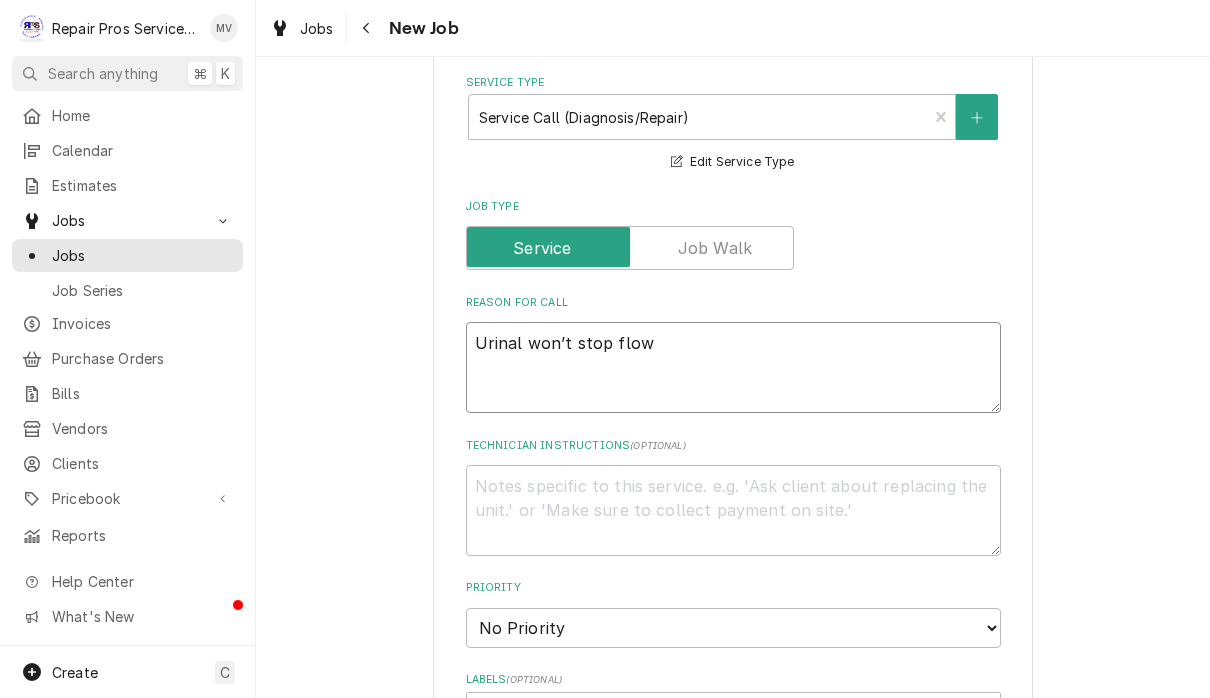 type on "x" 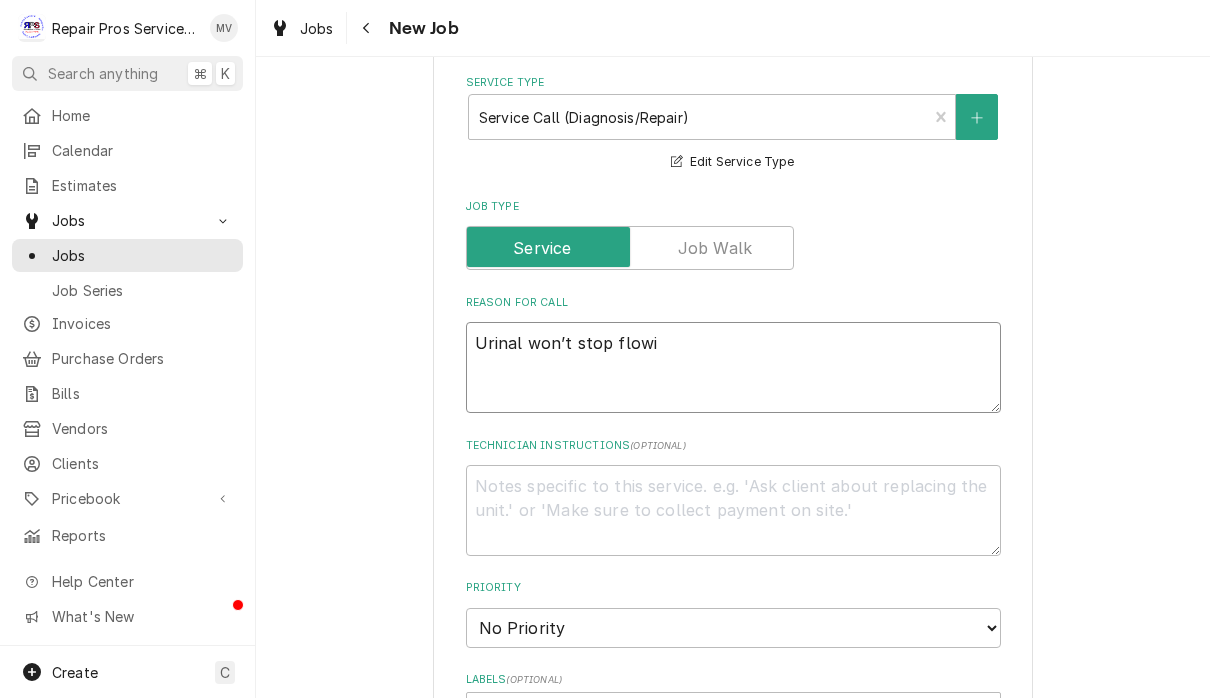 type on "x" 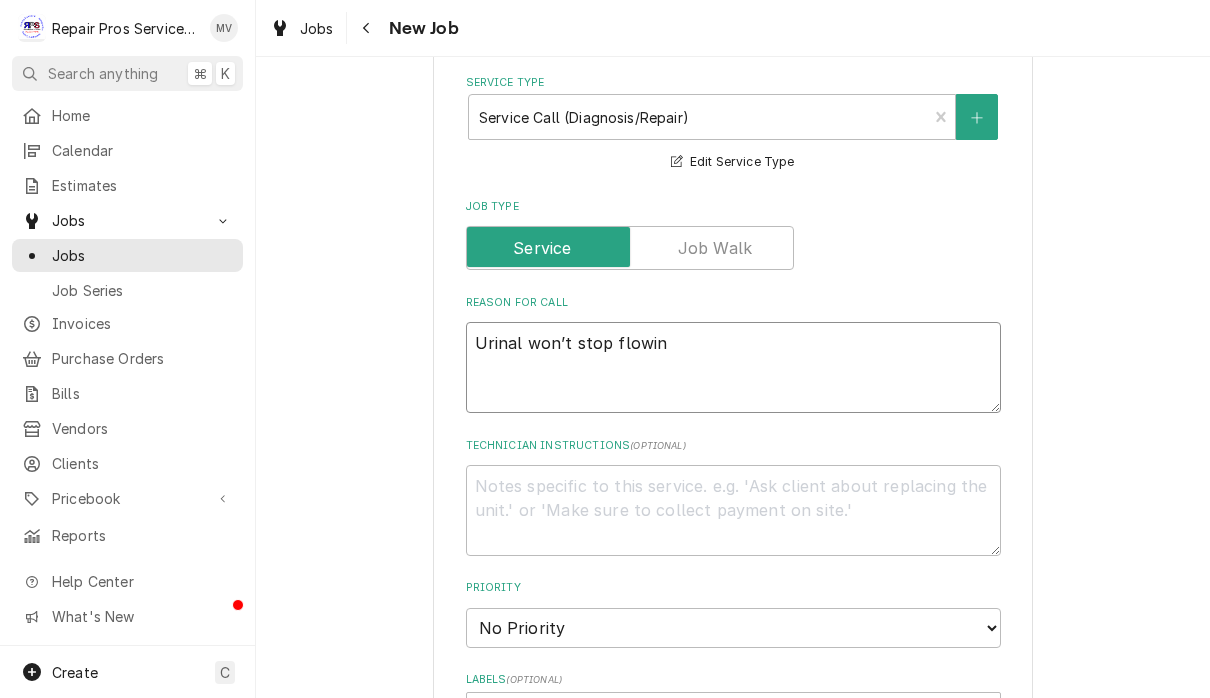 type on "x" 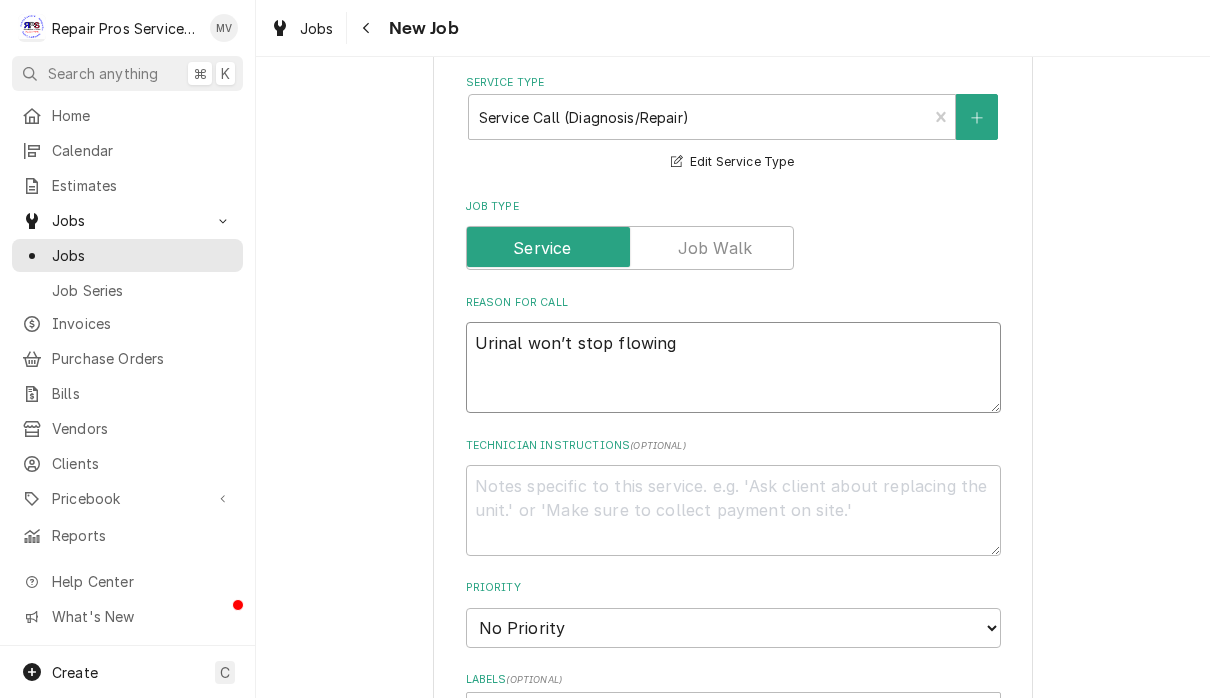 type on "x" 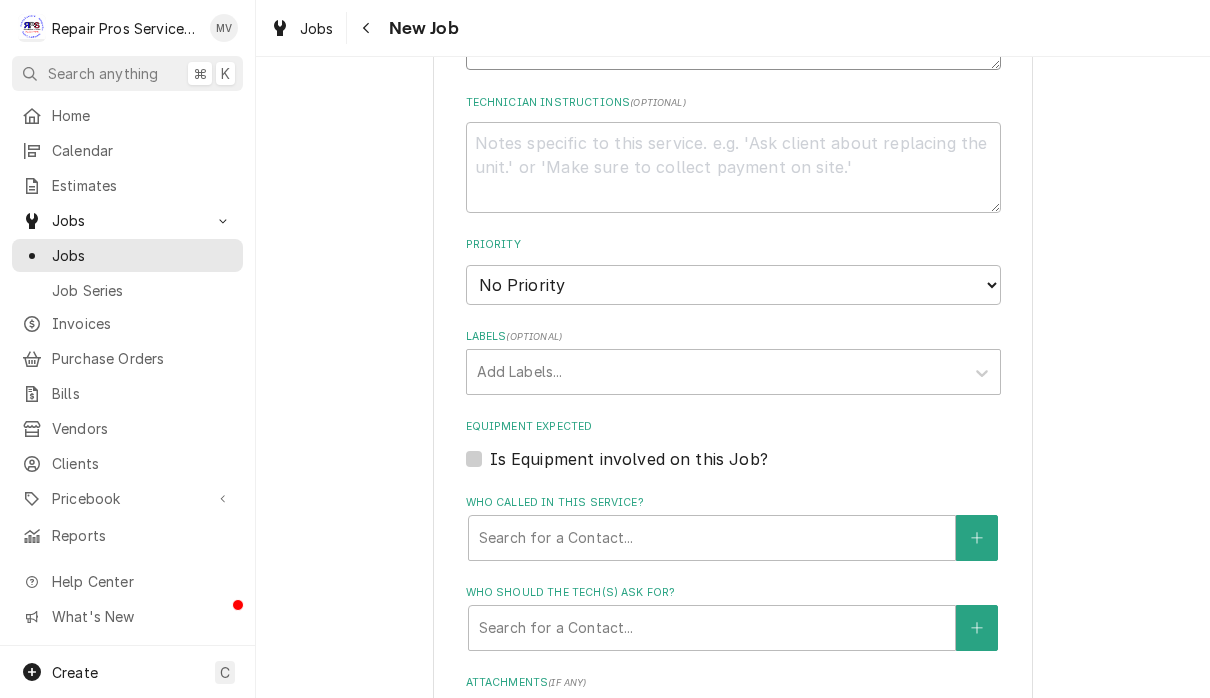 scroll, scrollTop: 1000, scrollLeft: 0, axis: vertical 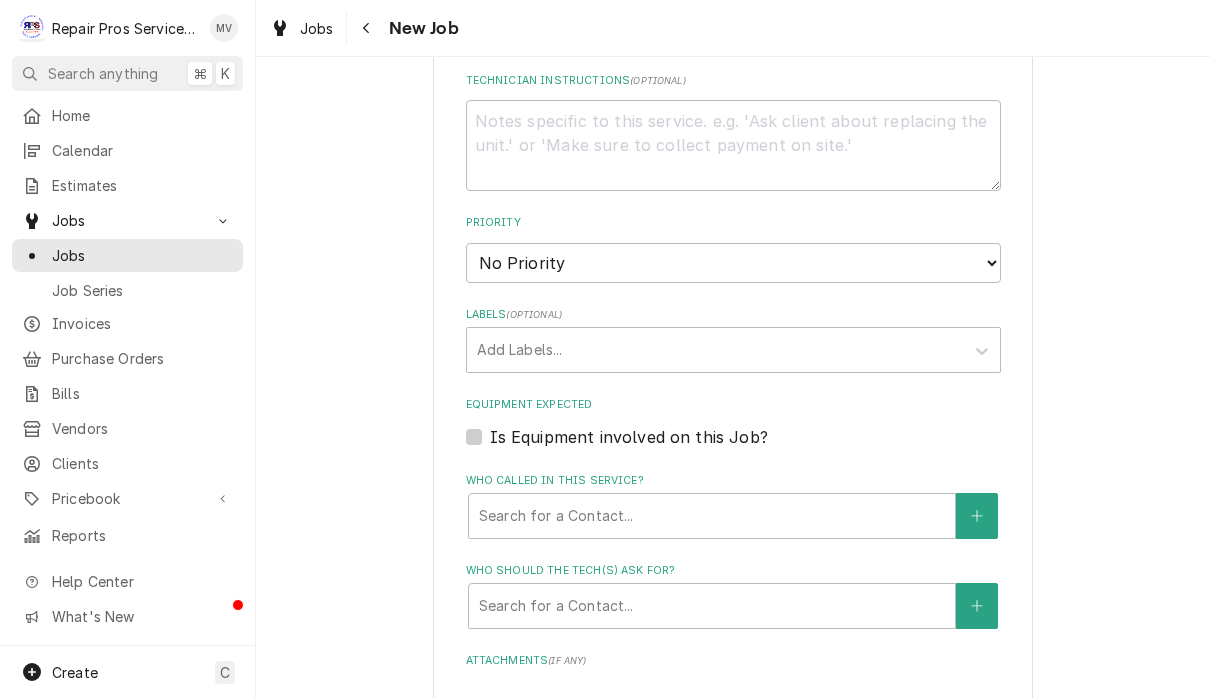 type on "Urinal won’t stop flowing" 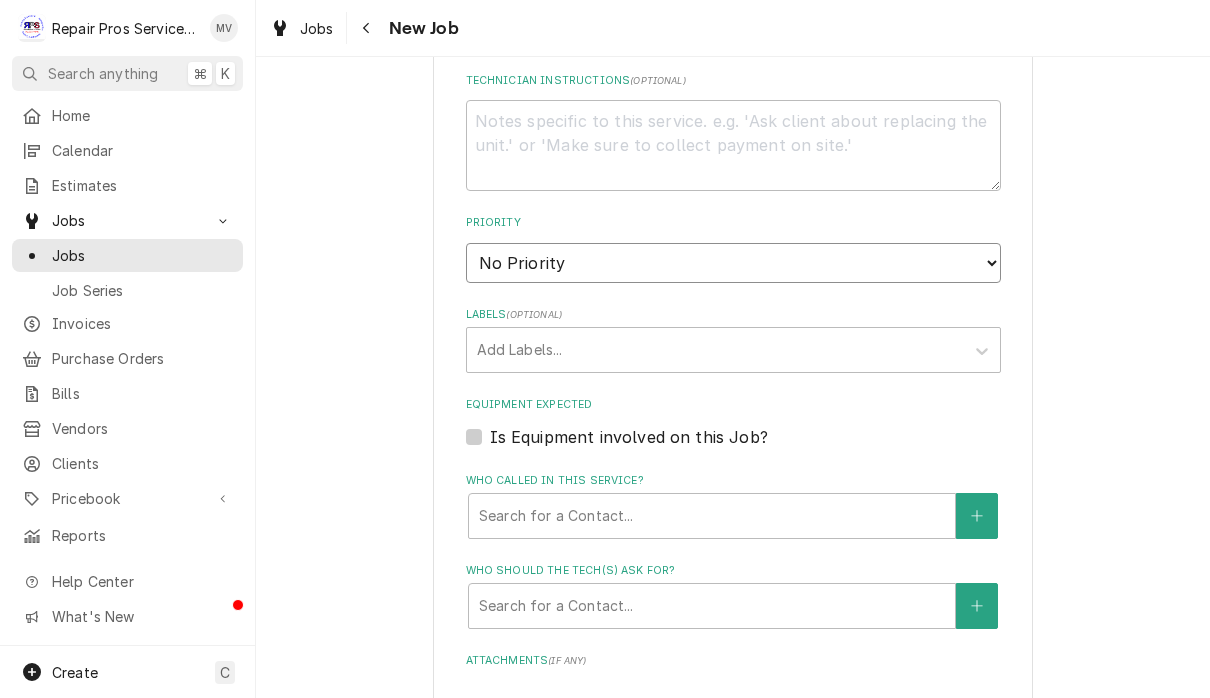 click on "No Priority Urgent High Medium Low" at bounding box center (733, 263) 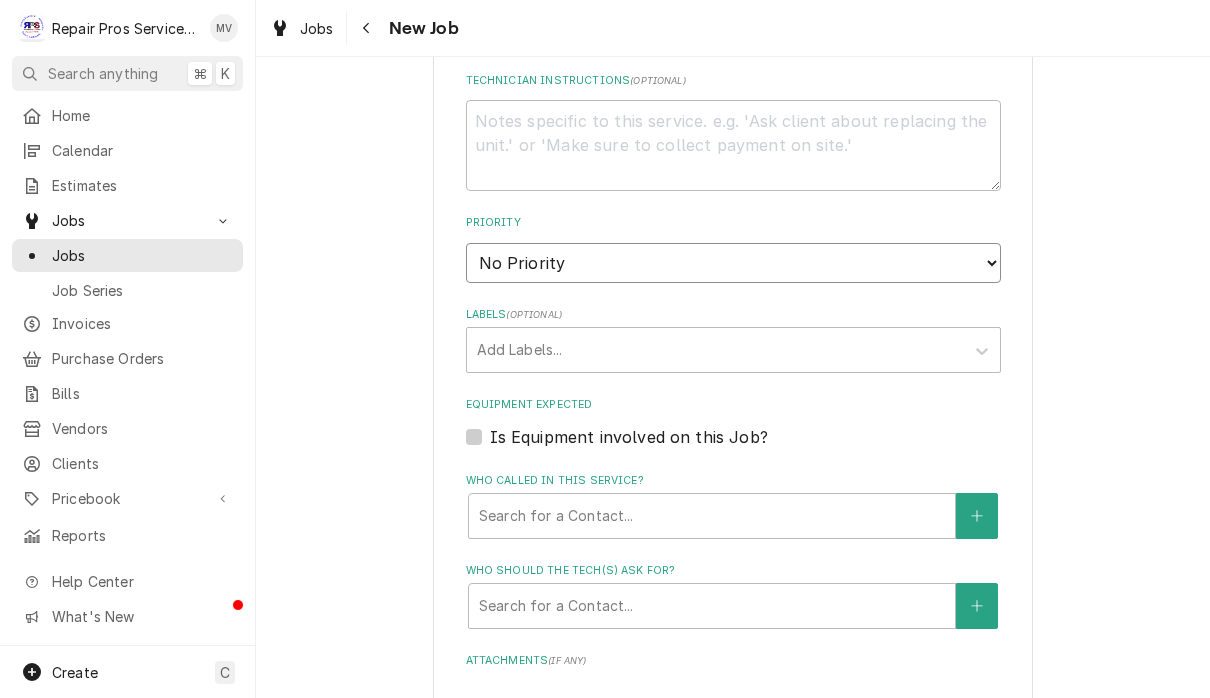 select on "3" 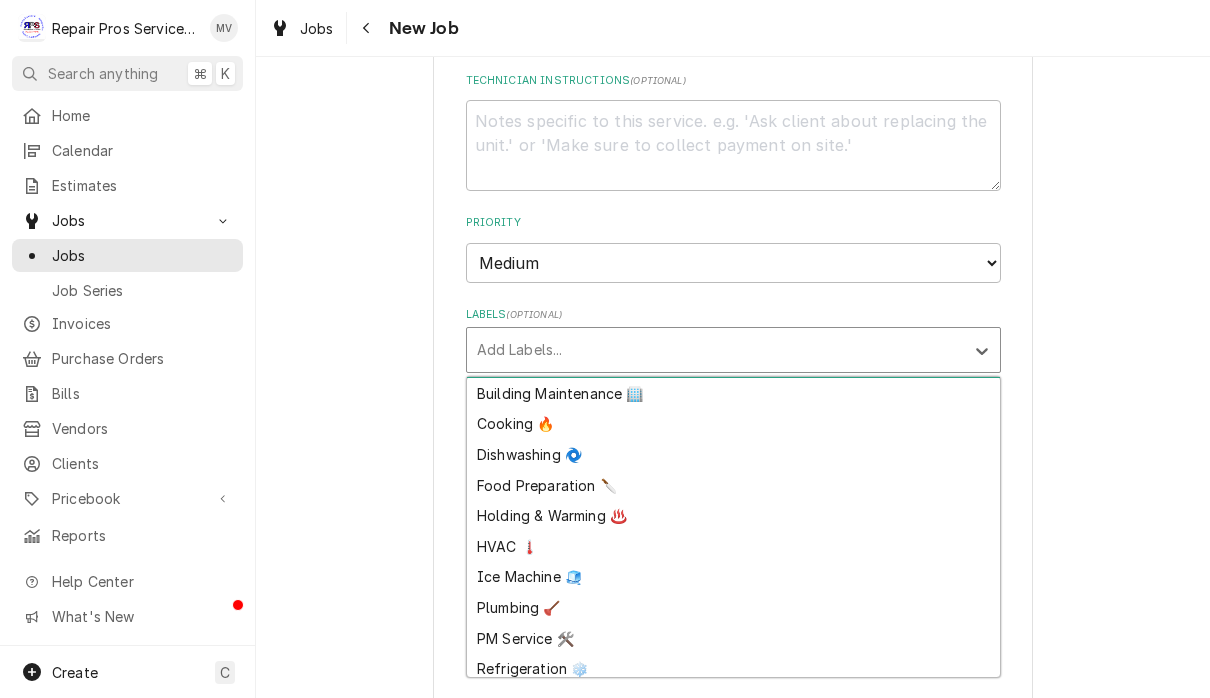 scroll, scrollTop: 28, scrollLeft: 0, axis: vertical 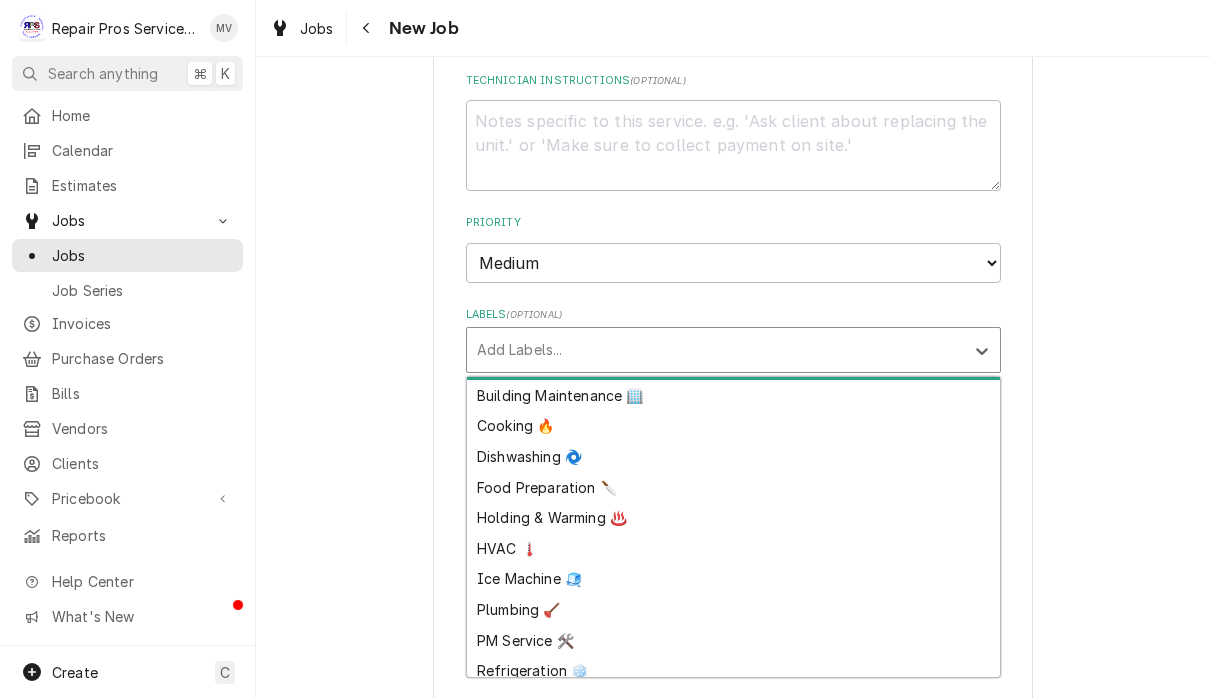 click on "Building Maintenance 🏢" at bounding box center [733, 395] 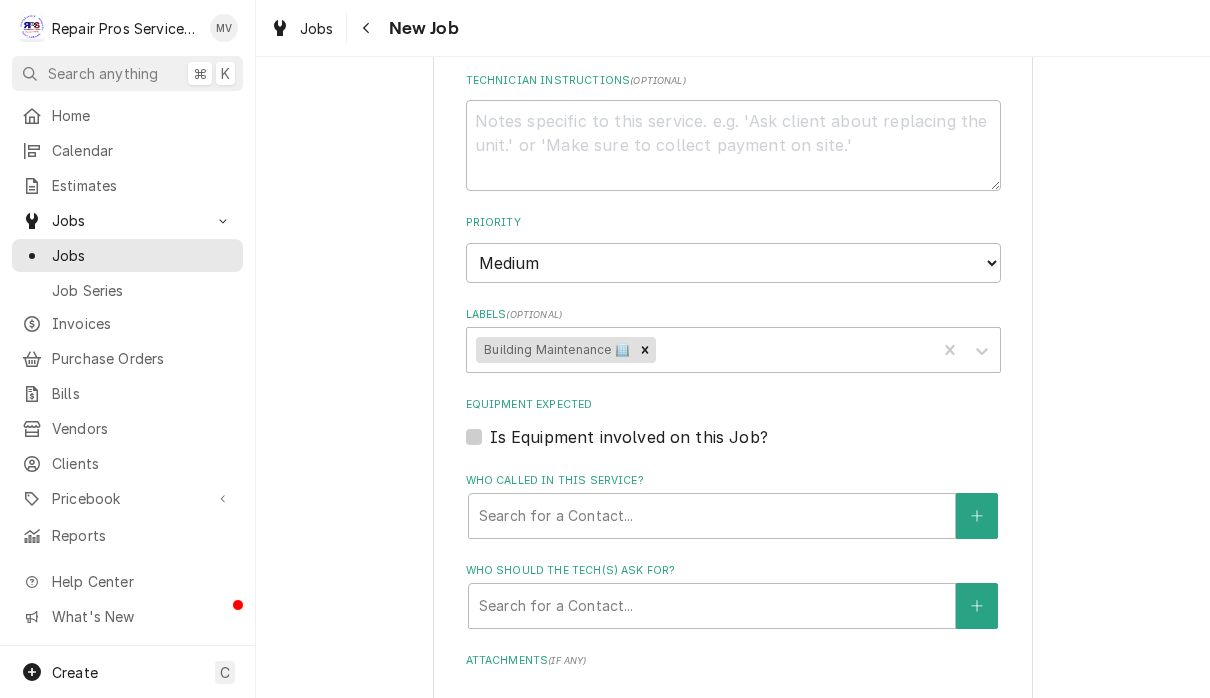 type on "x" 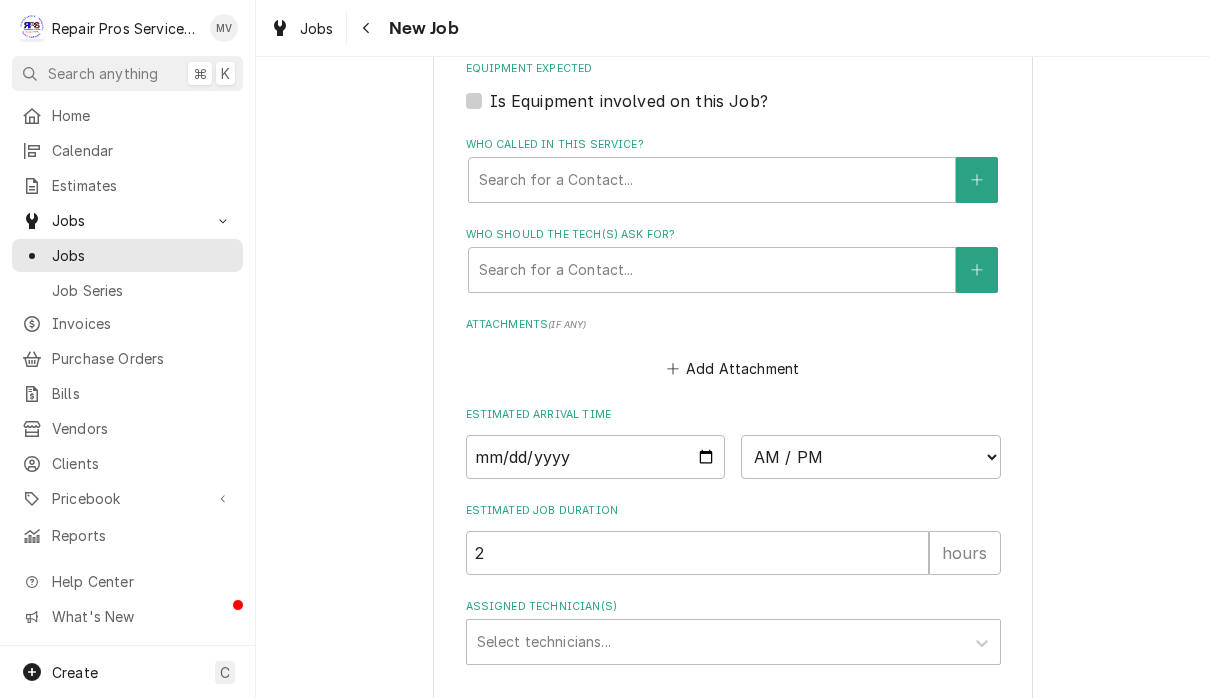 scroll, scrollTop: 1360, scrollLeft: 0, axis: vertical 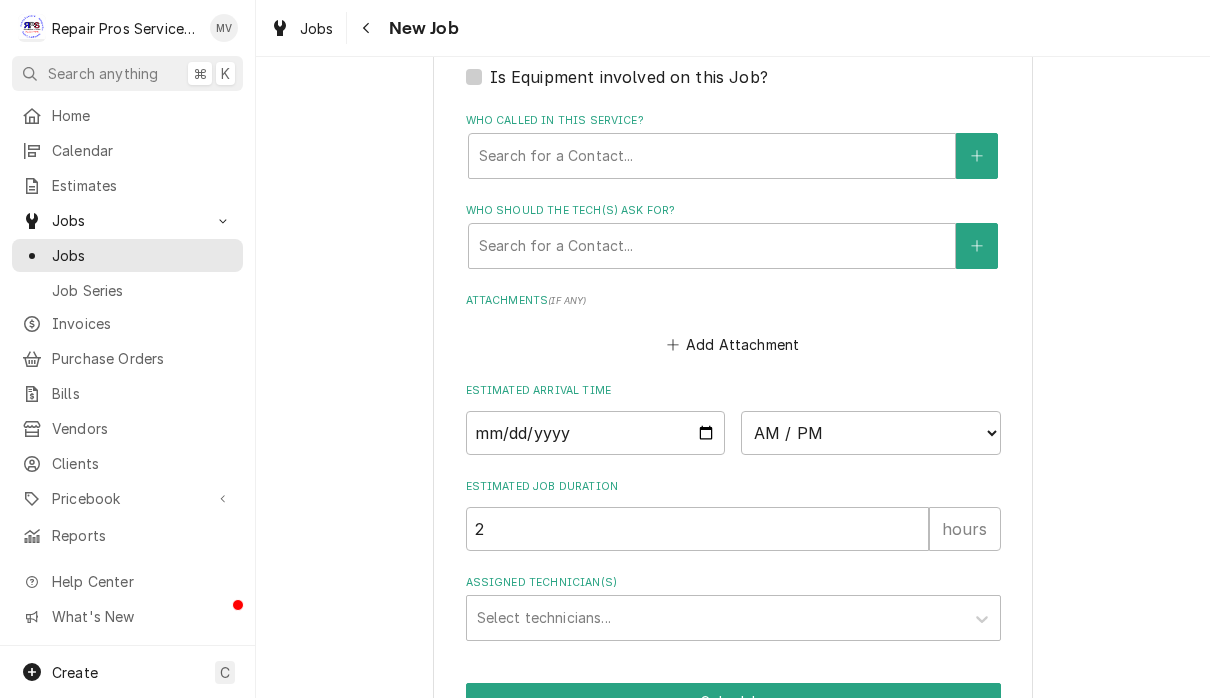 click at bounding box center [596, 433] 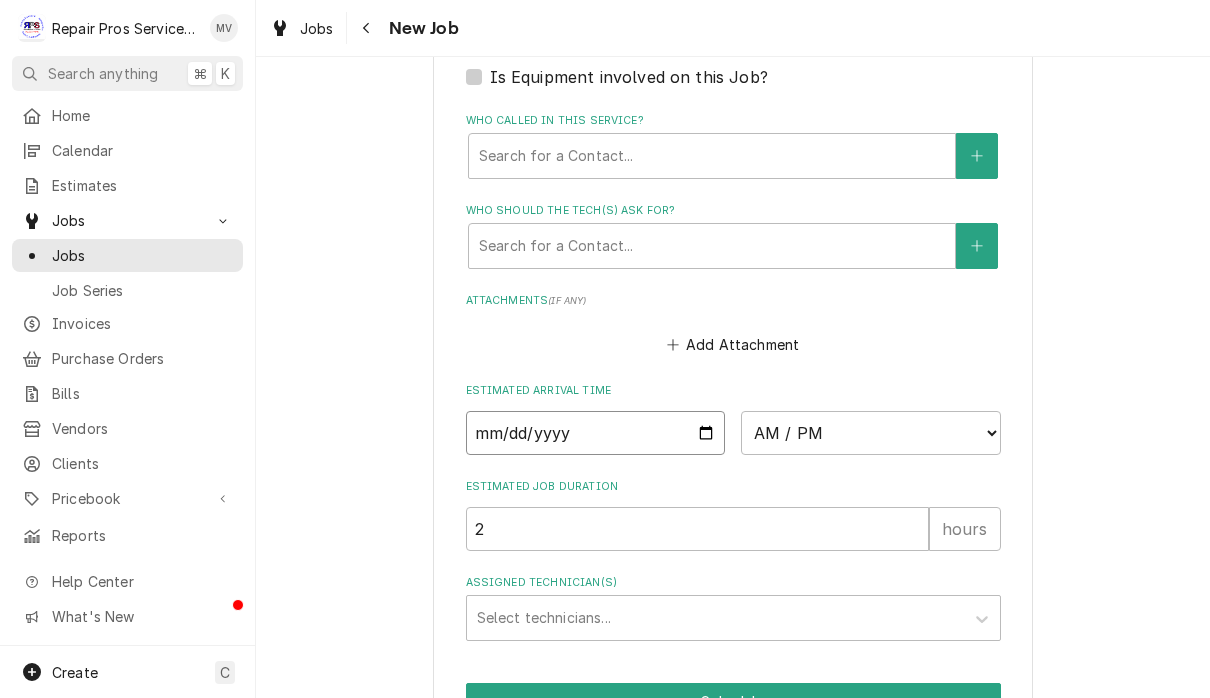 type on "2025-08-06" 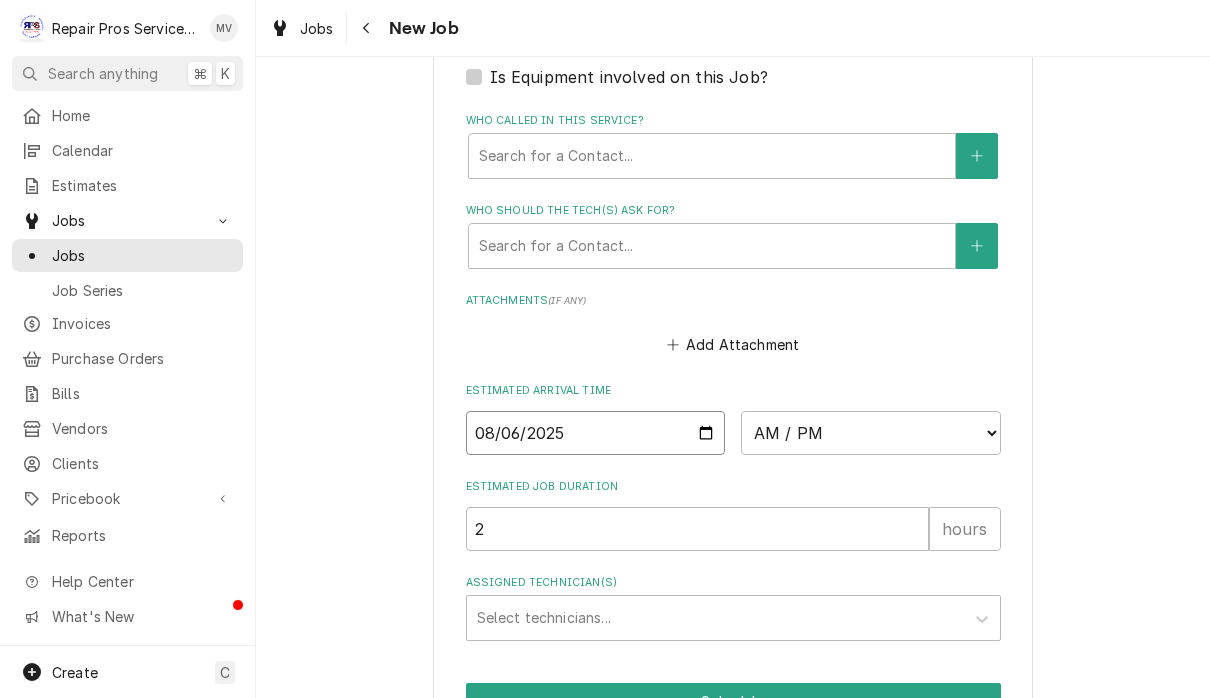 type on "x" 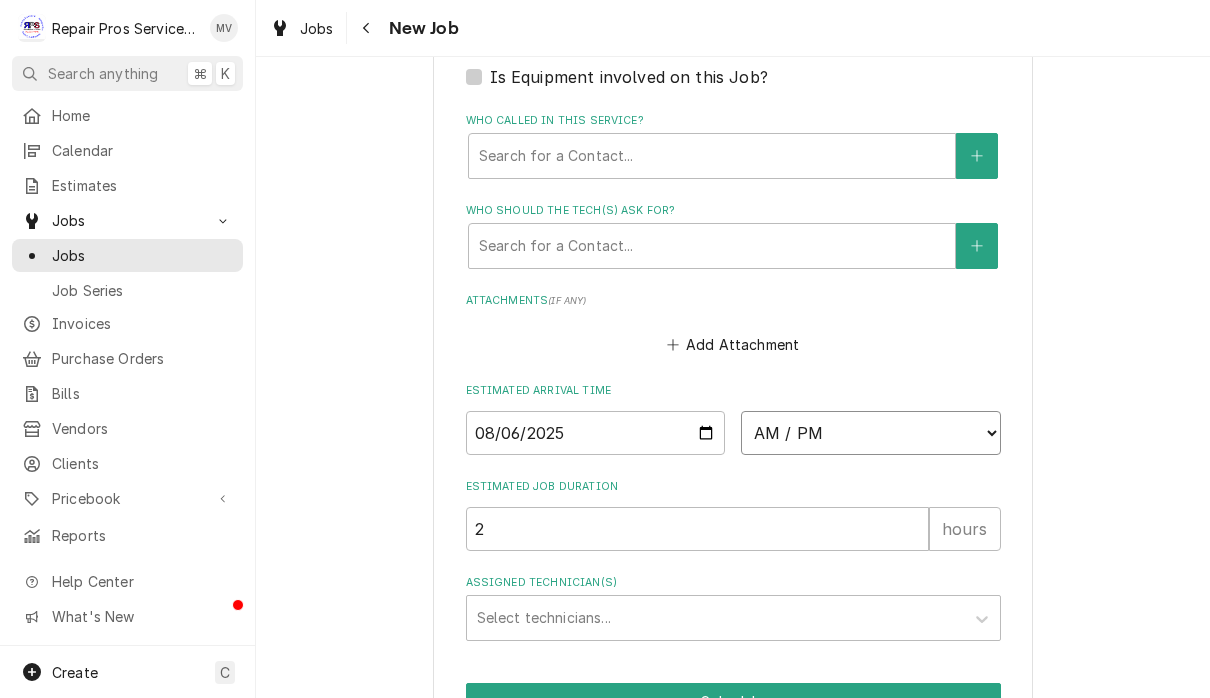 click on "AM / PM 6:00 AM 6:15 AM 6:30 AM 6:45 AM 7:00 AM 7:15 AM 7:30 AM 7:45 AM 8:00 AM 8:15 AM 8:30 AM 8:45 AM 9:00 AM 9:15 AM 9:30 AM 9:45 AM 10:00 AM 10:15 AM 10:30 AM 10:45 AM 11:00 AM 11:15 AM 11:30 AM 11:45 AM 12:00 PM 12:15 PM 12:30 PM 12:45 PM 1:00 PM 1:15 PM 1:30 PM 1:45 PM 2:00 PM 2:15 PM 2:30 PM 2:45 PM 3:00 PM 3:15 PM 3:30 PM 3:45 PM 4:00 PM 4:15 PM 4:30 PM 4:45 PM 5:00 PM 5:15 PM 5:30 PM 5:45 PM 6:00 PM 6:15 PM 6:30 PM 6:45 PM 7:00 PM 7:15 PM 7:30 PM 7:45 PM 8:00 PM 8:15 PM 8:30 PM 8:45 PM 9:00 PM 9:15 PM 9:30 PM 9:45 PM 10:00 PM 10:15 PM 10:30 PM 10:45 PM 11:00 PM 11:15 PM 11:30 PM 11:45 PM 12:00 AM 12:15 AM 12:30 AM 12:45 AM 1:00 AM 1:15 AM 1:30 AM 1:45 AM 2:00 AM 2:15 AM 2:30 AM 2:45 AM 3:00 AM 3:15 AM 3:30 AM 3:45 AM 4:00 AM 4:15 AM 4:30 AM 4:45 AM 5:00 AM 5:15 AM 5:30 AM 5:45 AM" at bounding box center (871, 433) 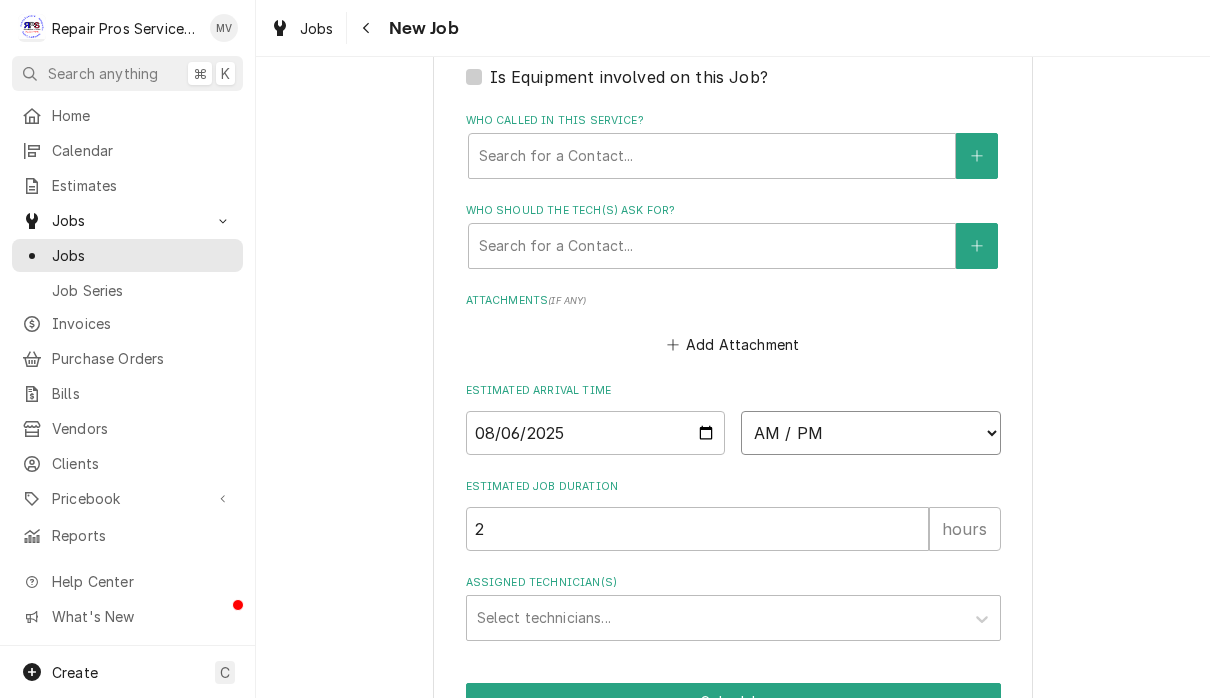 select on "12:00:00" 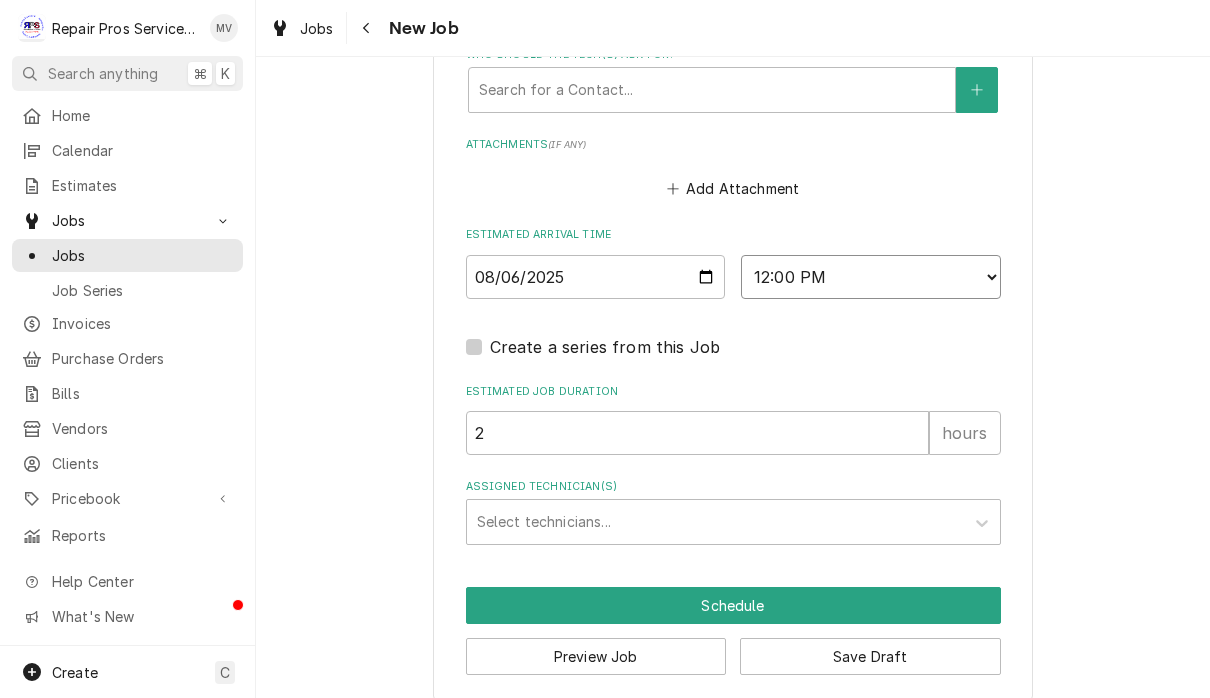 scroll, scrollTop: 1514, scrollLeft: 0, axis: vertical 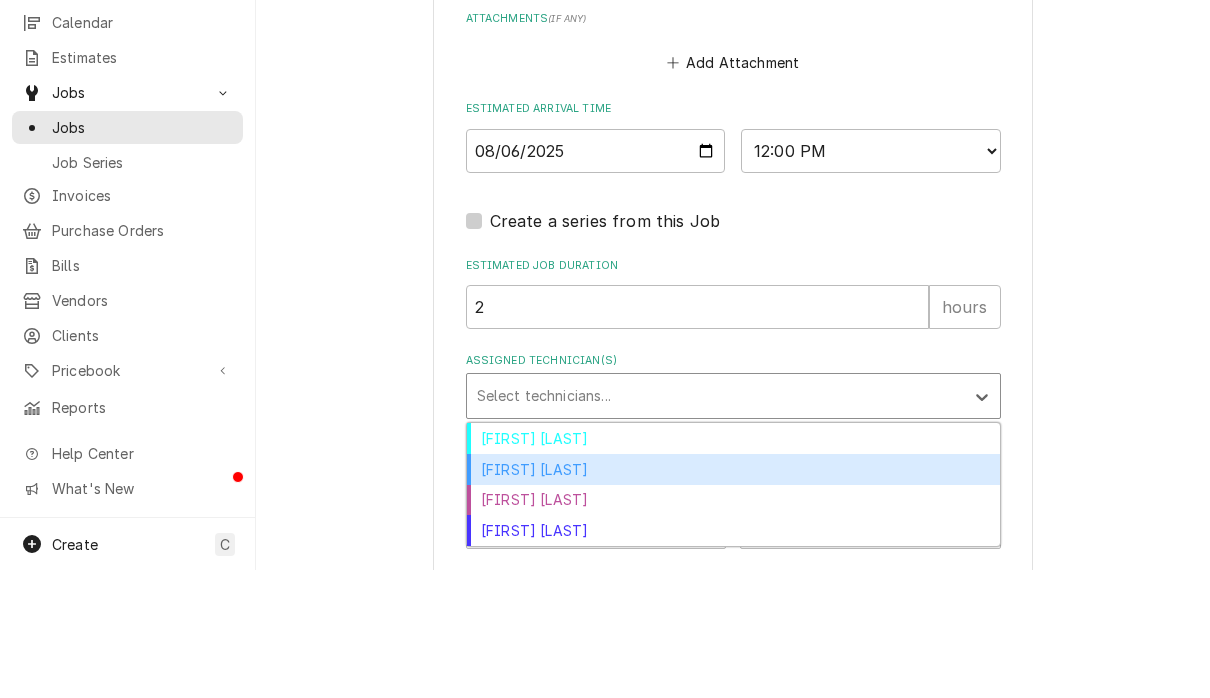 click on "Caleb Kvale" at bounding box center [733, 597] 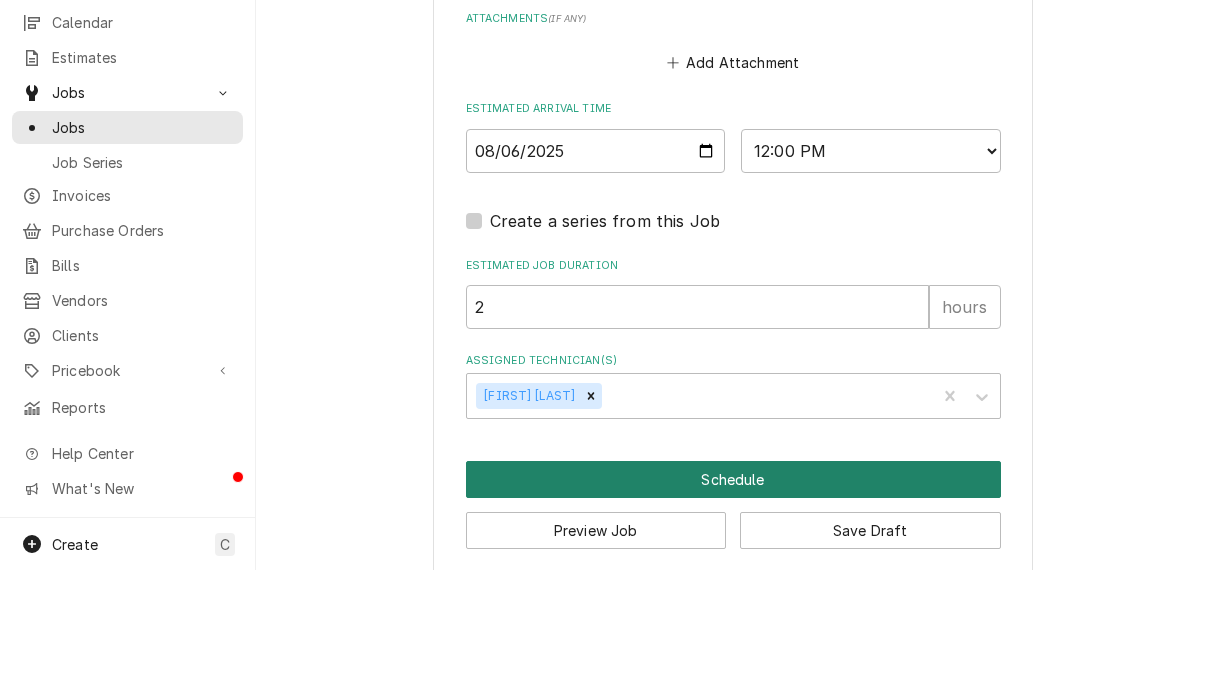 click on "Schedule" at bounding box center (733, 607) 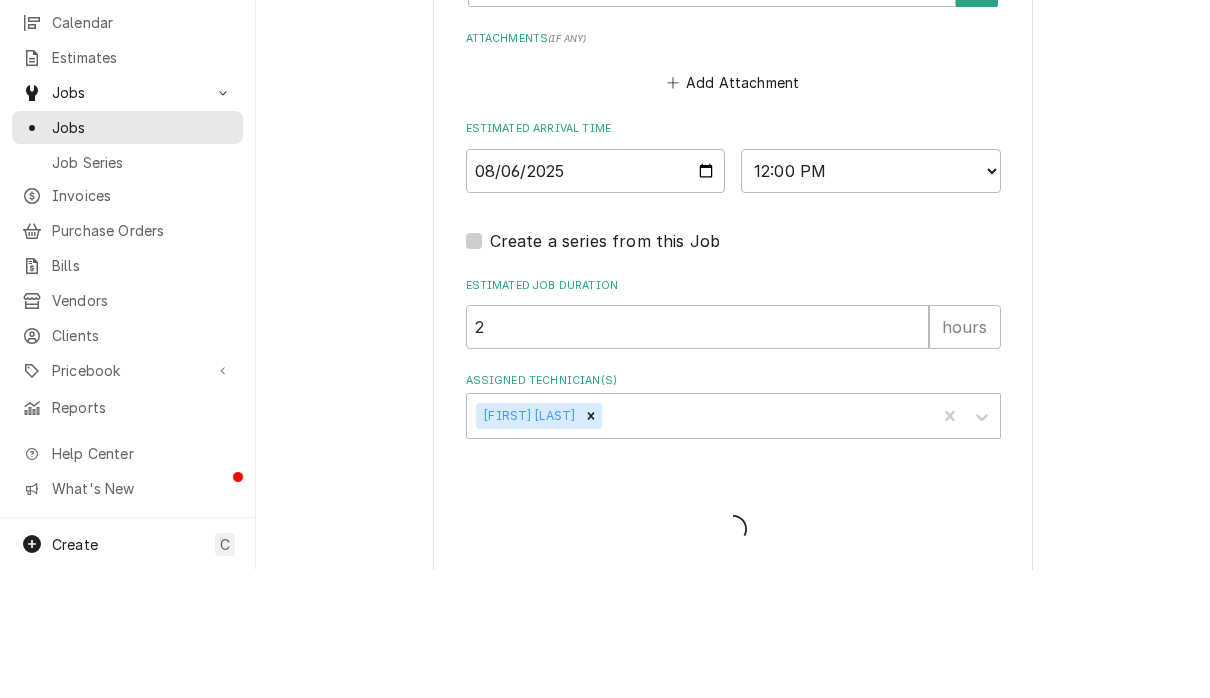 type on "x" 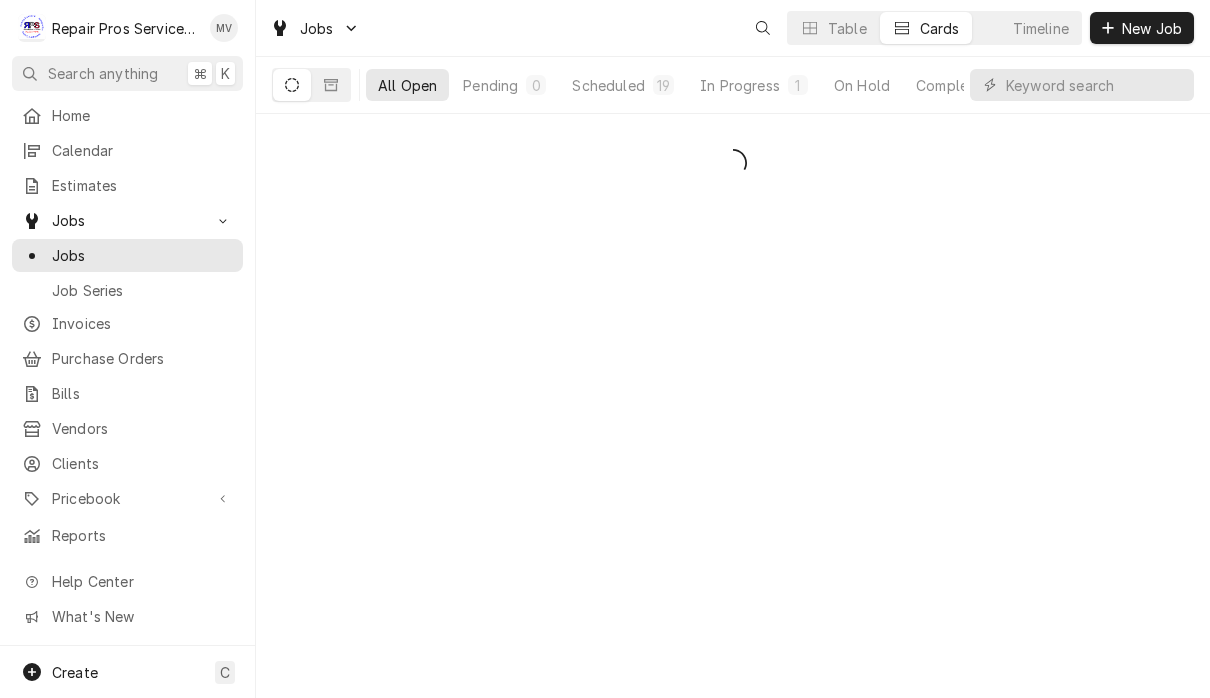 scroll, scrollTop: 0, scrollLeft: 0, axis: both 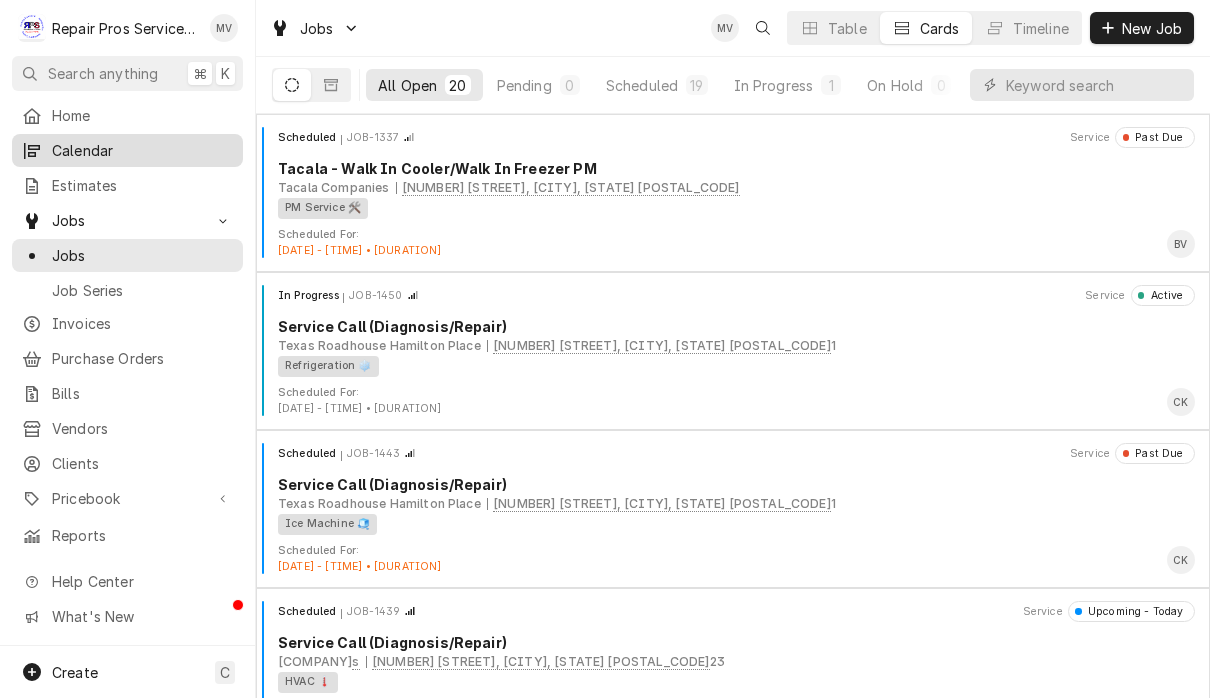 click on "Calendar" at bounding box center (142, 150) 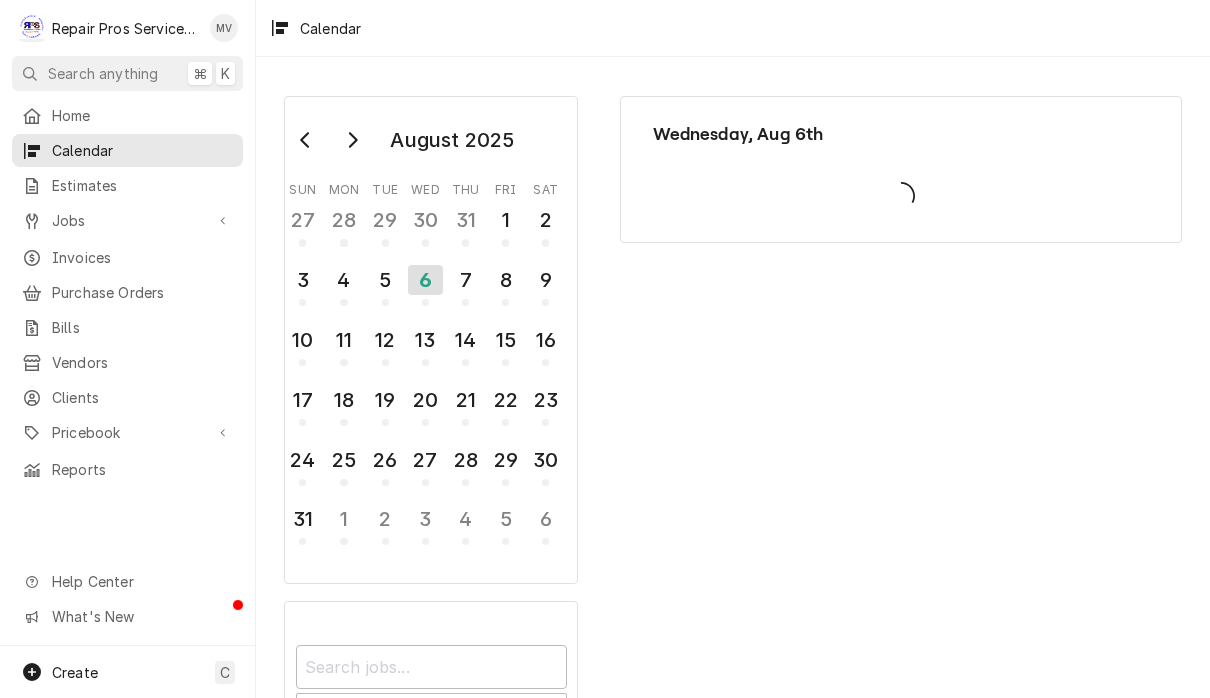 scroll, scrollTop: 0, scrollLeft: 0, axis: both 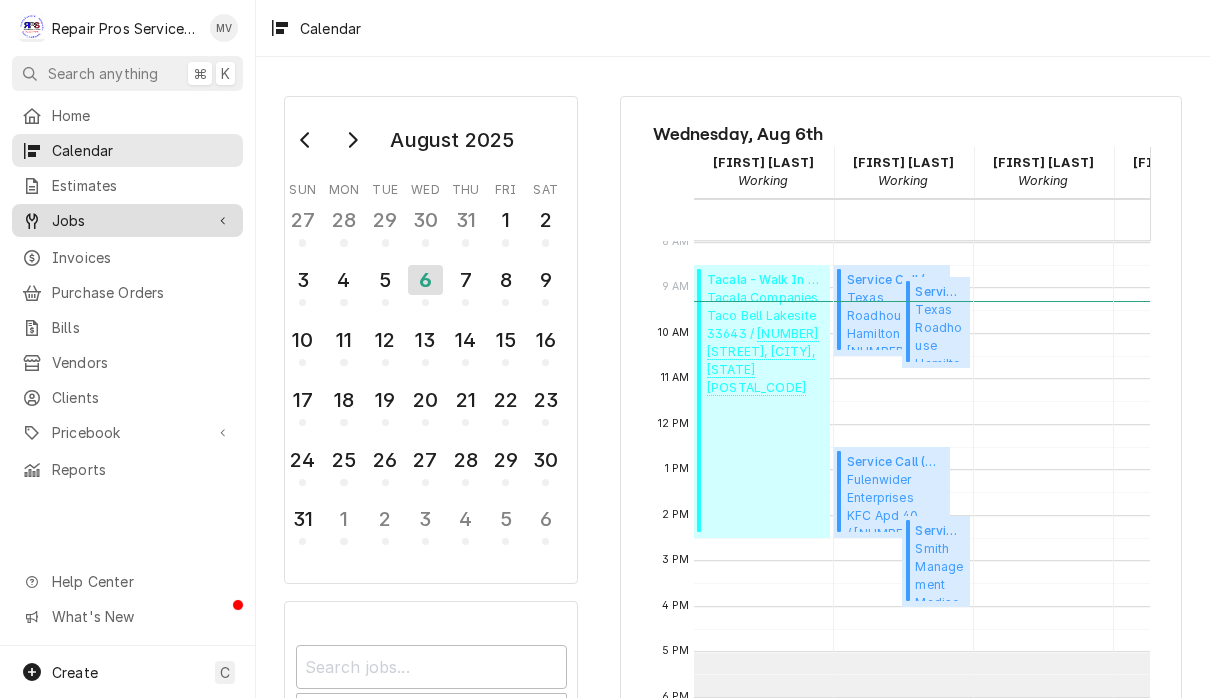 click on "Jobs" at bounding box center (127, 220) 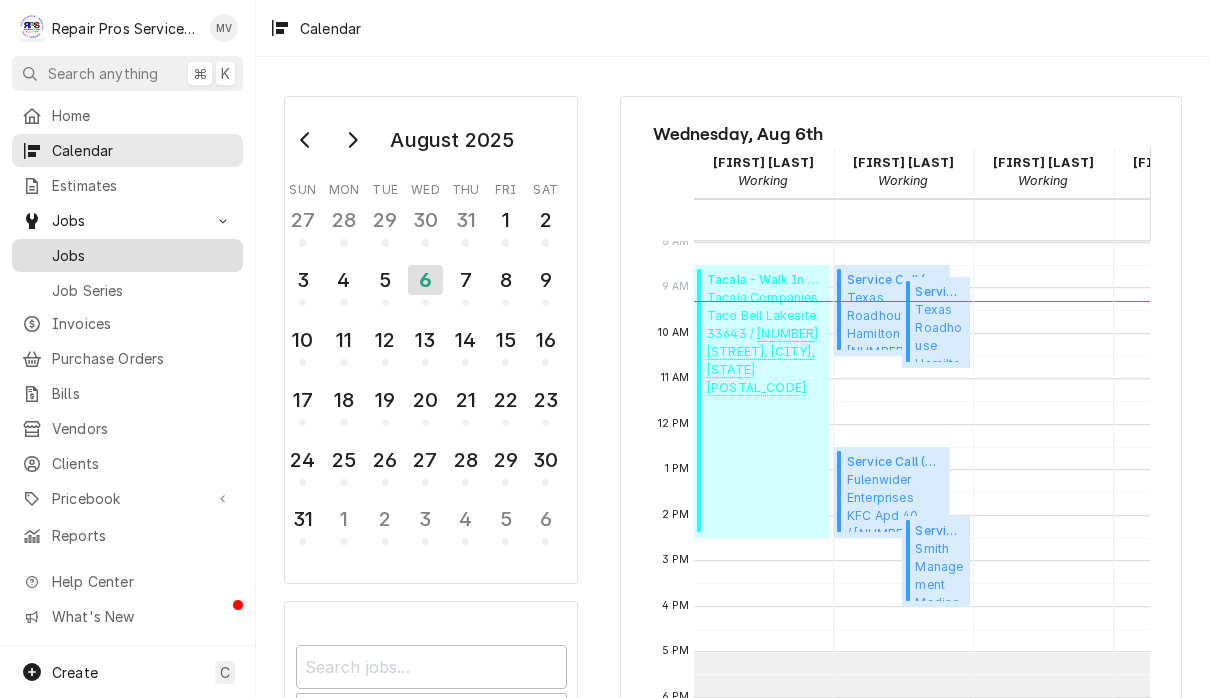 click on "Jobs" at bounding box center (142, 255) 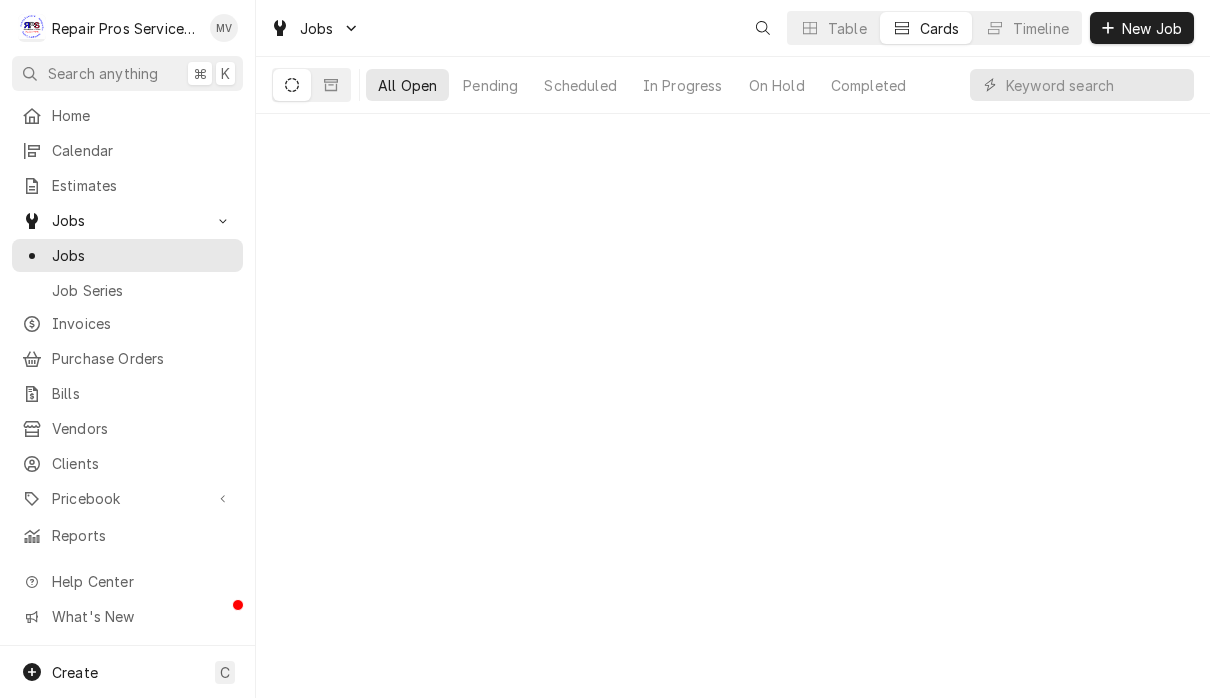 scroll, scrollTop: 0, scrollLeft: 0, axis: both 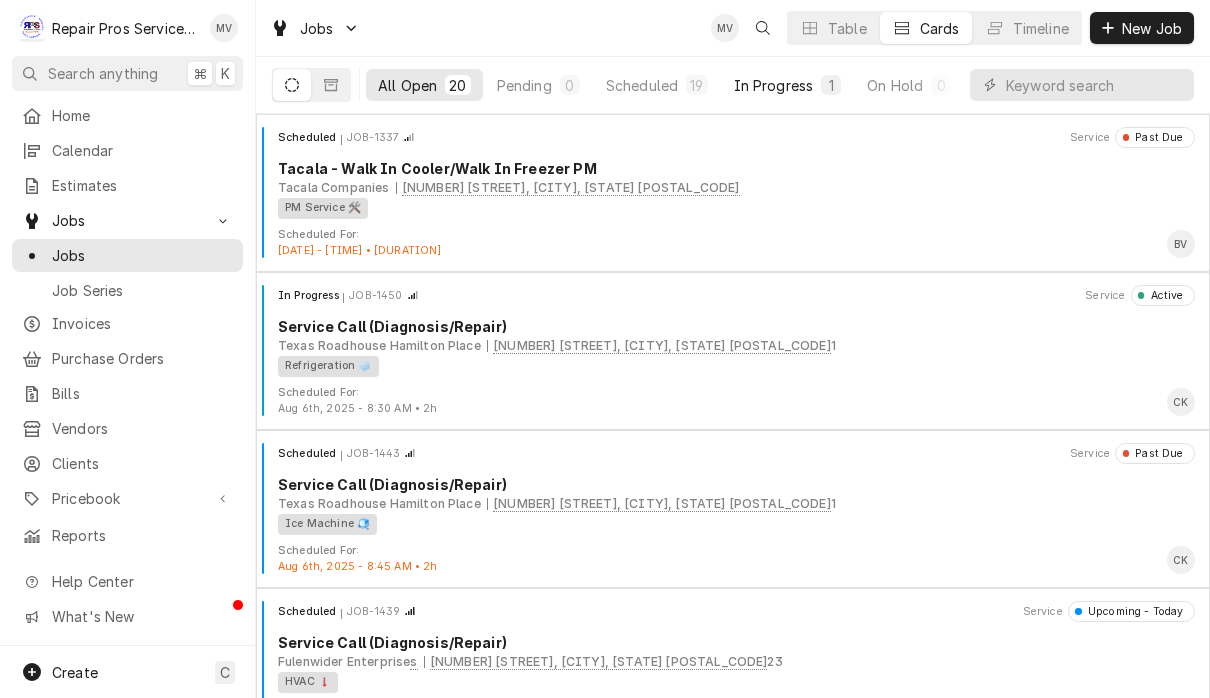 click on "In Progress" at bounding box center (774, 85) 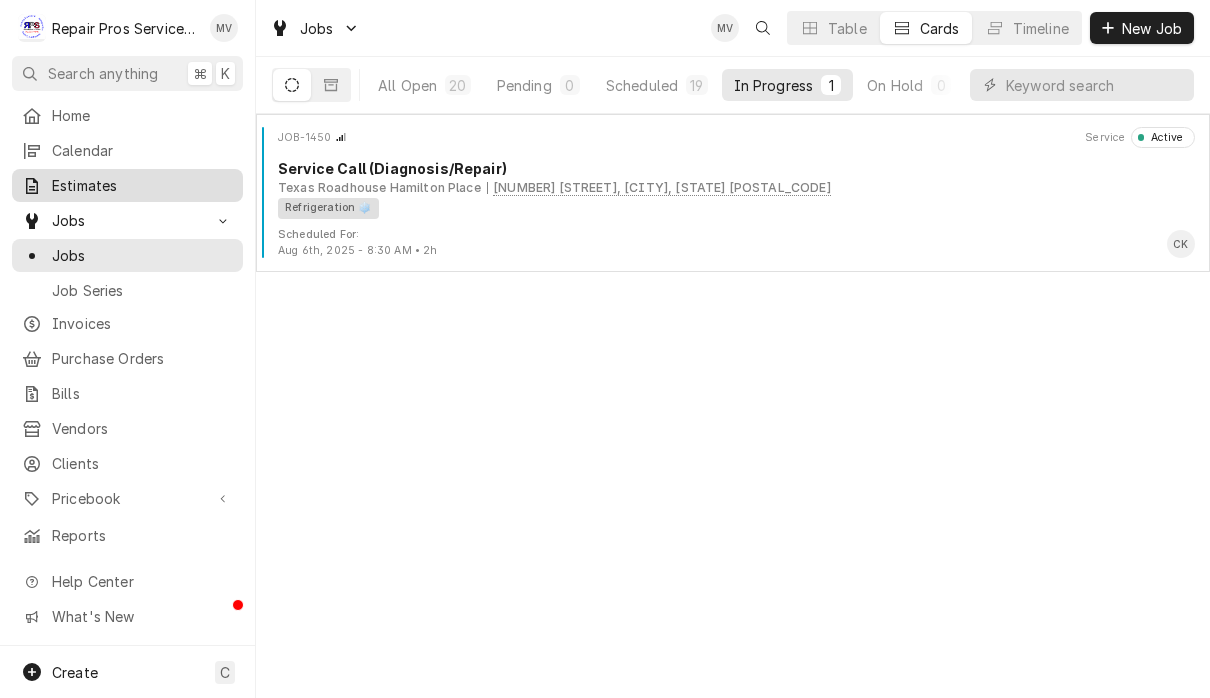 click on "Estimates" at bounding box center (127, 185) 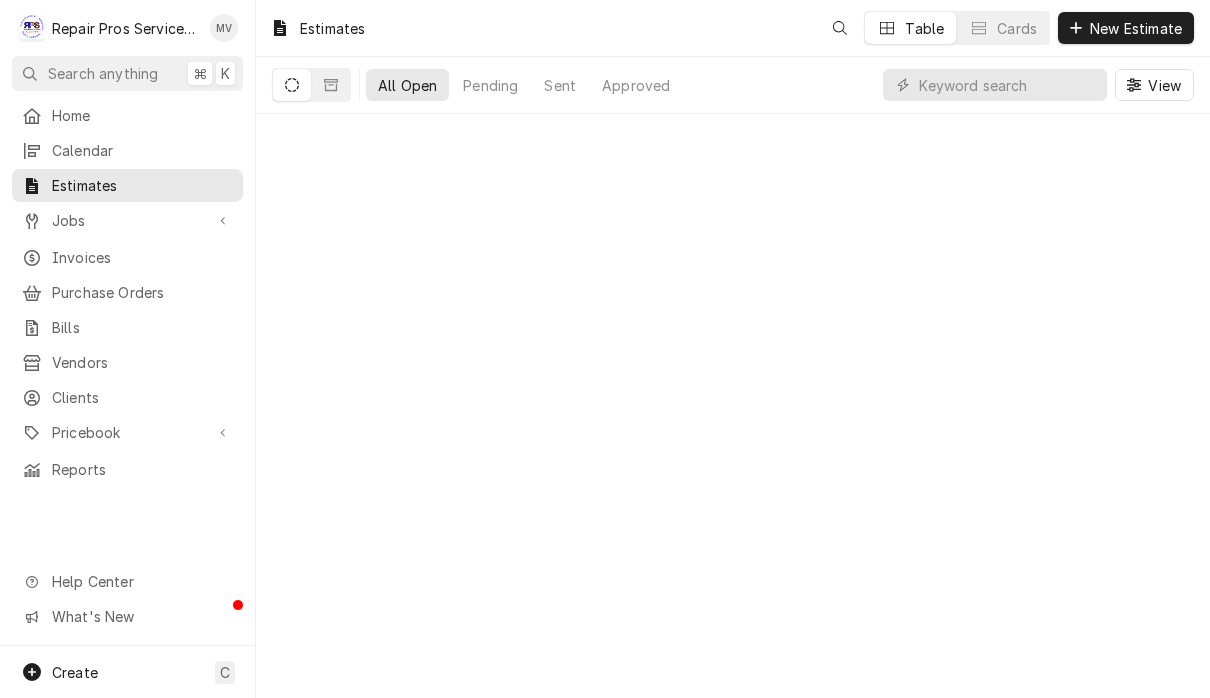 scroll, scrollTop: 0, scrollLeft: 0, axis: both 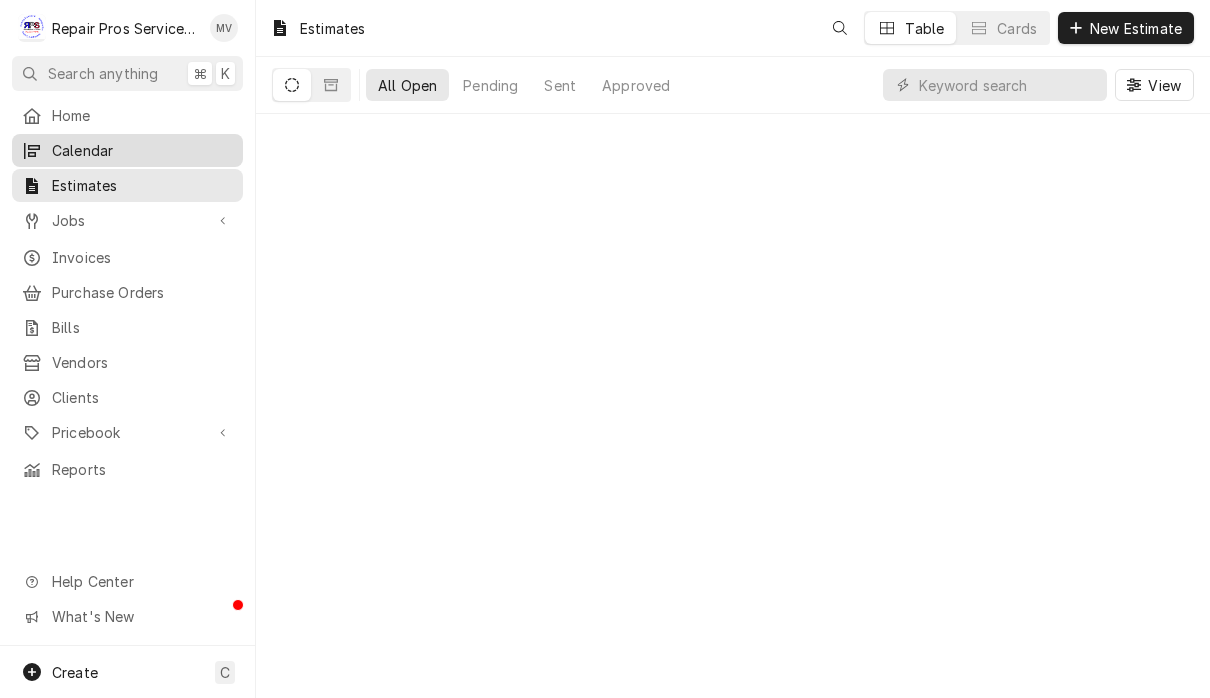 click on "Calendar" at bounding box center [142, 150] 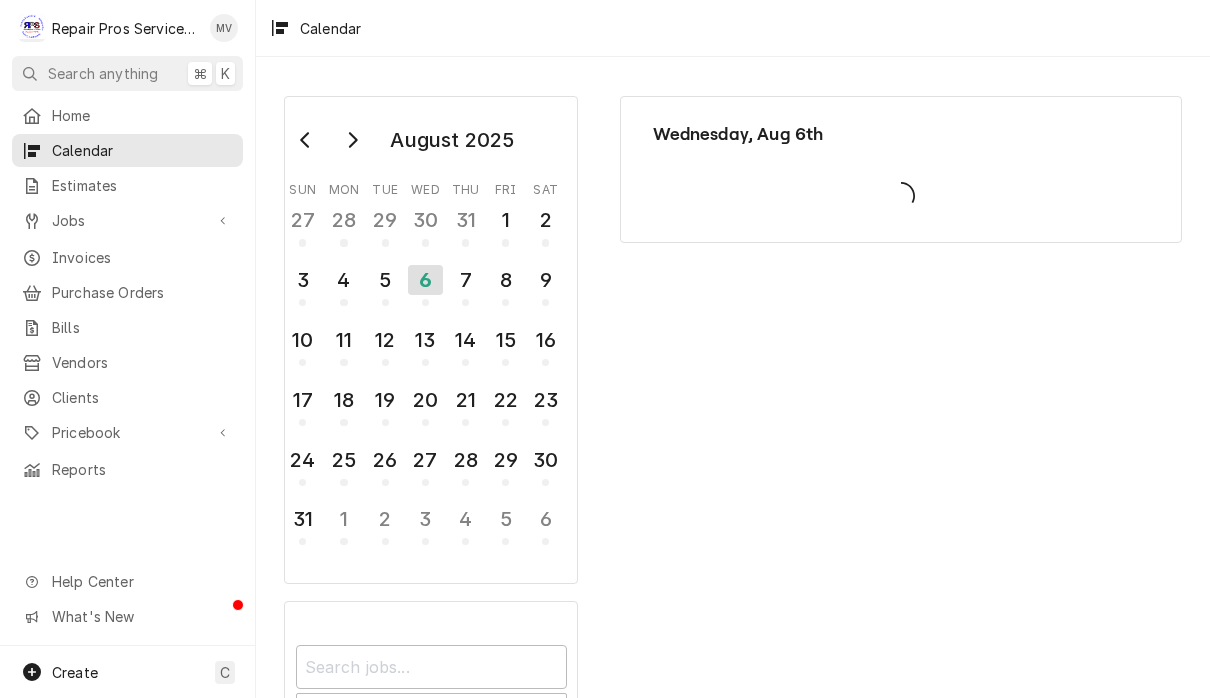 scroll, scrollTop: 0, scrollLeft: 0, axis: both 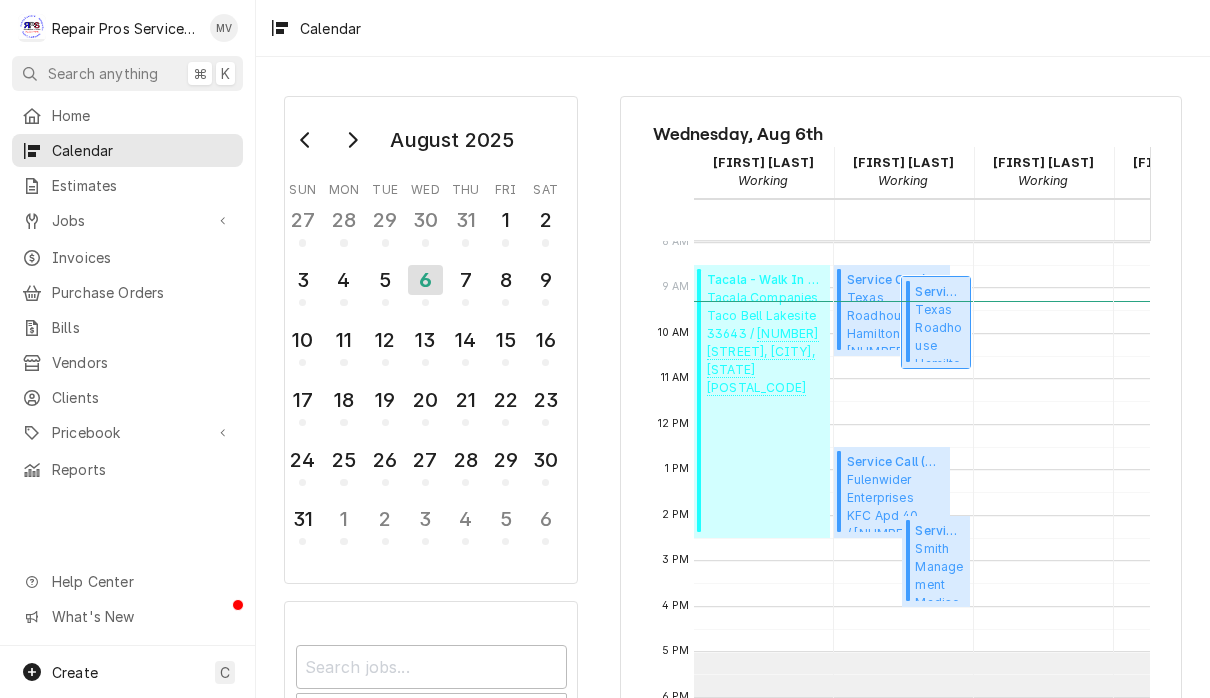 click on "Texas Roadhouse Hamilton Place 2020 Hamilton Pl Blvd, Chattanooga, TN 37421" at bounding box center (939, 331) 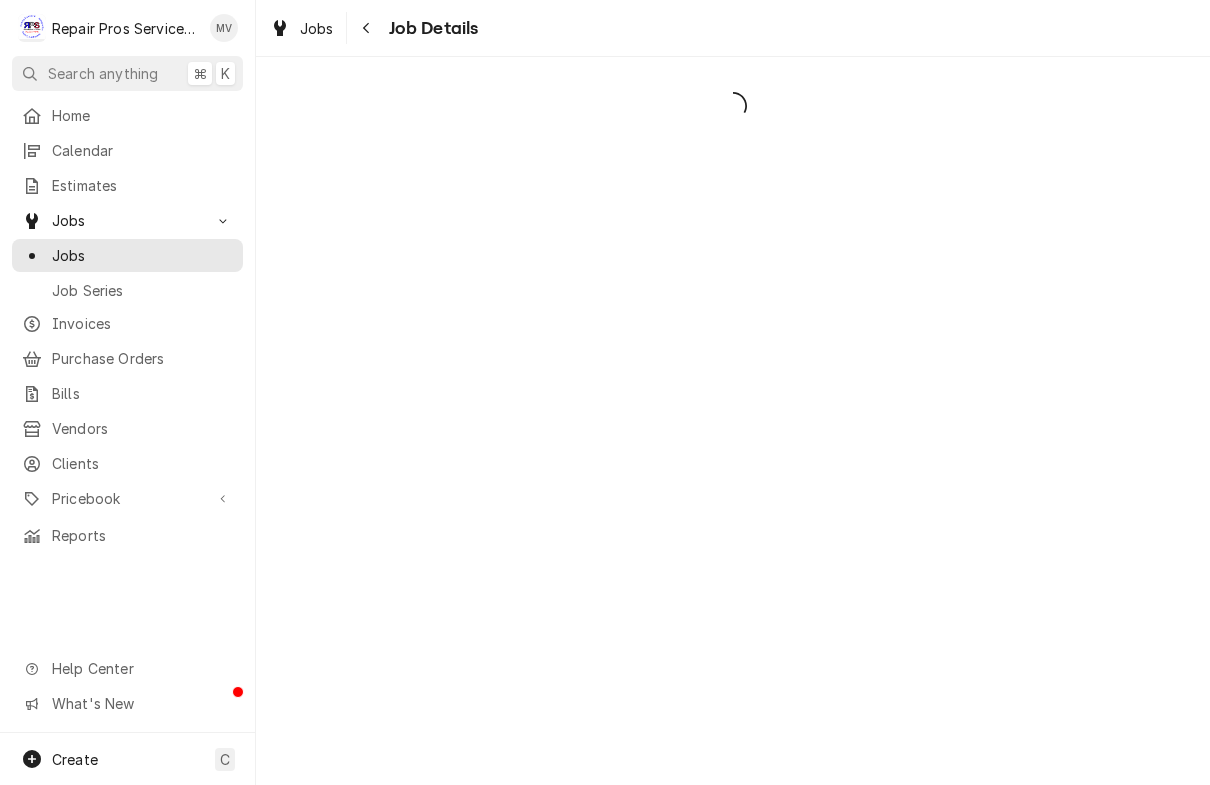 scroll, scrollTop: 0, scrollLeft: 0, axis: both 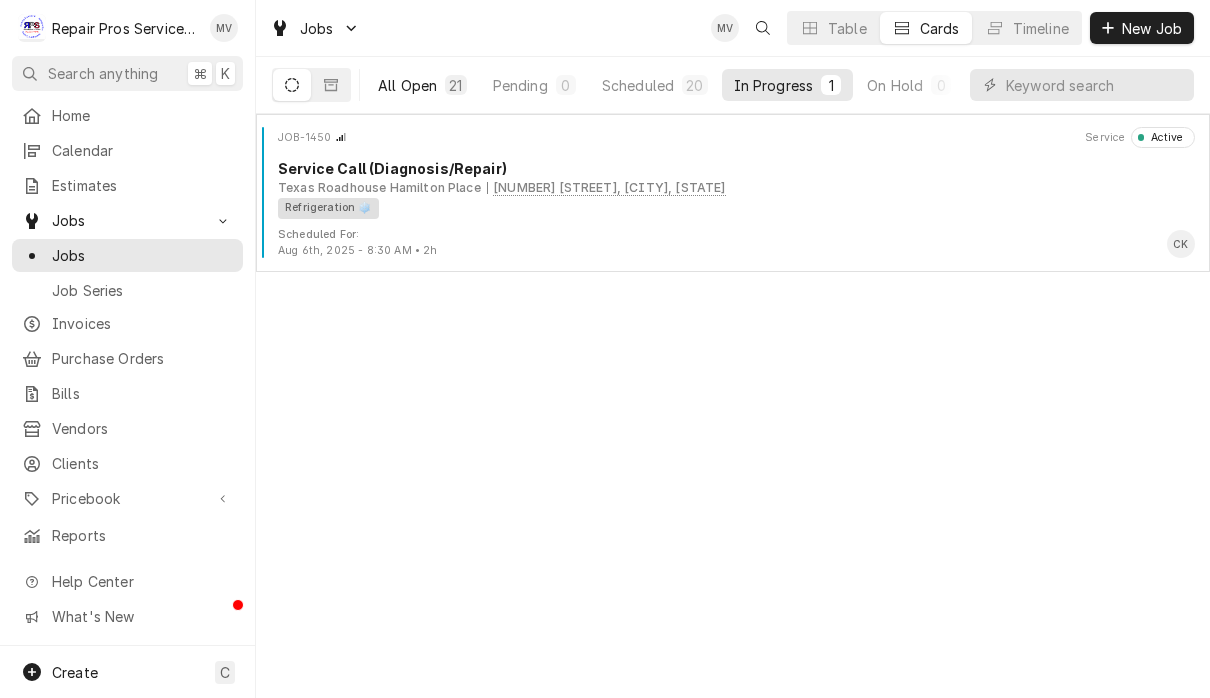 click on "All Open" at bounding box center (407, 85) 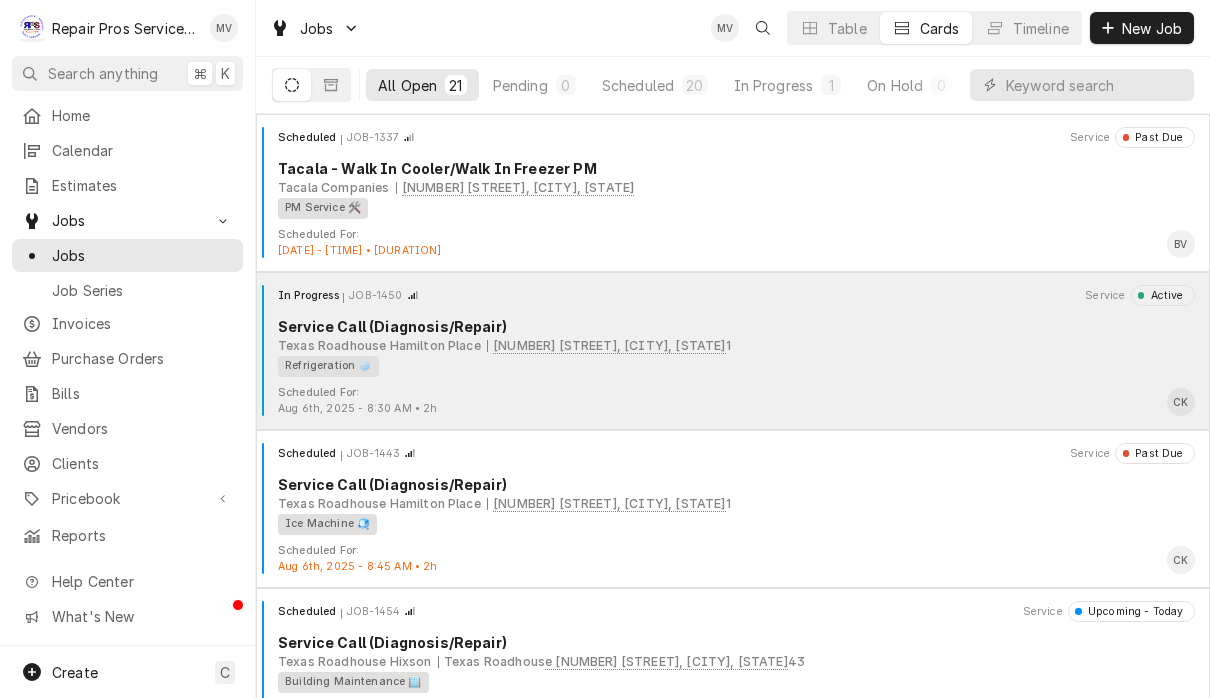 click on "Scheduled For: Aug 6th, 2025 - 8:30 AM • 2h CK" at bounding box center [733, 401] 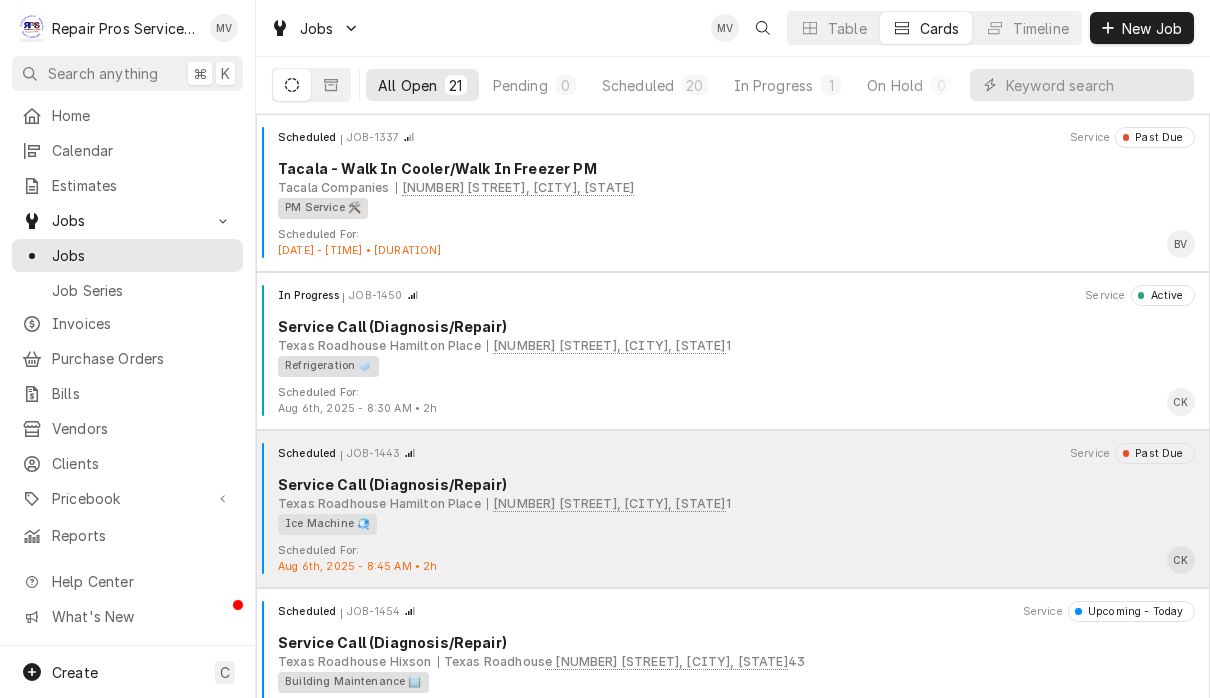 click on "Ice Machine 🧊" at bounding box center (729, 524) 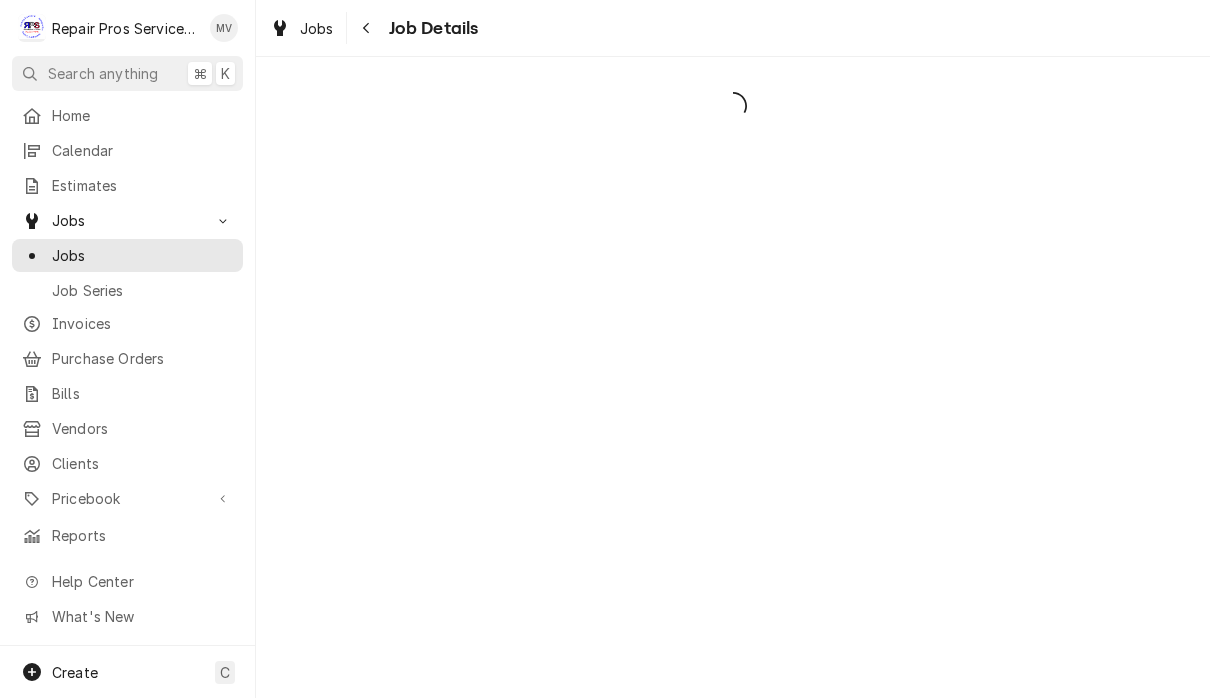 scroll, scrollTop: 0, scrollLeft: 0, axis: both 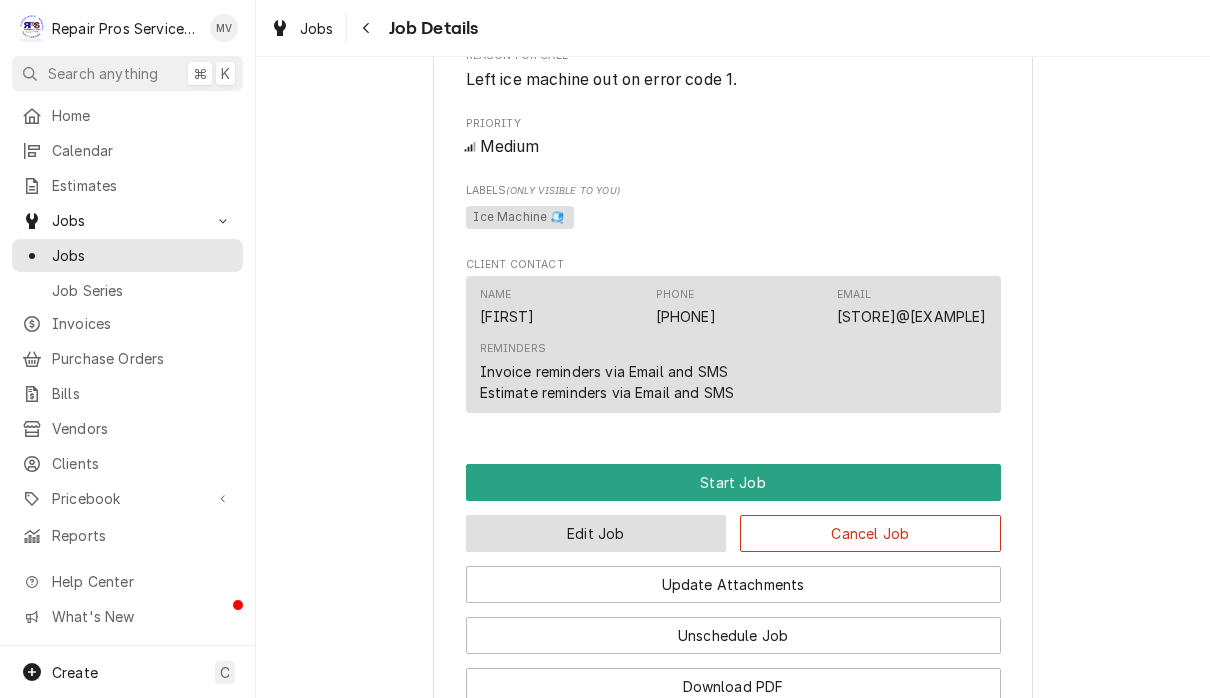 click on "Edit Job" at bounding box center [596, 533] 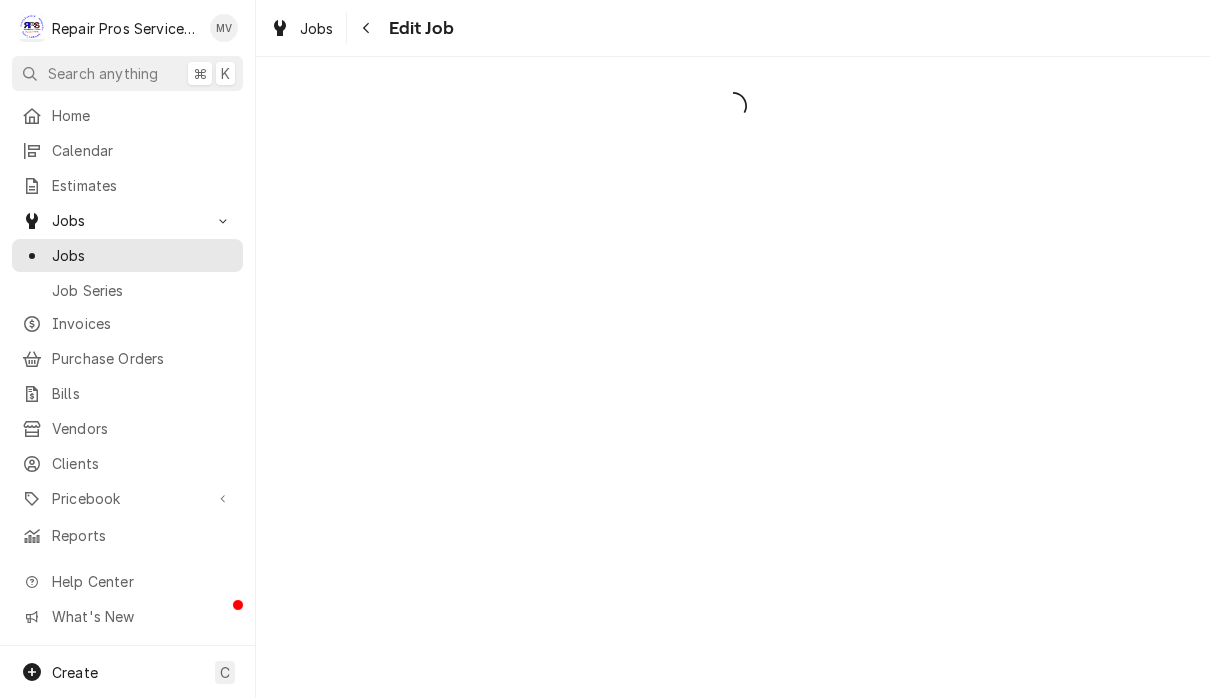 scroll, scrollTop: 0, scrollLeft: 0, axis: both 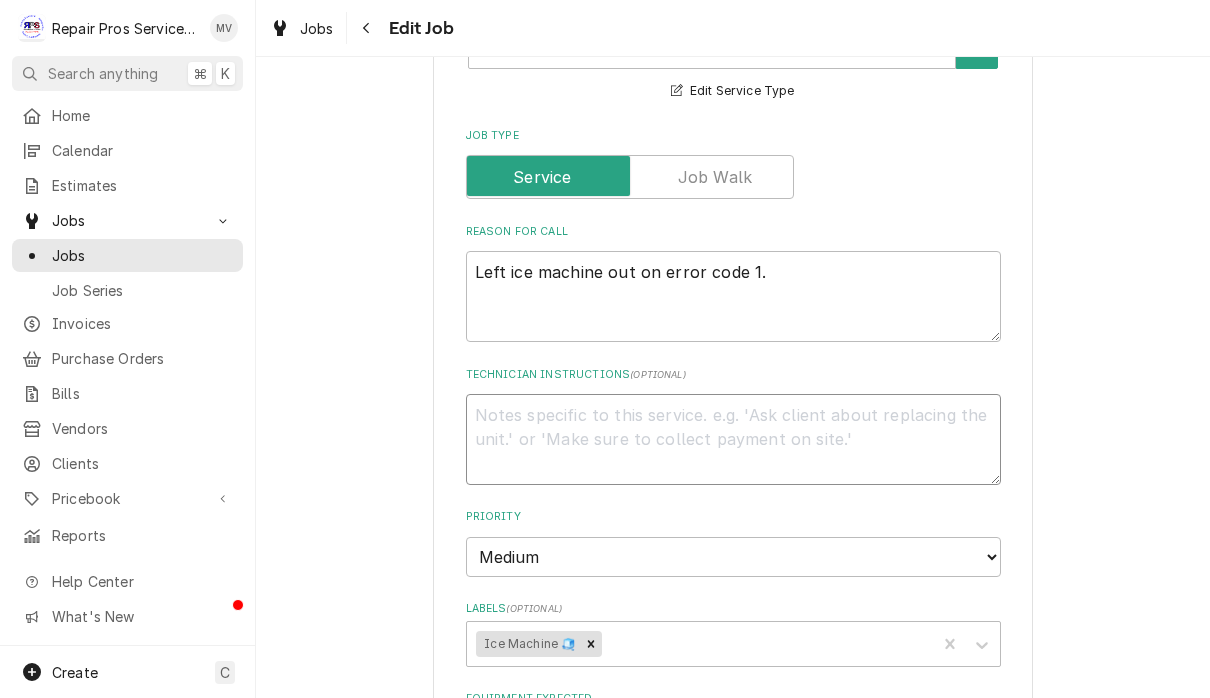 click on "Technician Instructions  ( optional )" at bounding box center (733, 439) 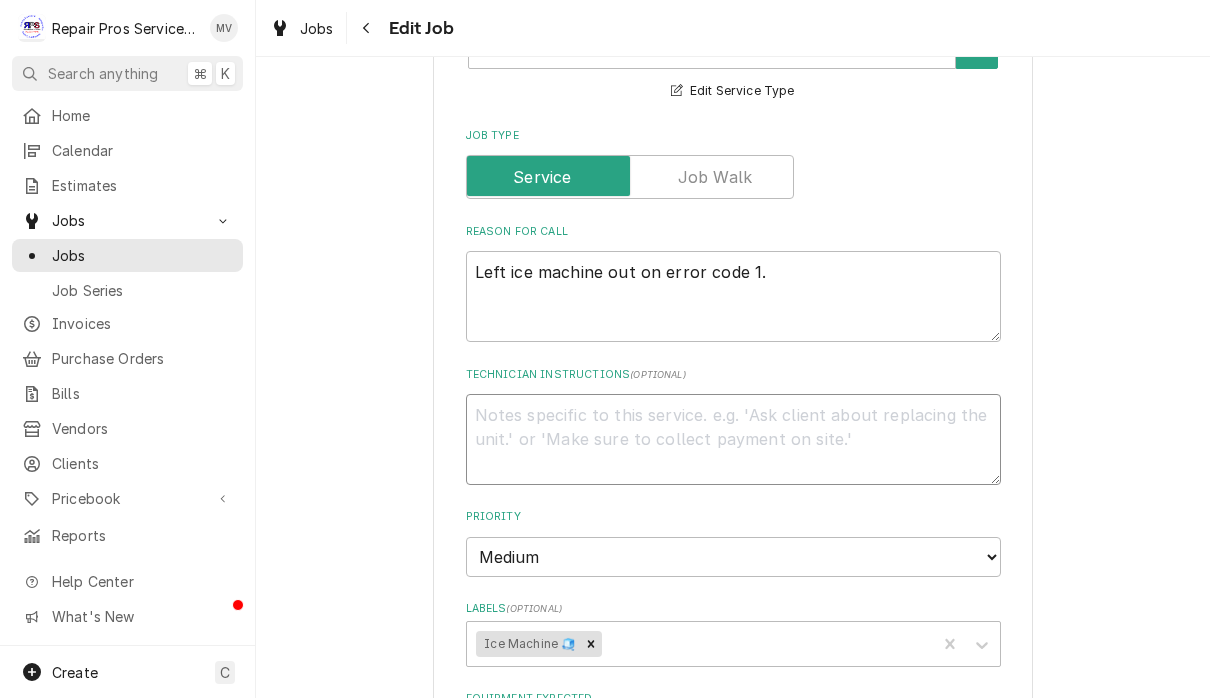 paste on "Avery said the ice machines have been working and don't need to be looked at, but he has a warming cabinet and a water valve he wants me to look at,
I am still just on the freezer" 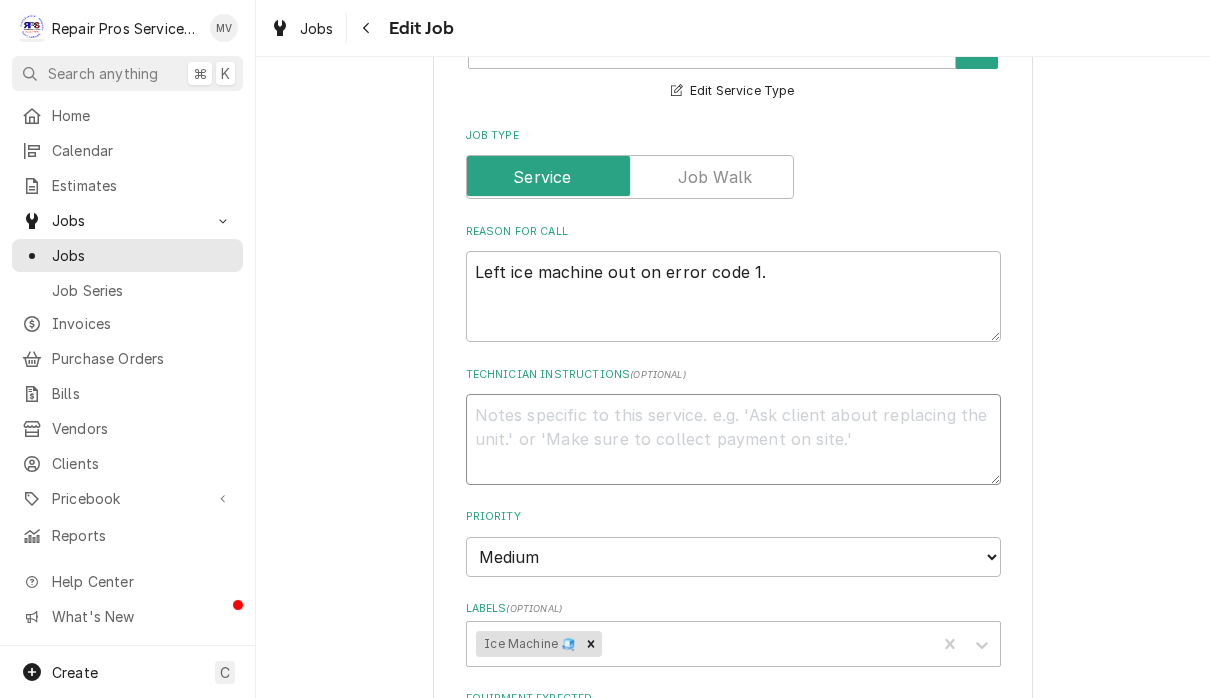 type on "x" 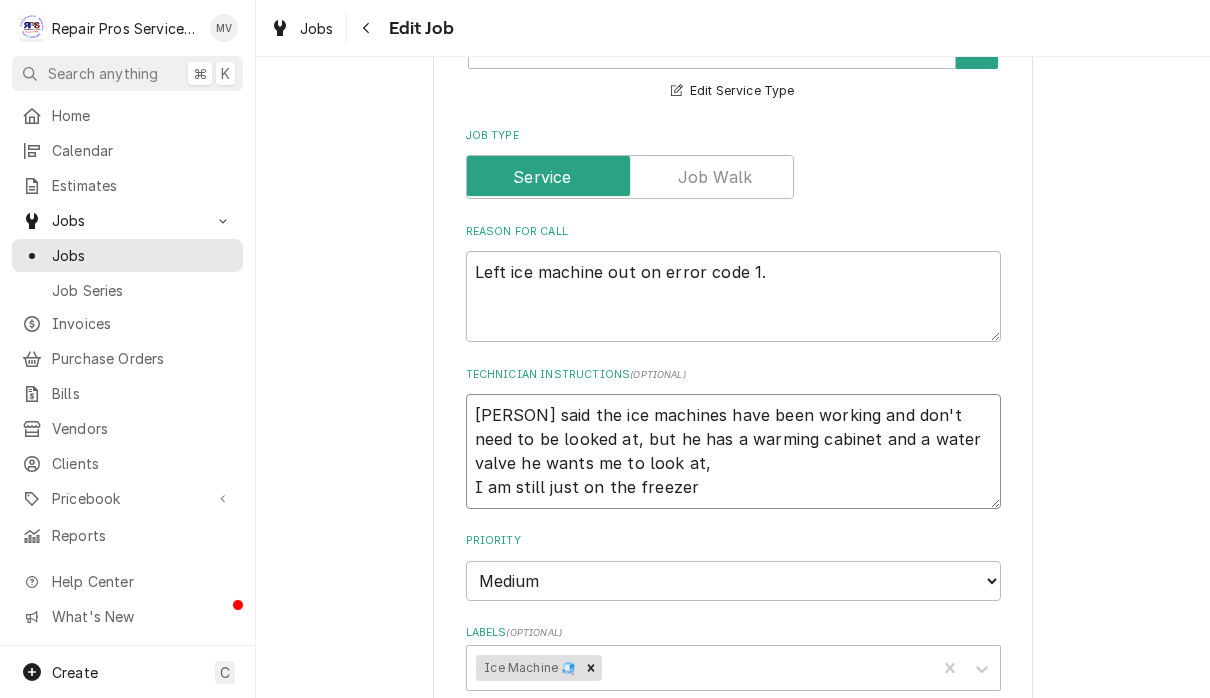 type on "x" 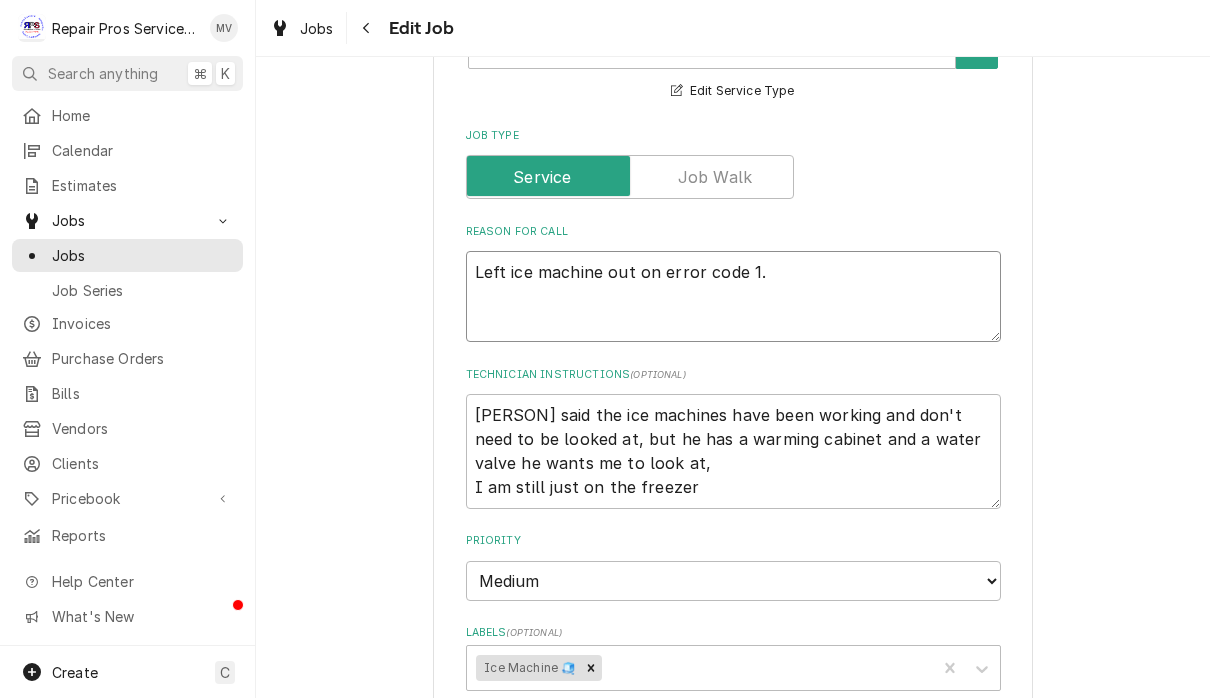 click on "Left ice machine out on error code 1." at bounding box center (733, 296) 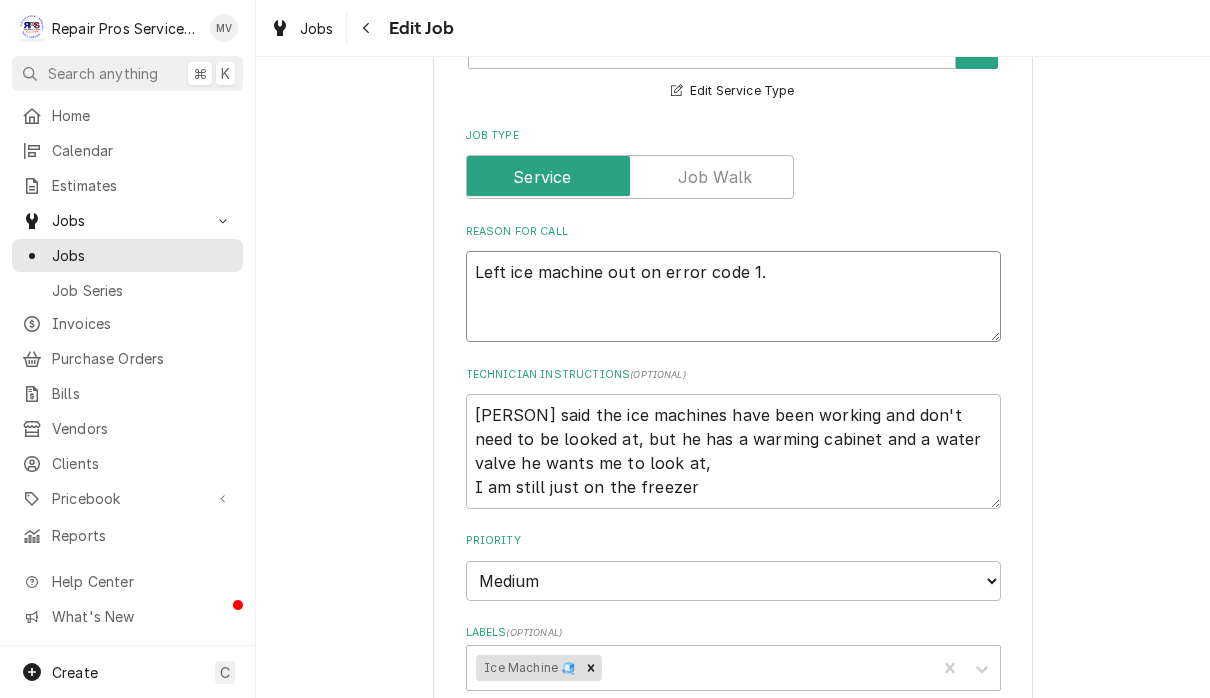 type on "x" 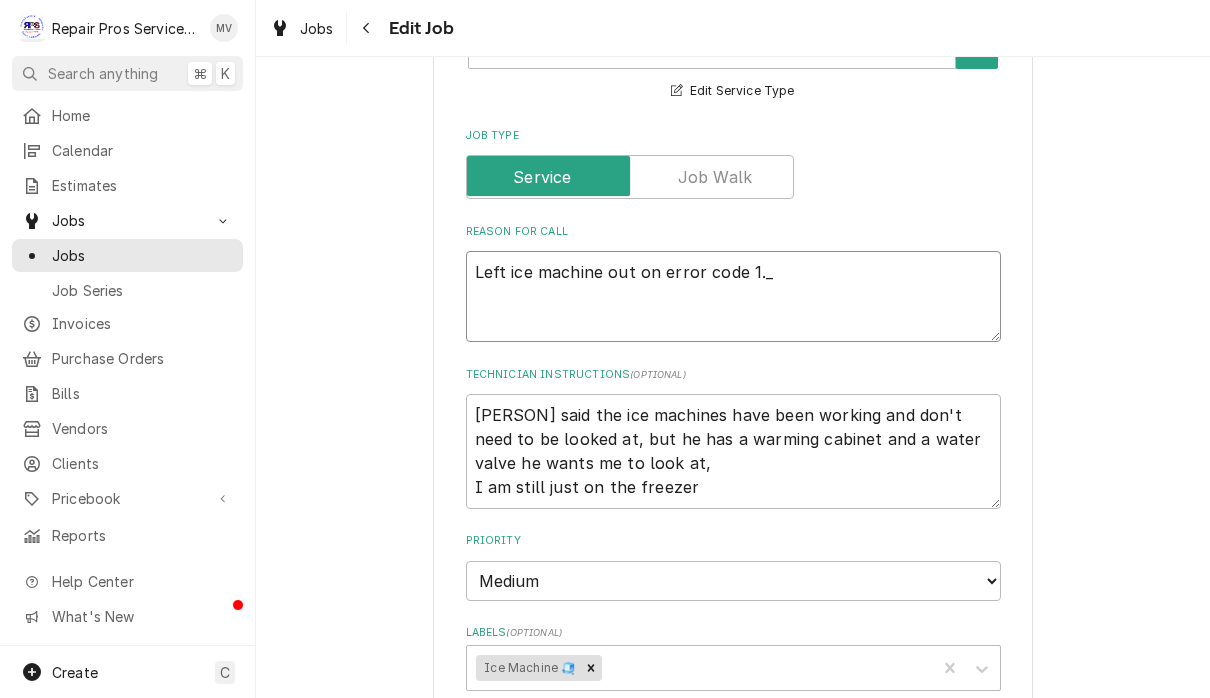 type on "x" 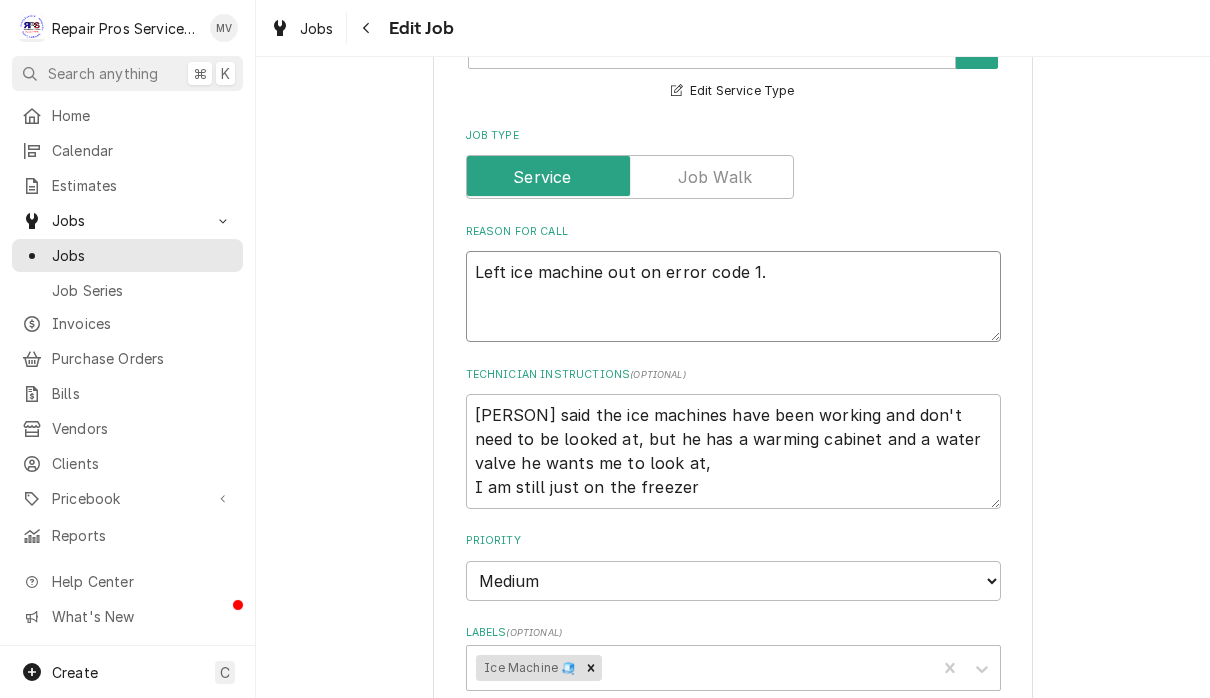 type on "x" 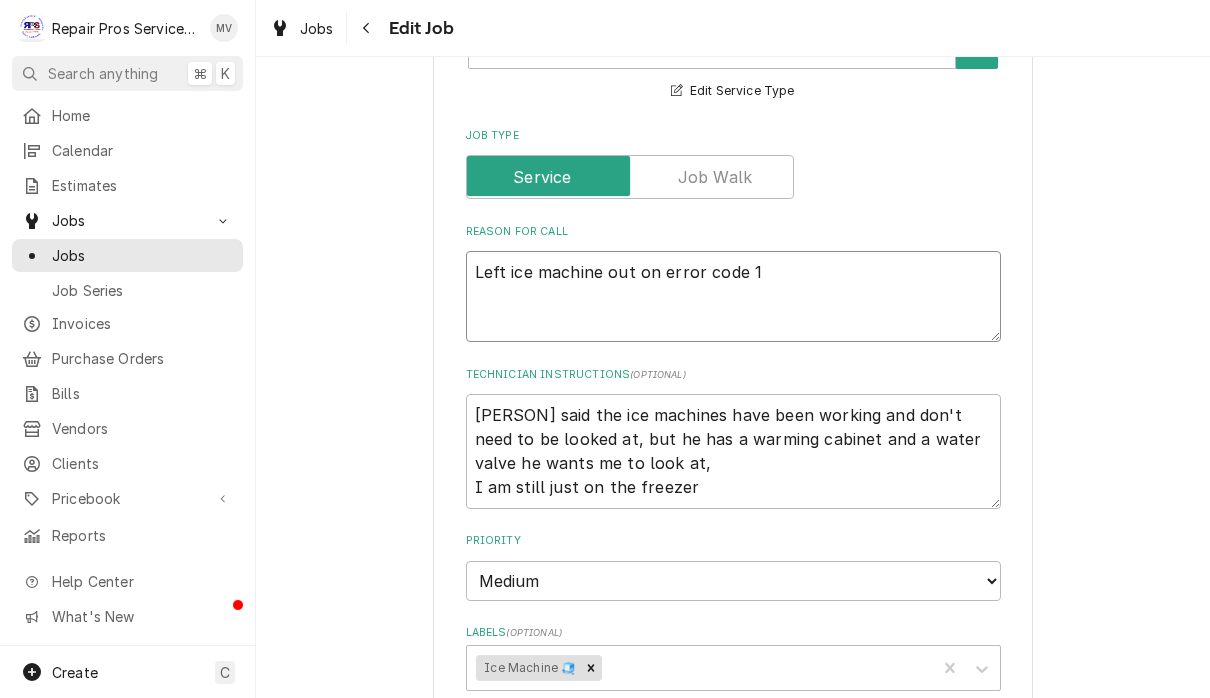 type on "x" 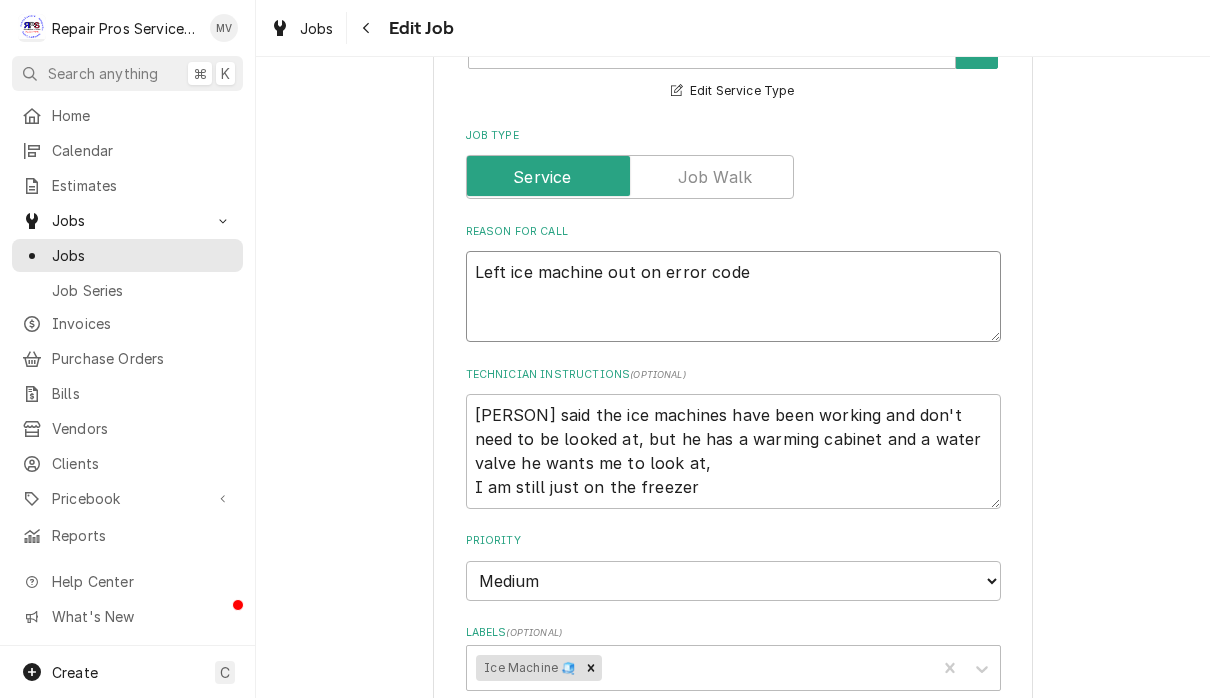 type on "x" 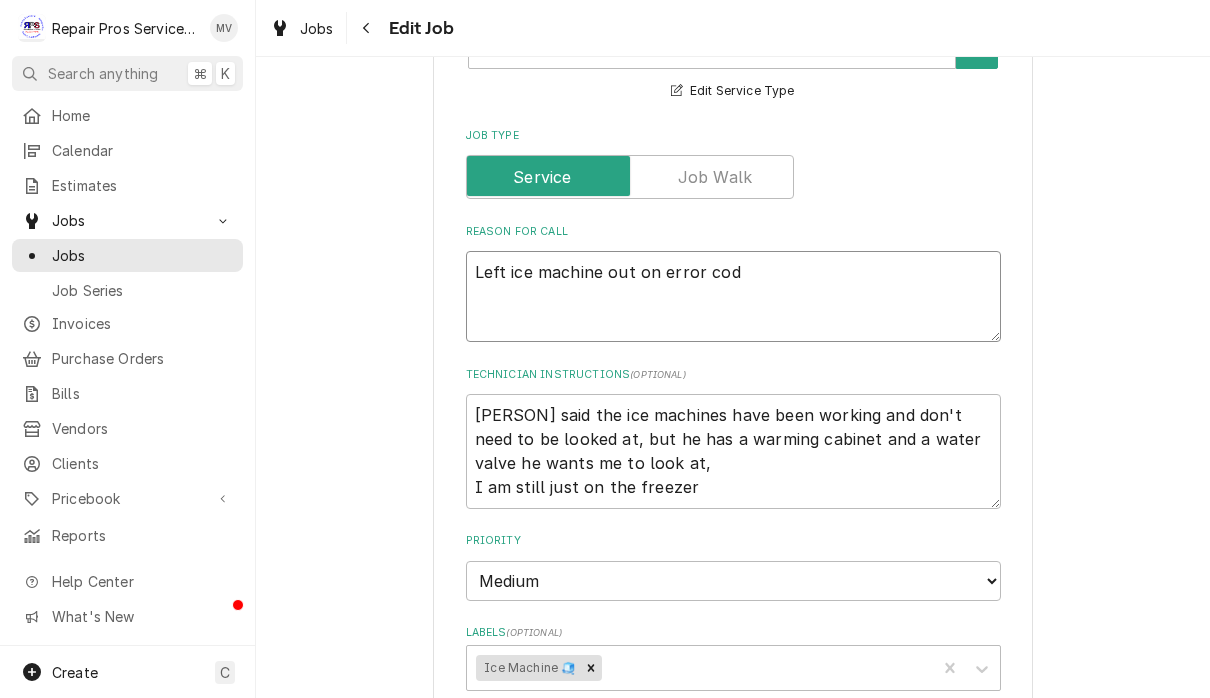 type on "x" 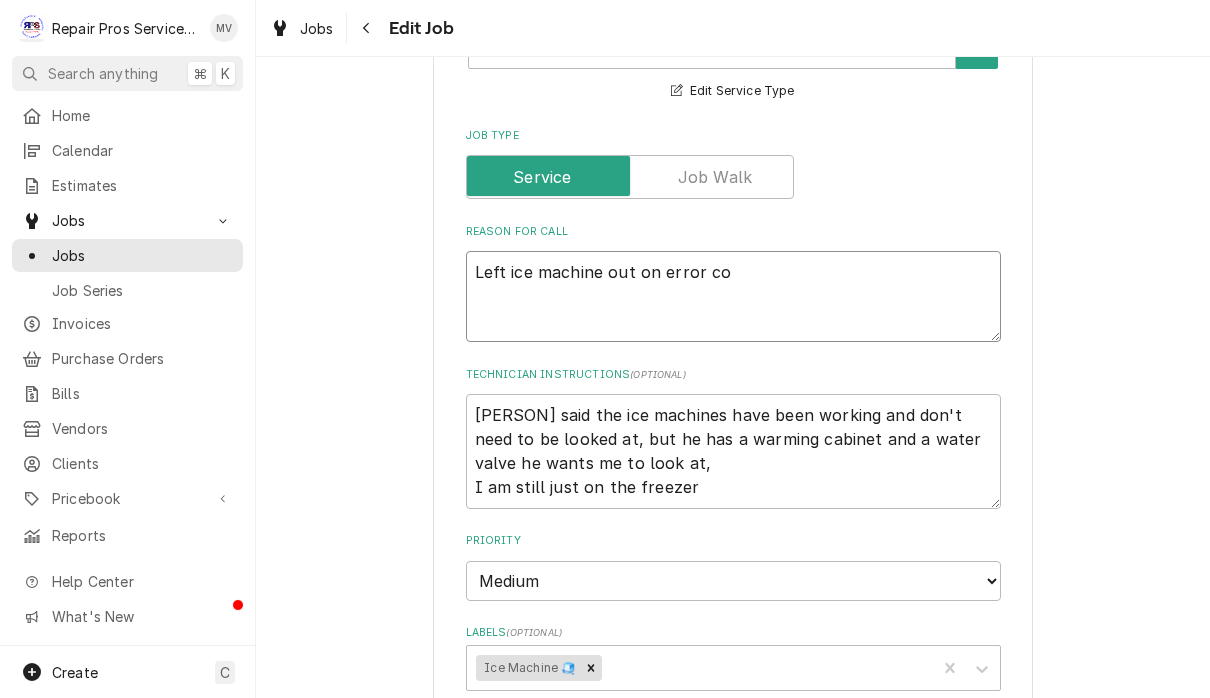 type on "x" 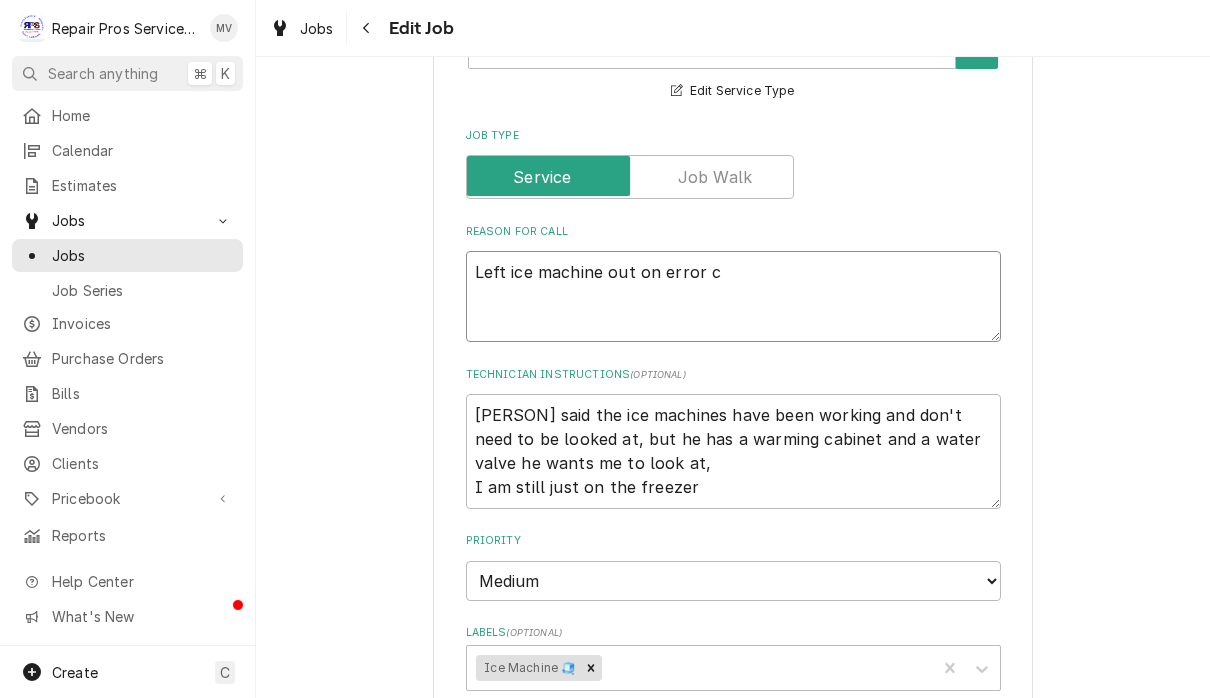 type on "x" 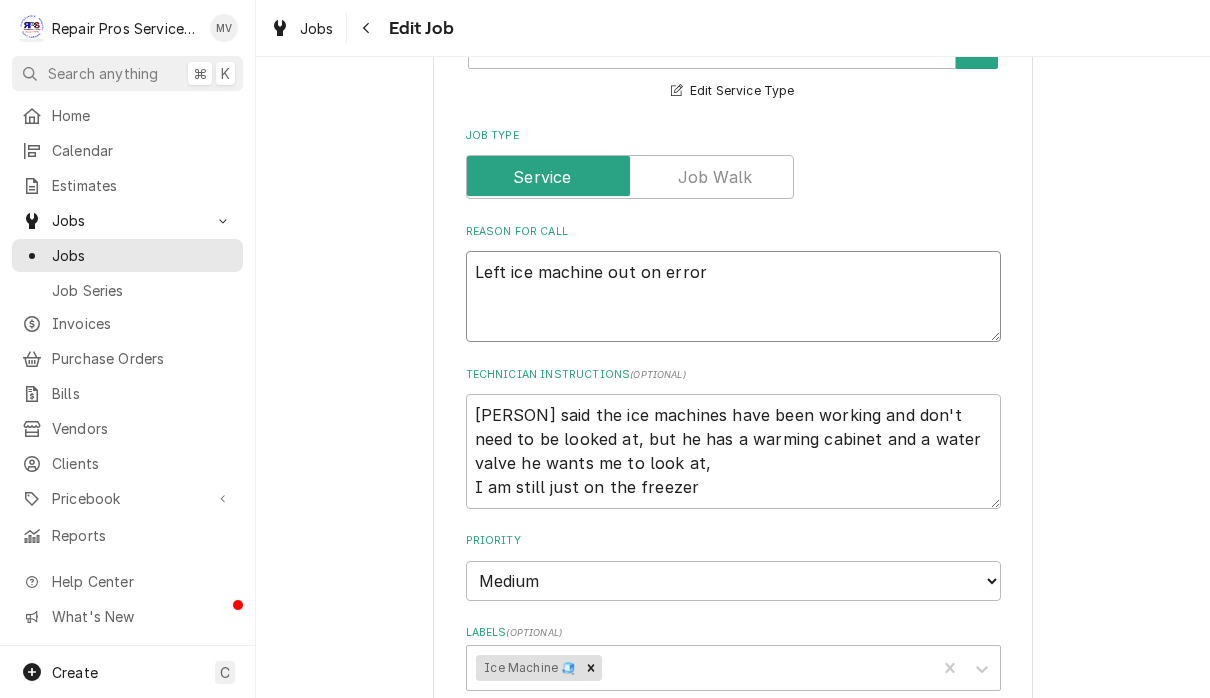 type on "x" 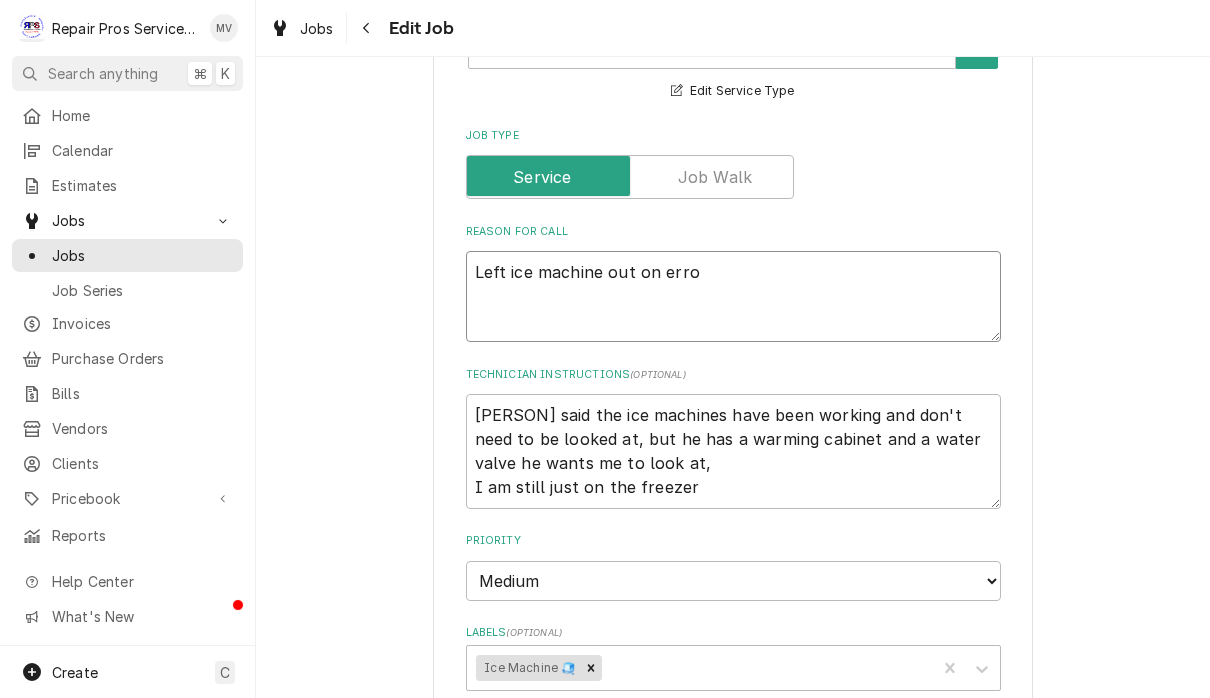 type on "x" 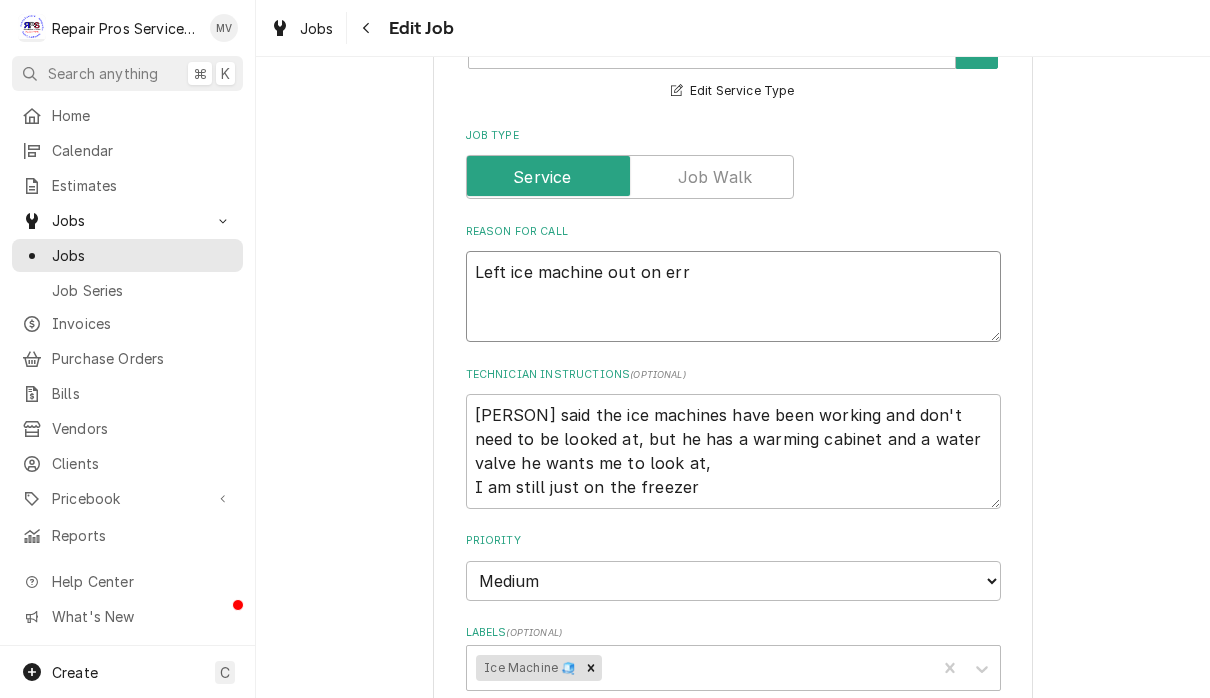 type on "x" 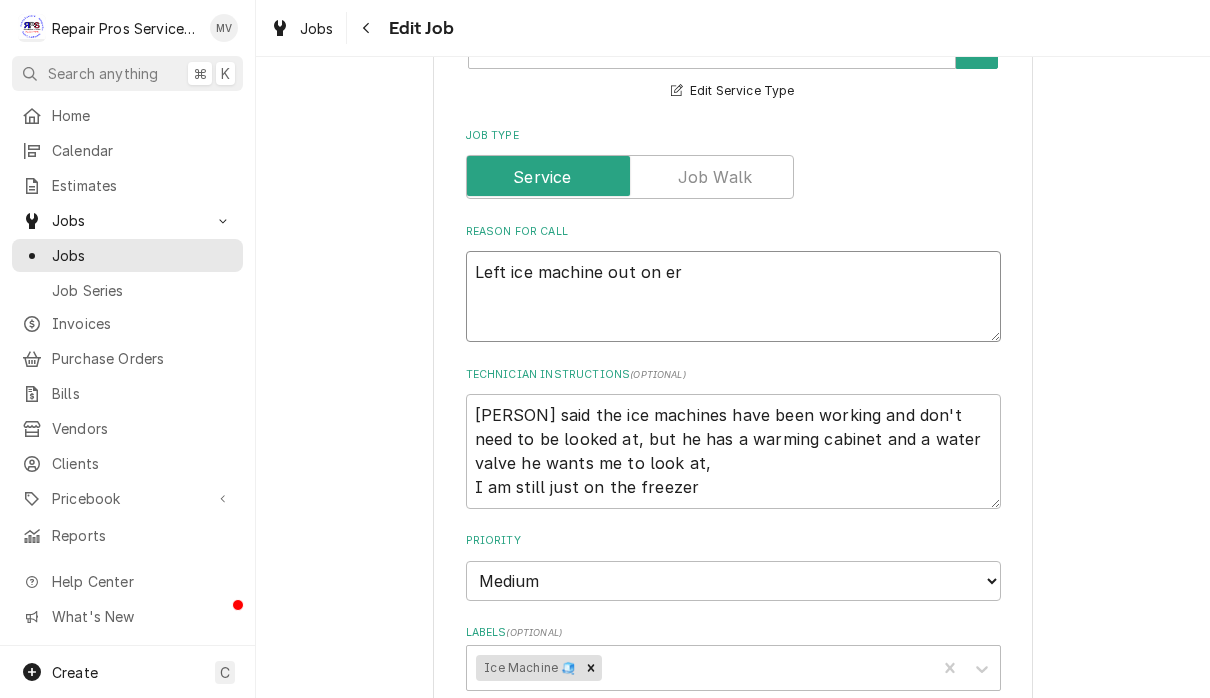type on "x" 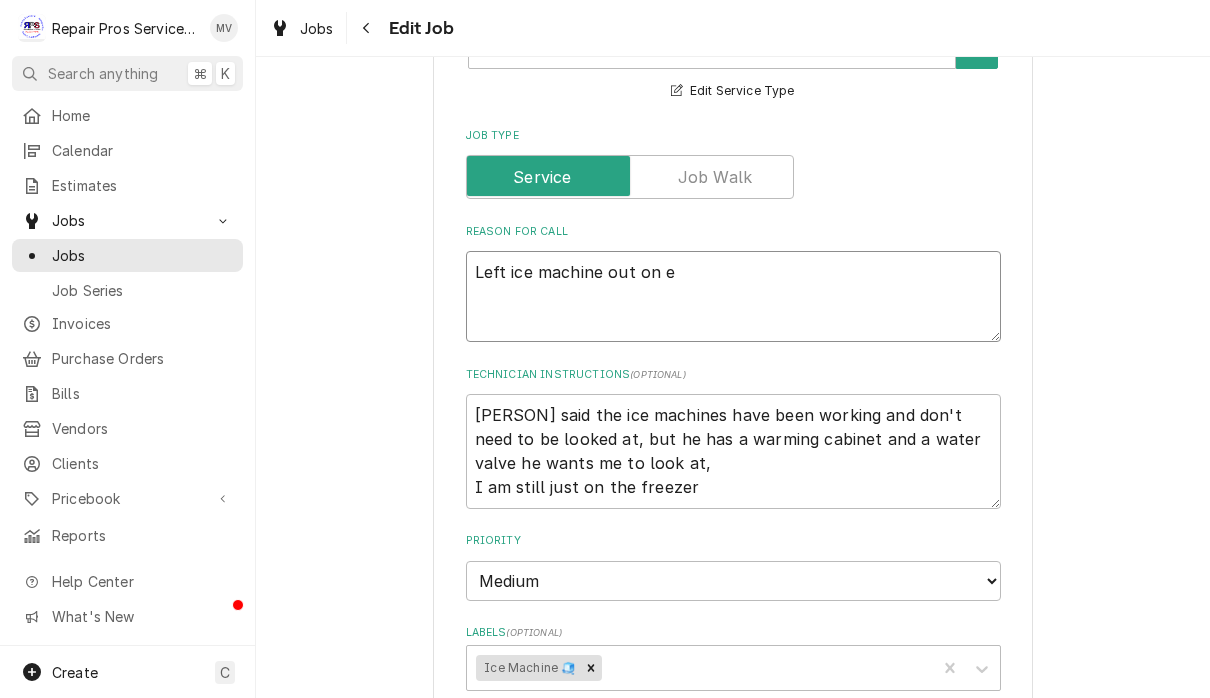 type on "x" 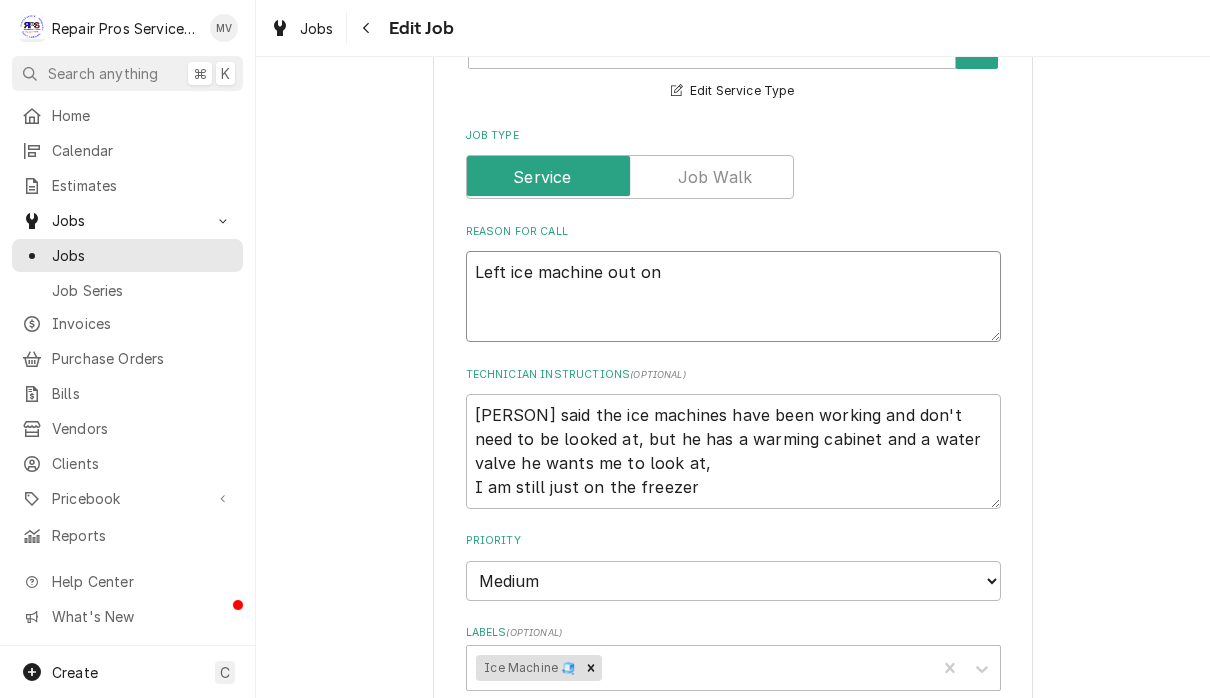 type on "x" 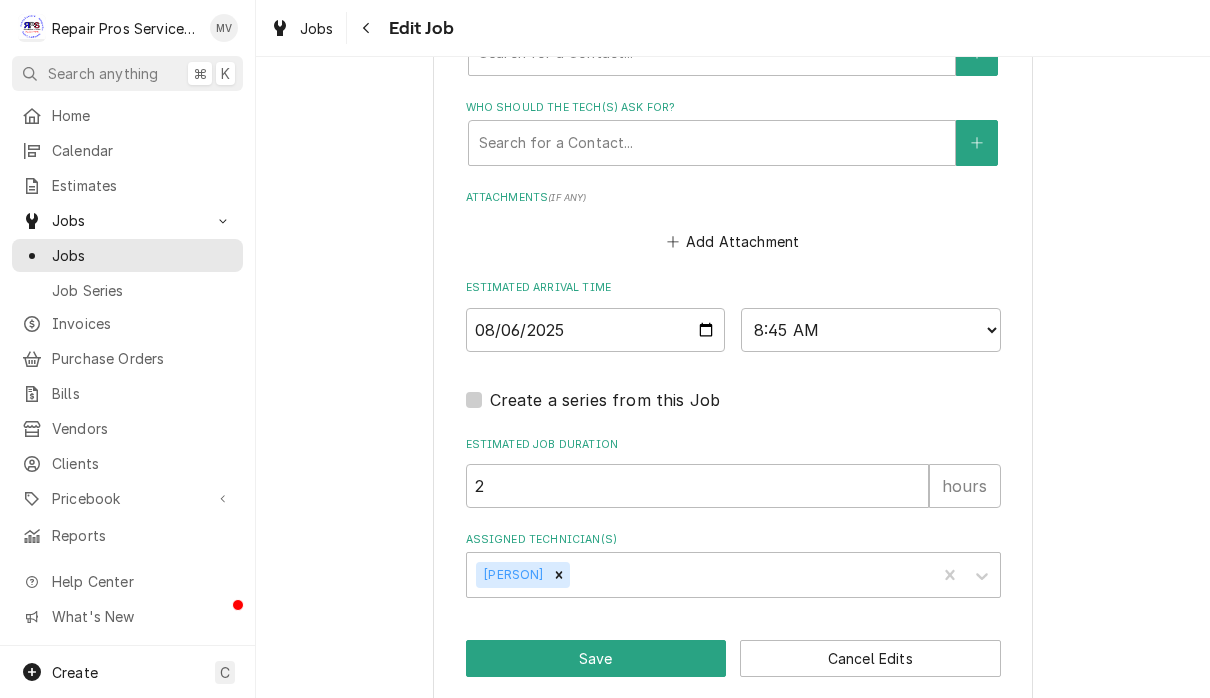 scroll, scrollTop: 1486, scrollLeft: 0, axis: vertical 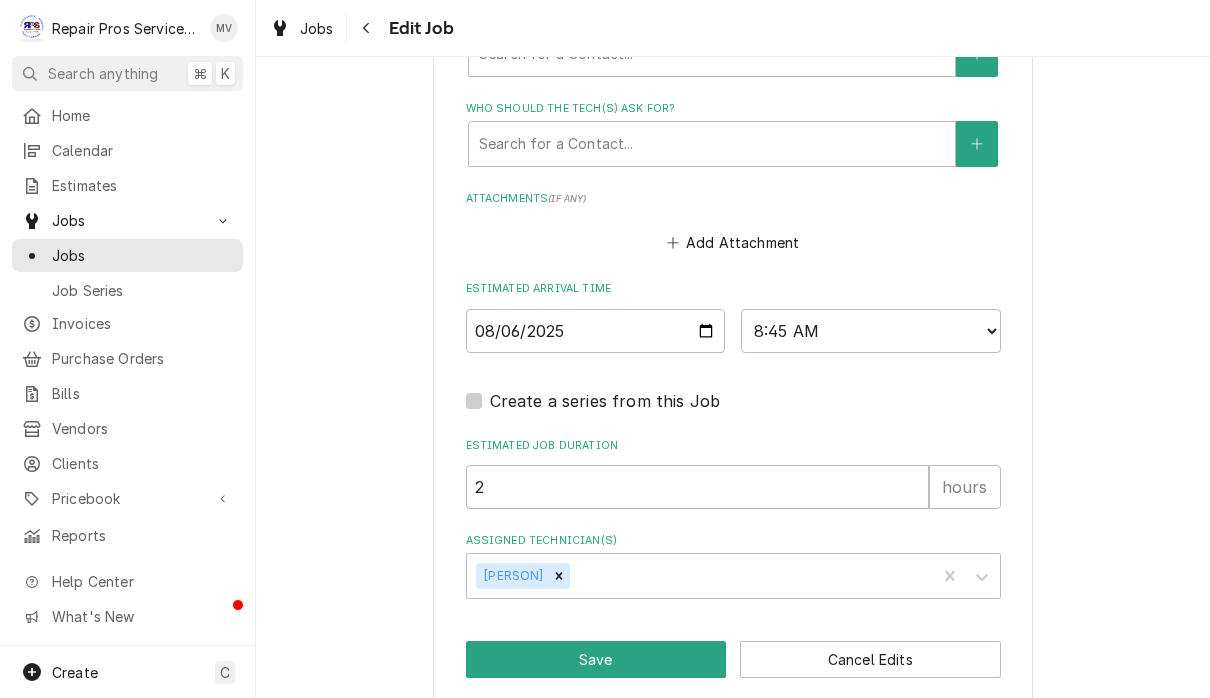 type on "Left ice machine out on" 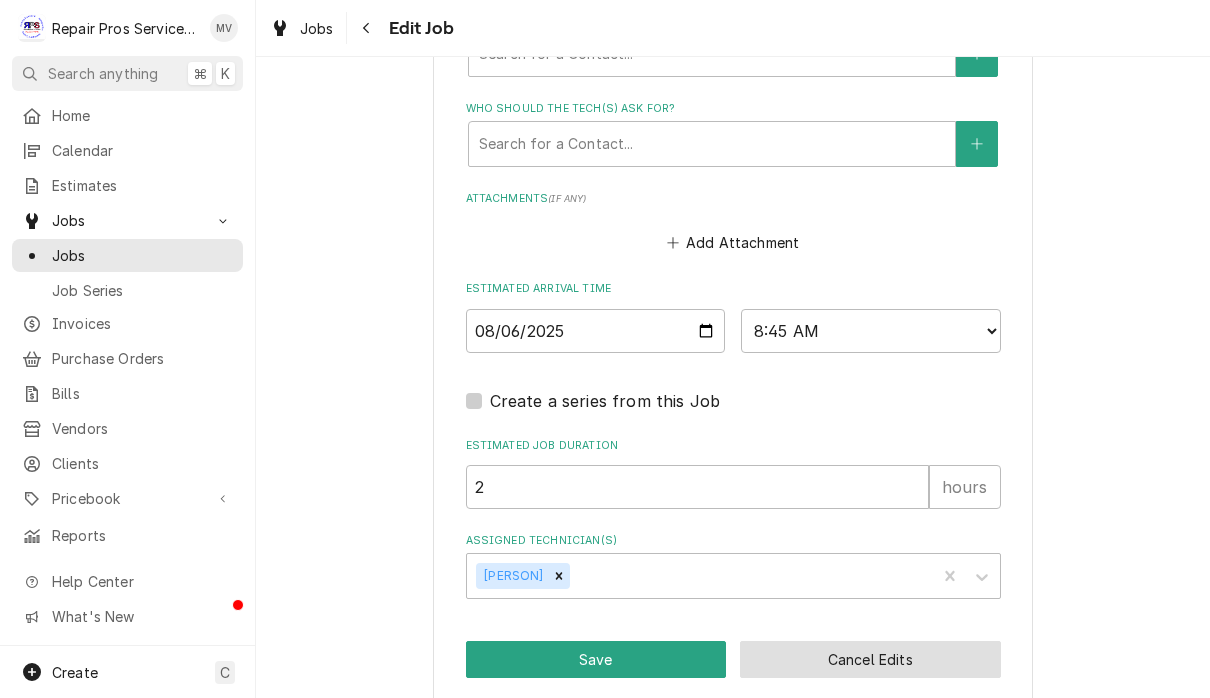 click on "Cancel Edits" at bounding box center [870, 659] 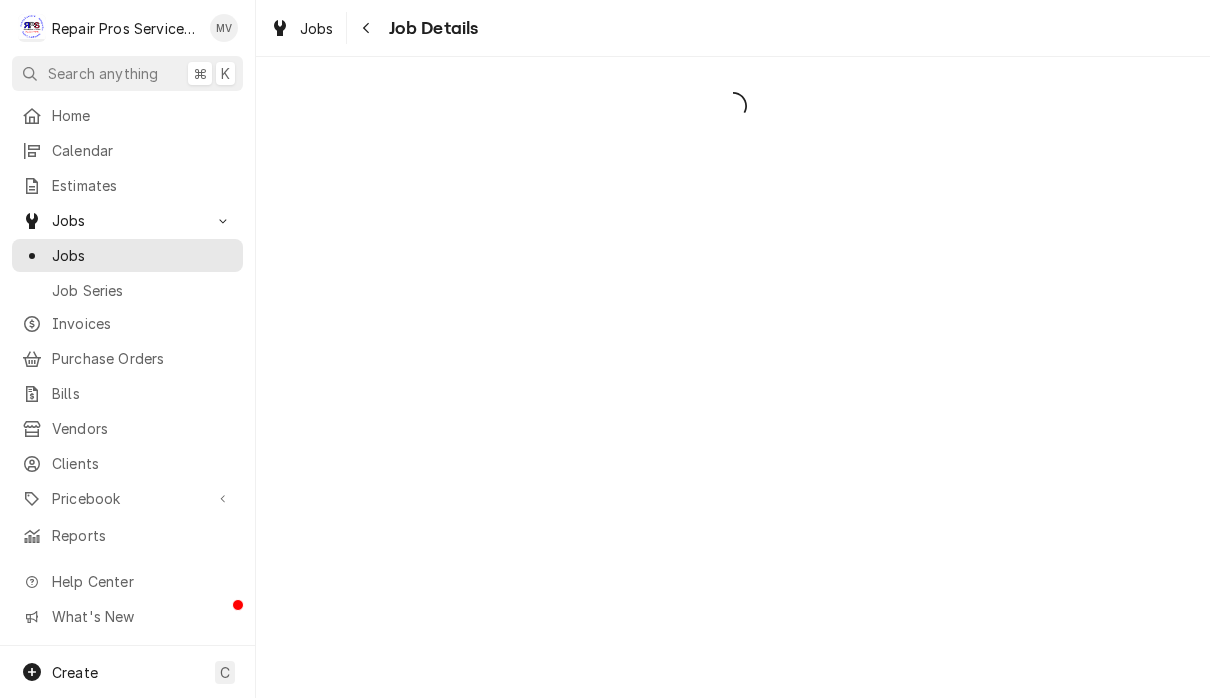 scroll, scrollTop: 0, scrollLeft: 0, axis: both 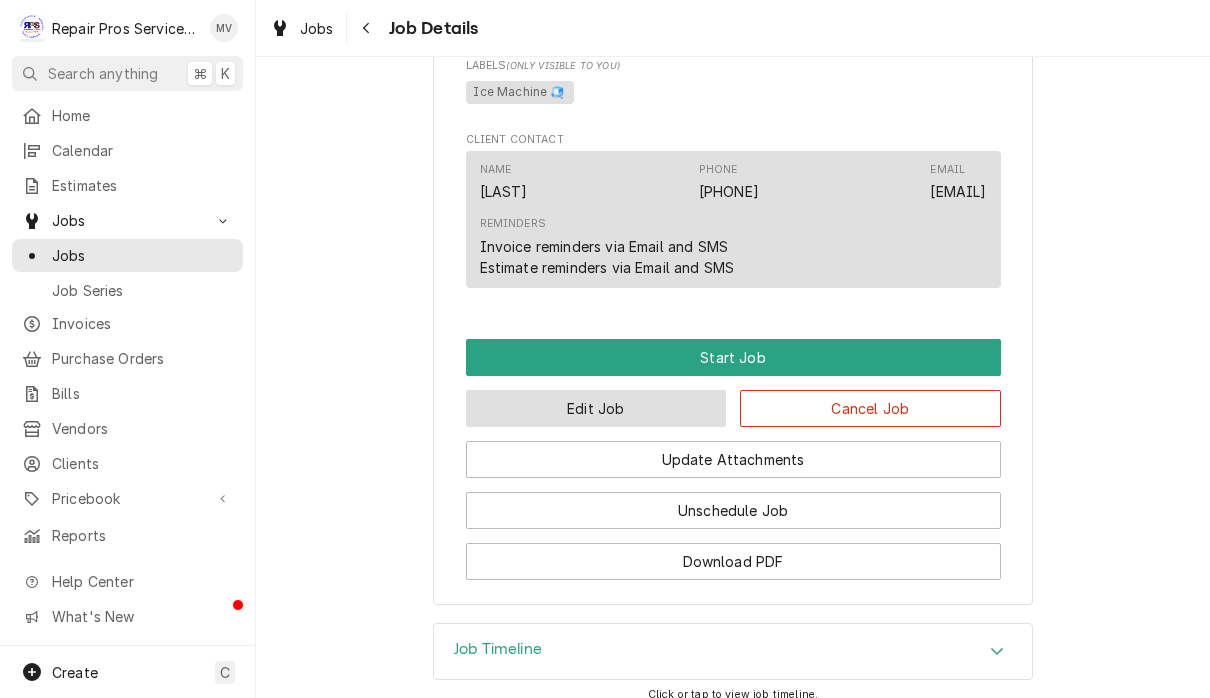 click on "Edit Job" at bounding box center [596, 408] 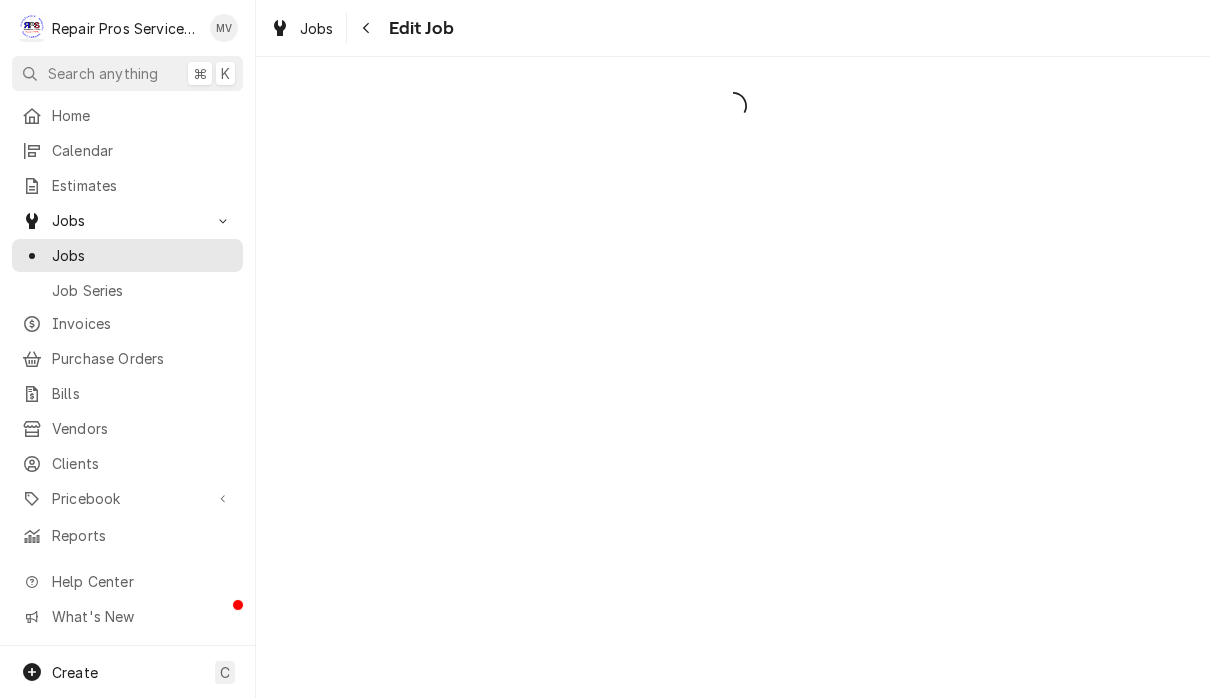 scroll, scrollTop: 0, scrollLeft: 0, axis: both 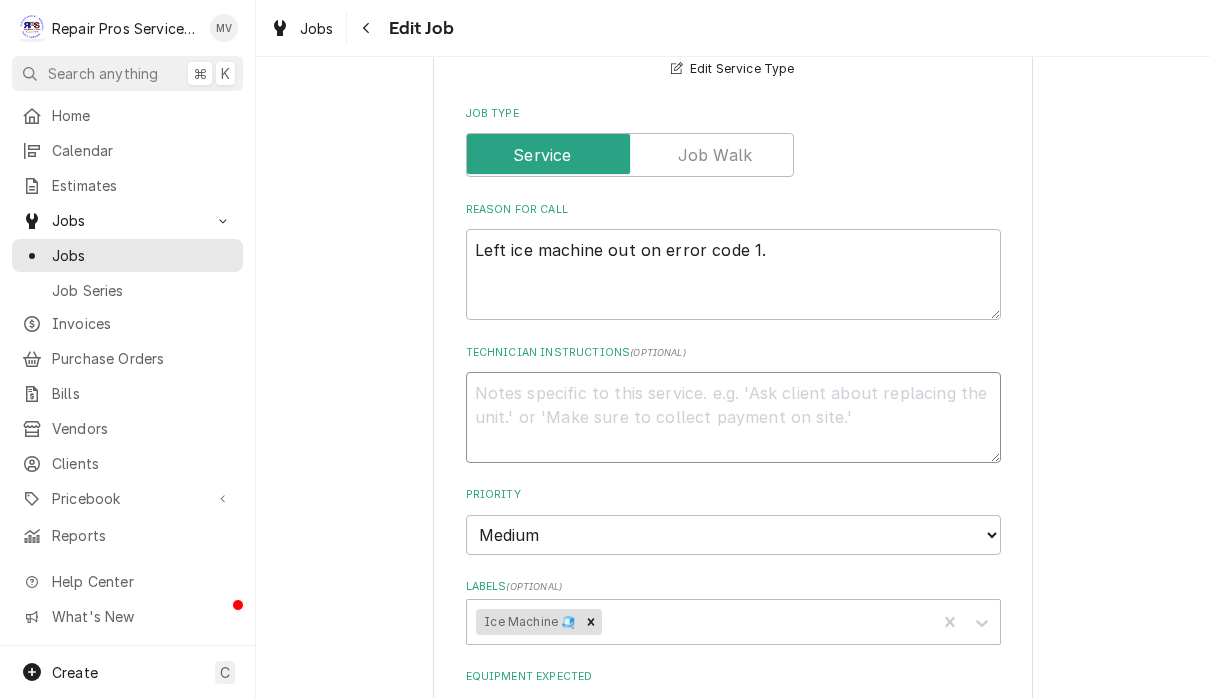 click on "Technician Instructions  ( optional )" at bounding box center (733, 417) 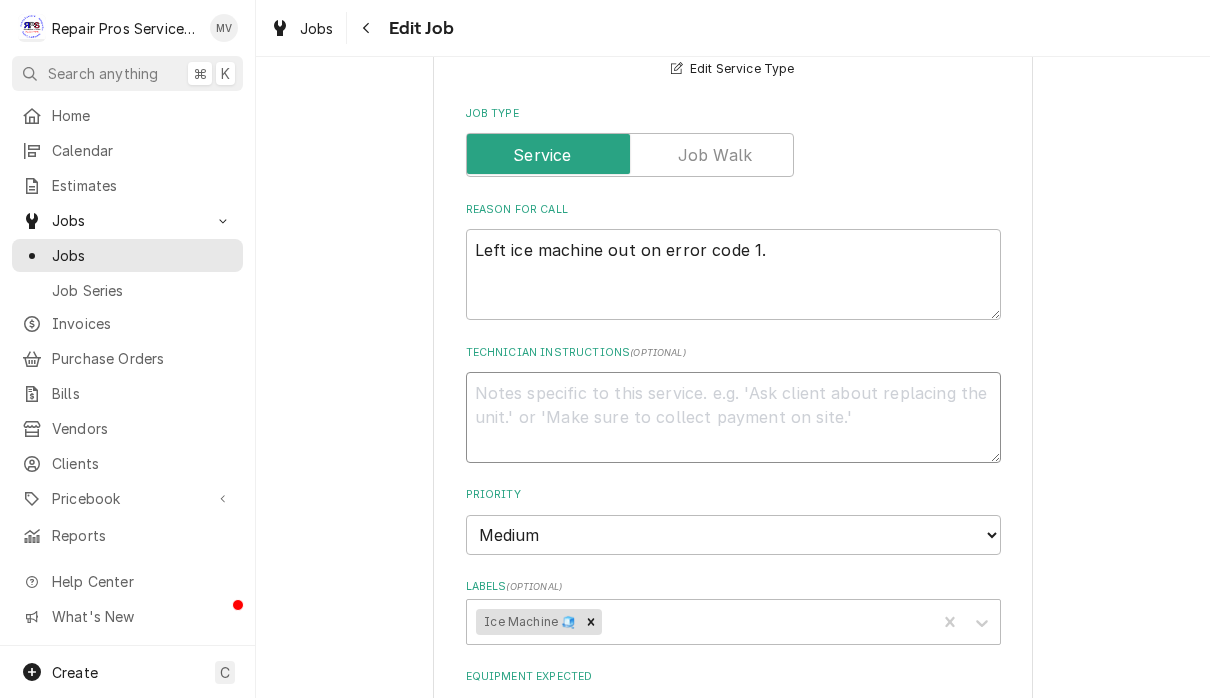 paste on "Avery said the ice machines have been working and don't need to be looked at, but he has a warming cabinet and a water valve he wants me to look at,
I am still just on the freezer" 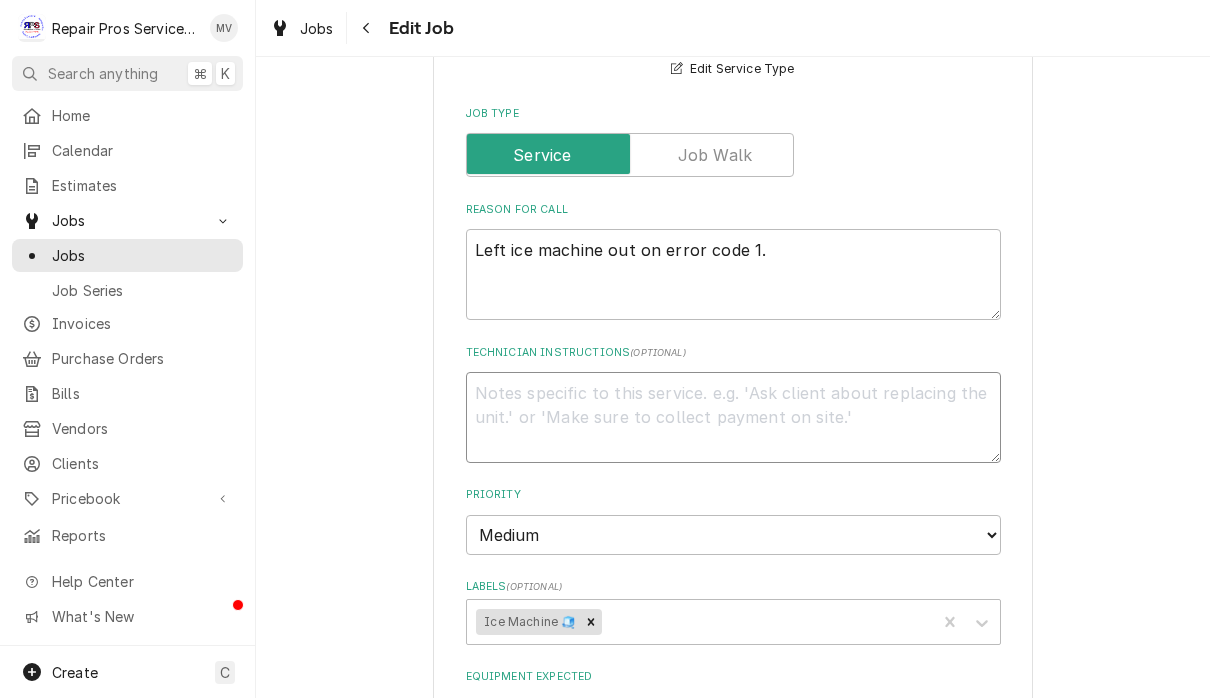type on "x" 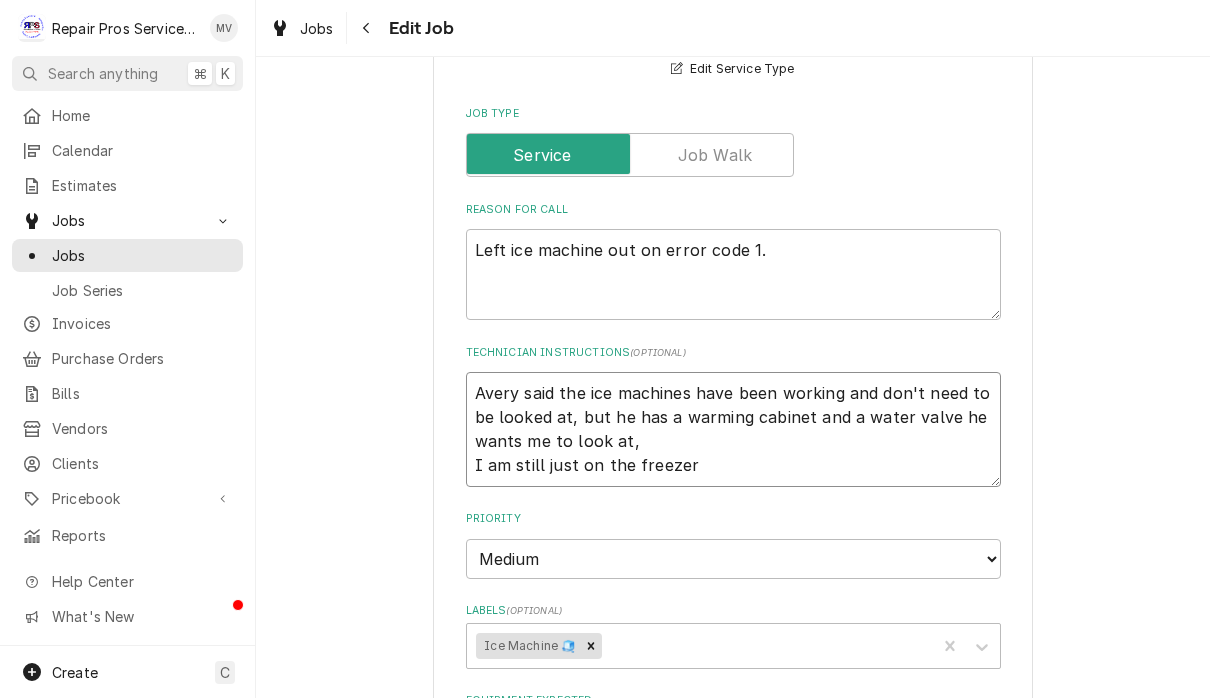 type on "x" 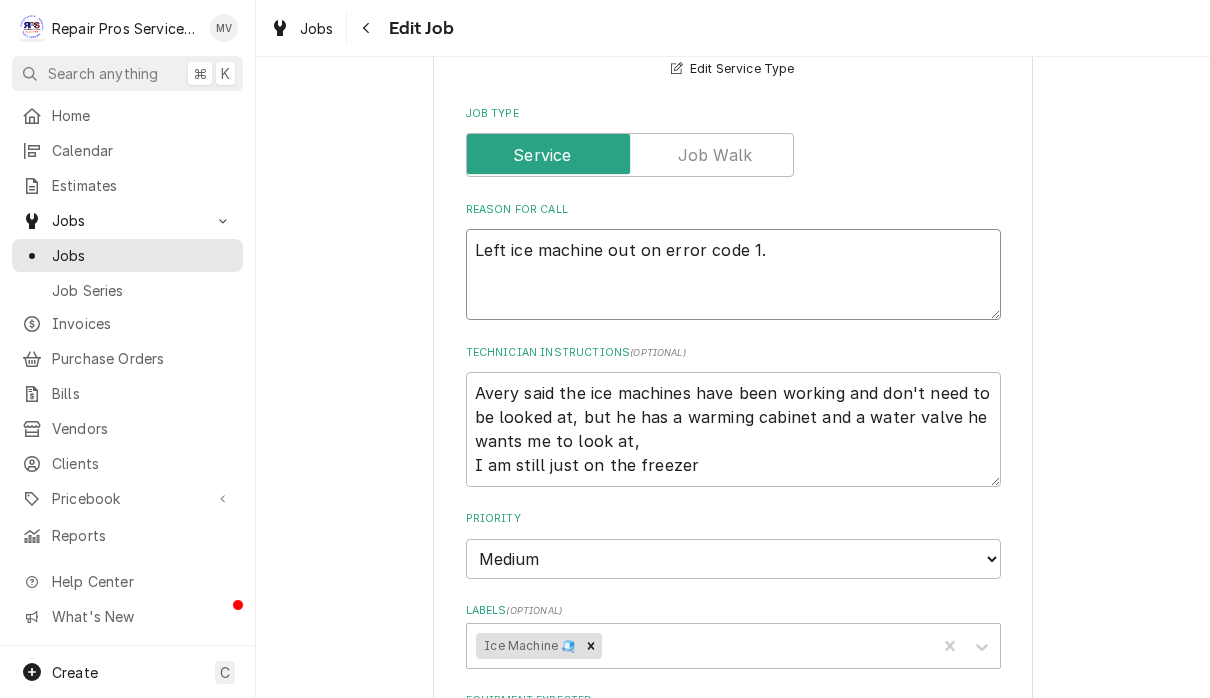 click on "Left ice machine out on error code 1." at bounding box center (733, 274) 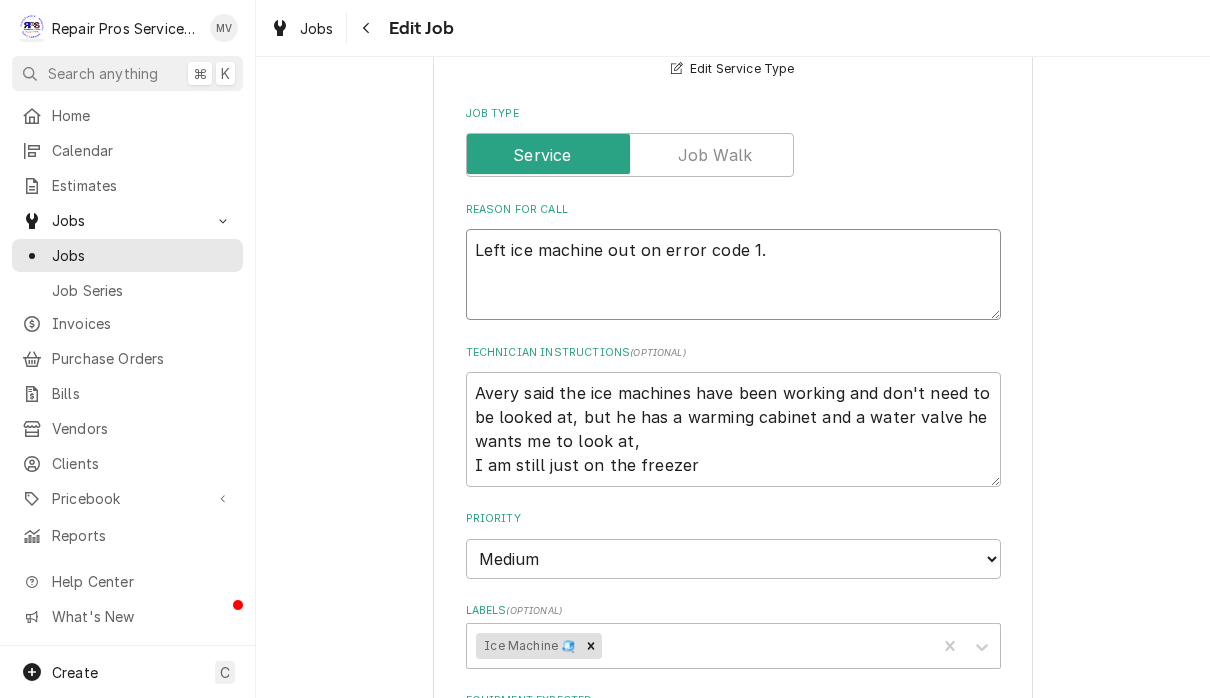 type on "x" 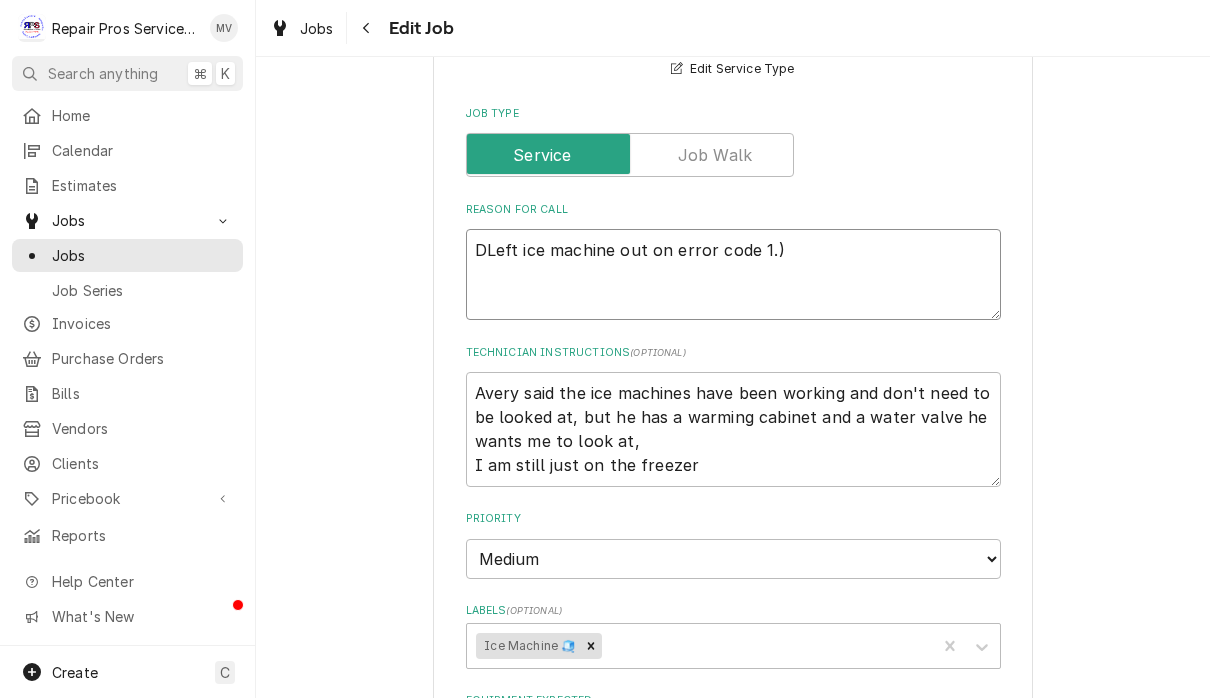 type on "x" 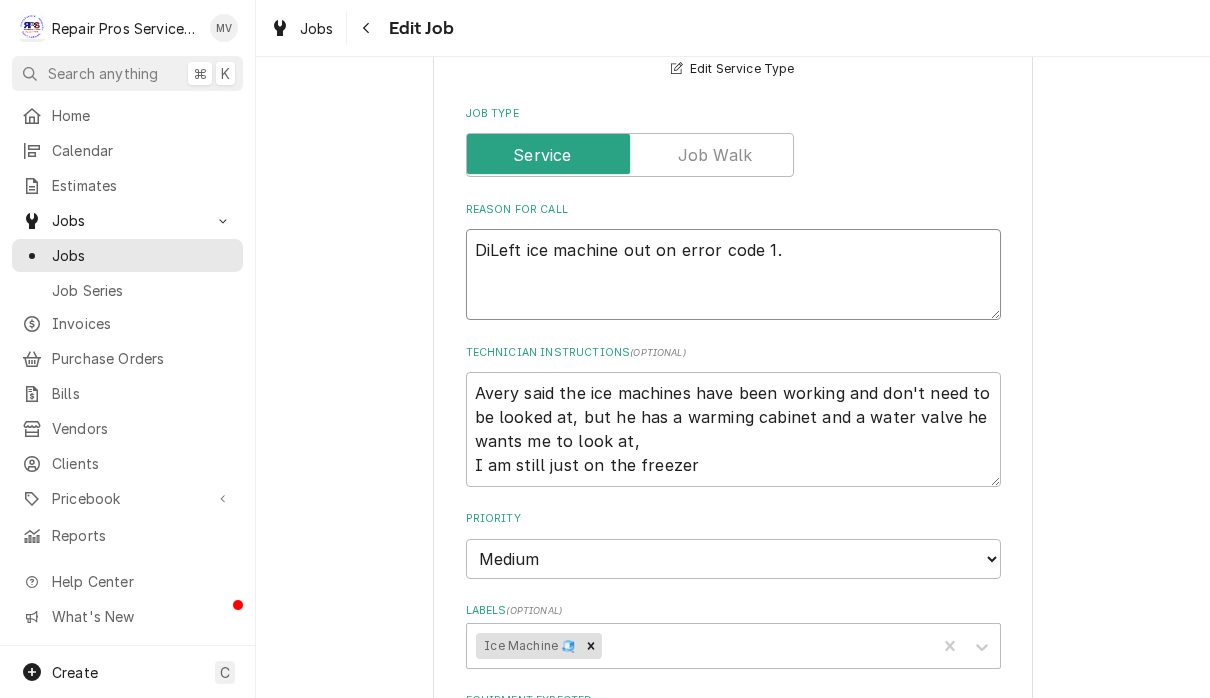 type on "x" 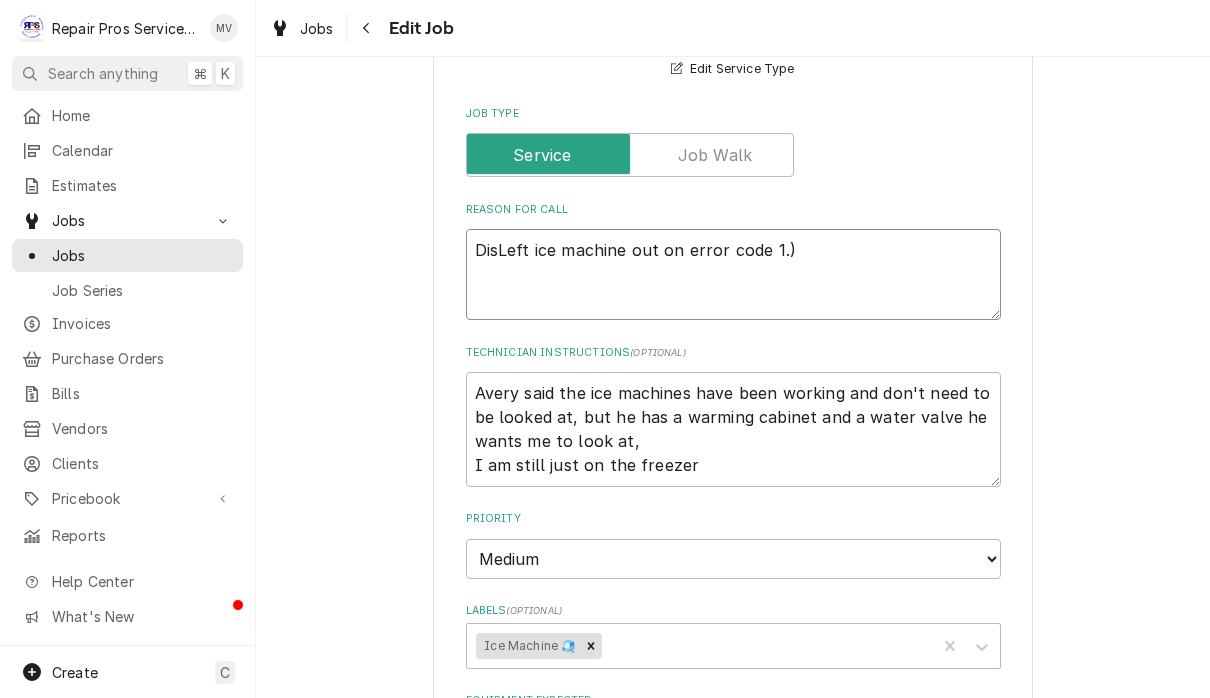 type on "x" 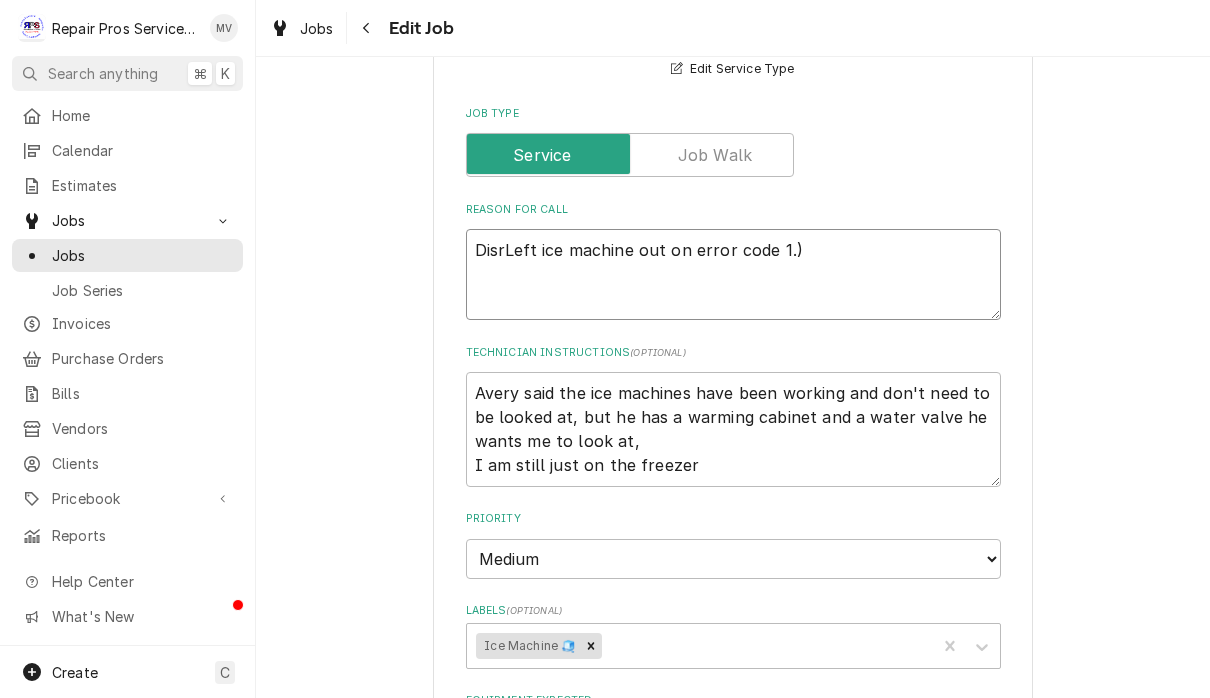 type on "x" 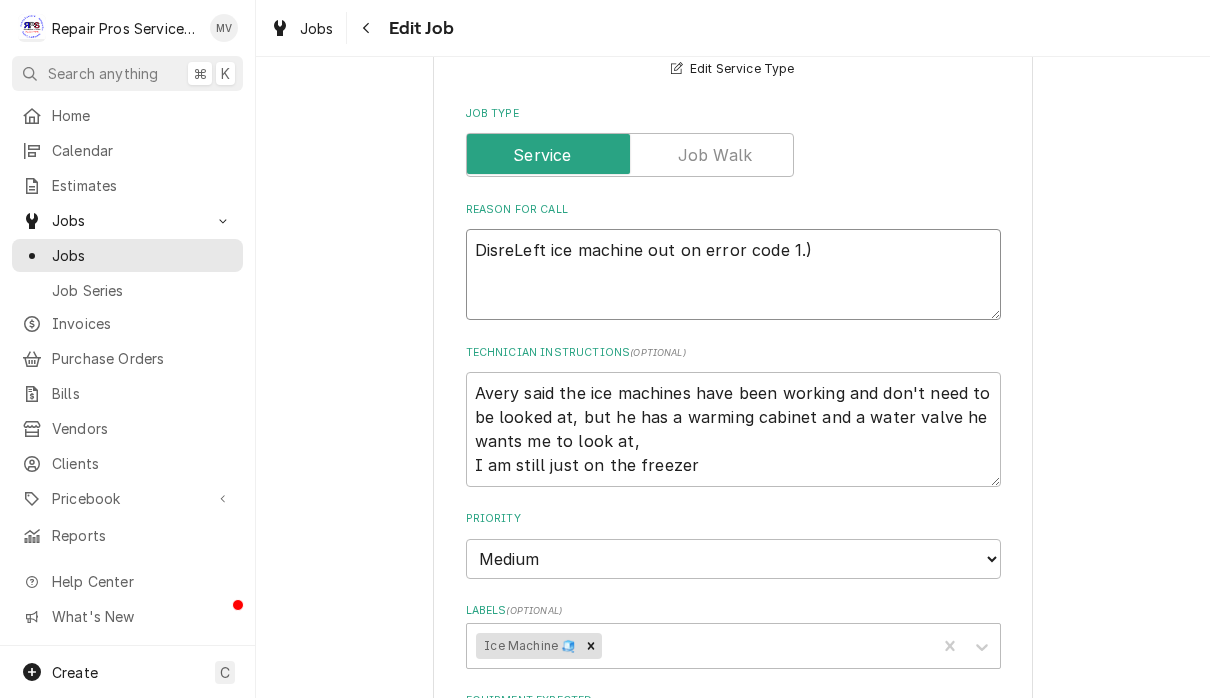 type on "x" 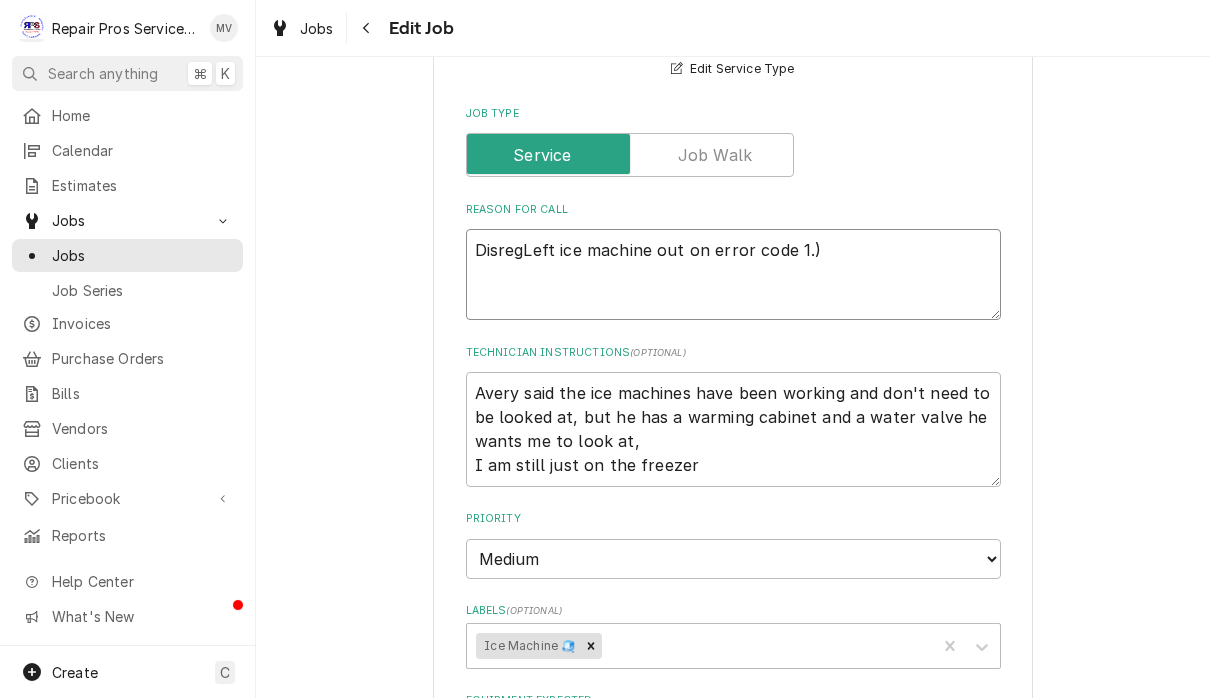 type on "x" 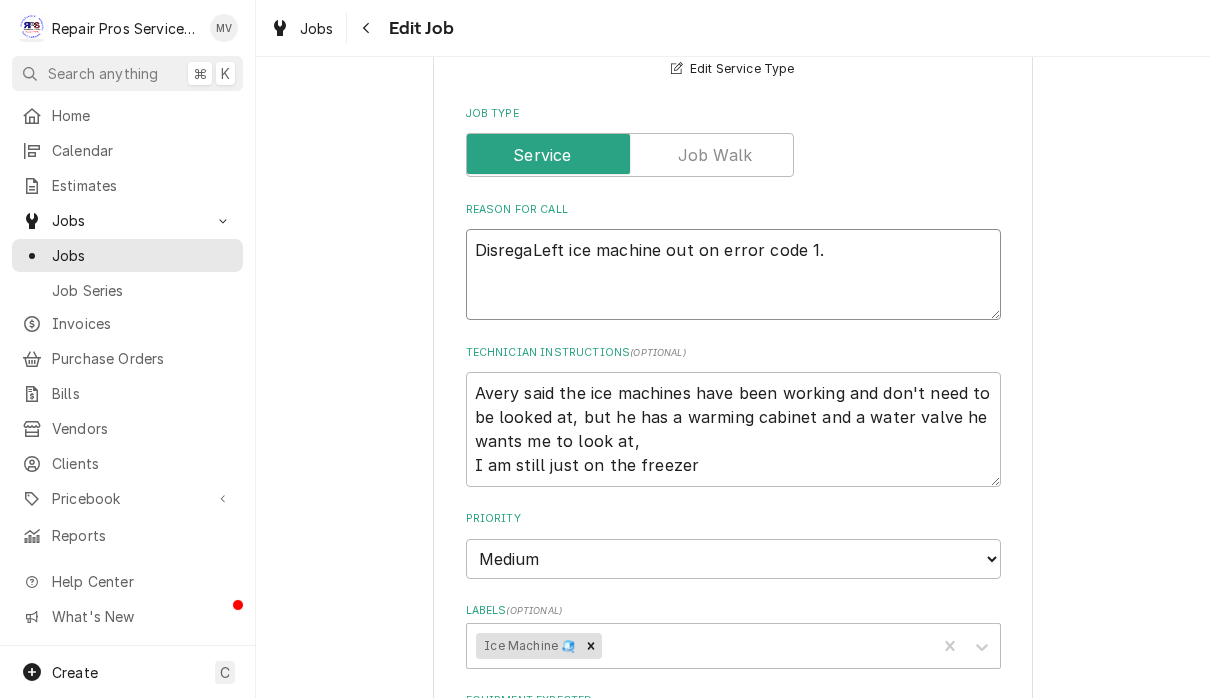 type on "x" 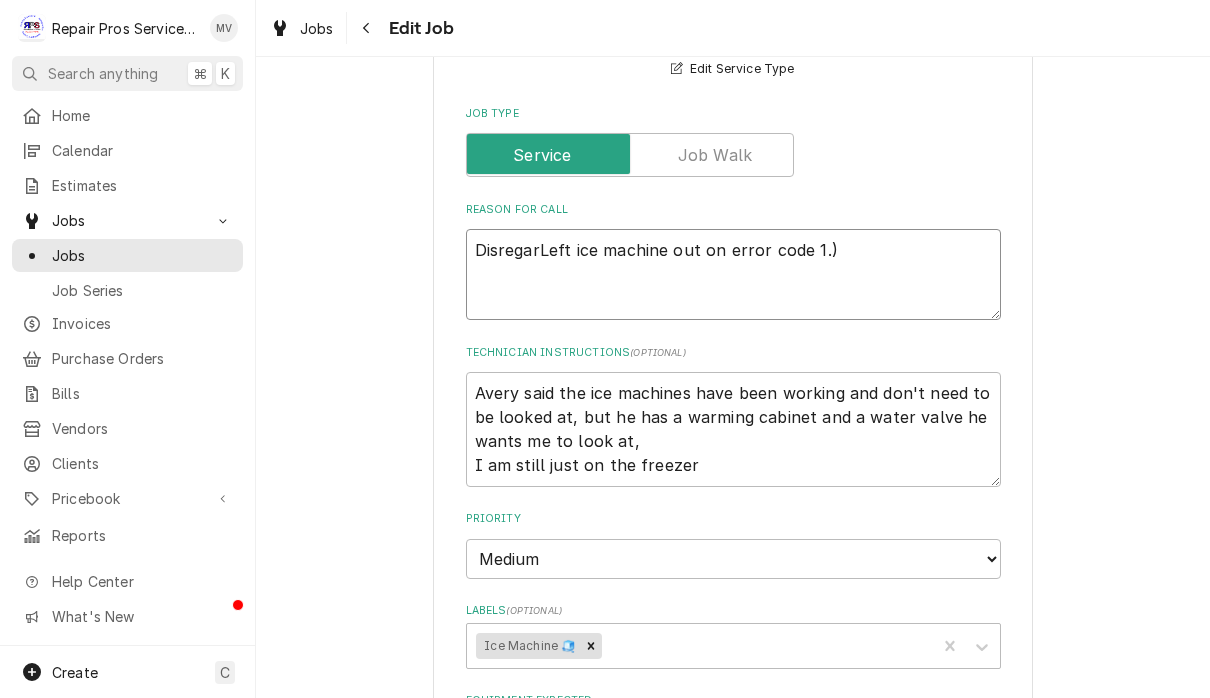 scroll, scrollTop: 726, scrollLeft: 0, axis: vertical 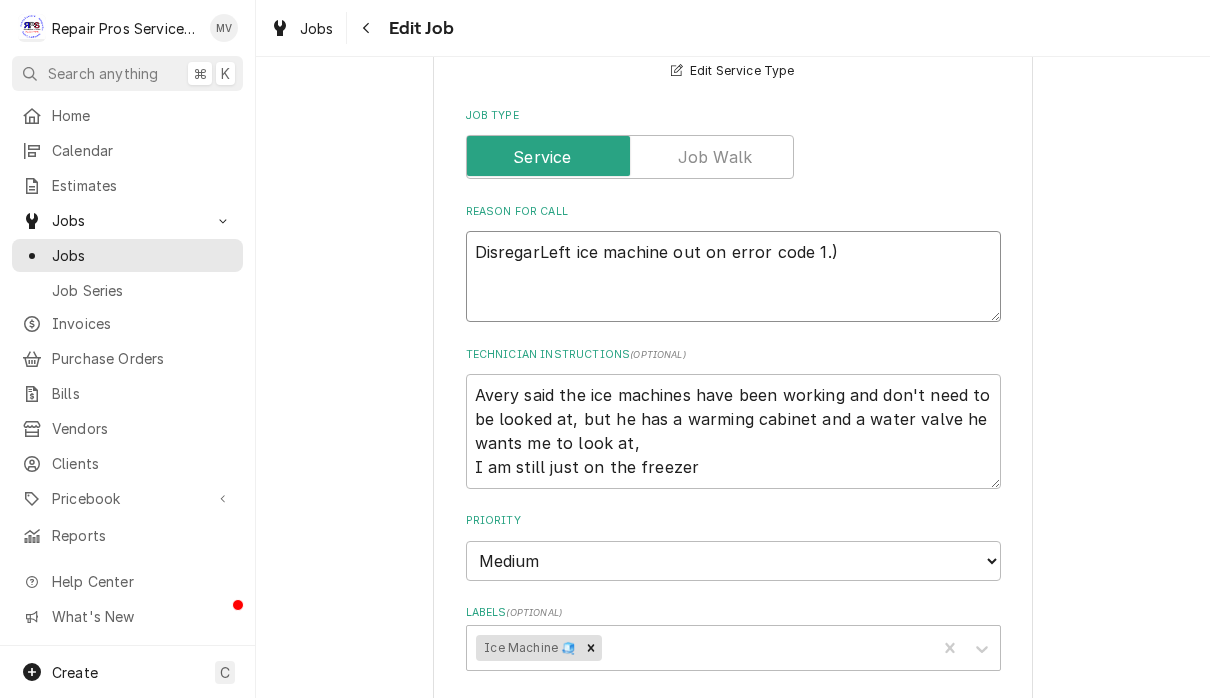 type on "x" 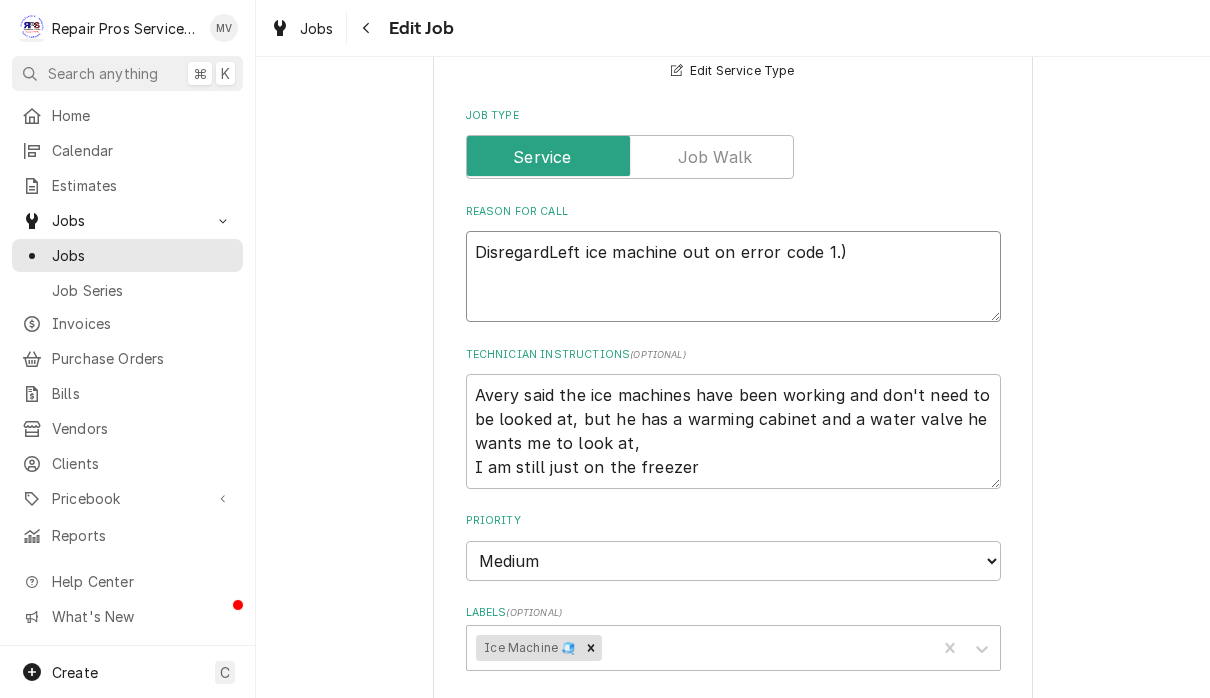type on "x" 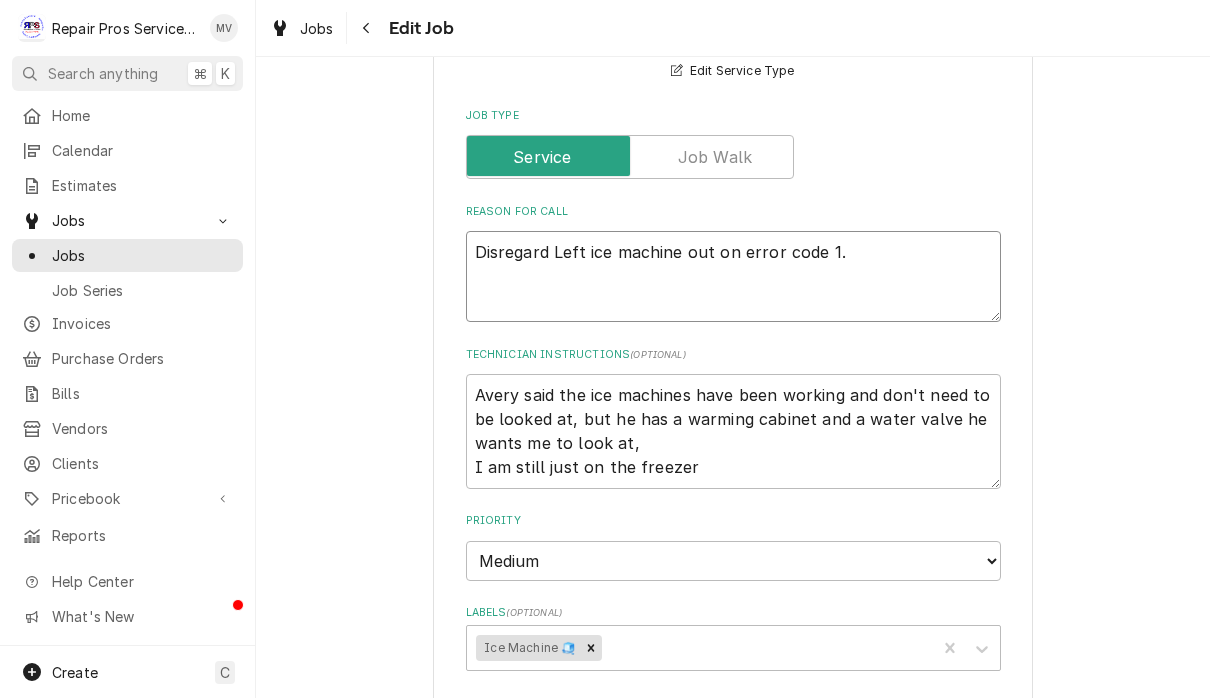 type on "x" 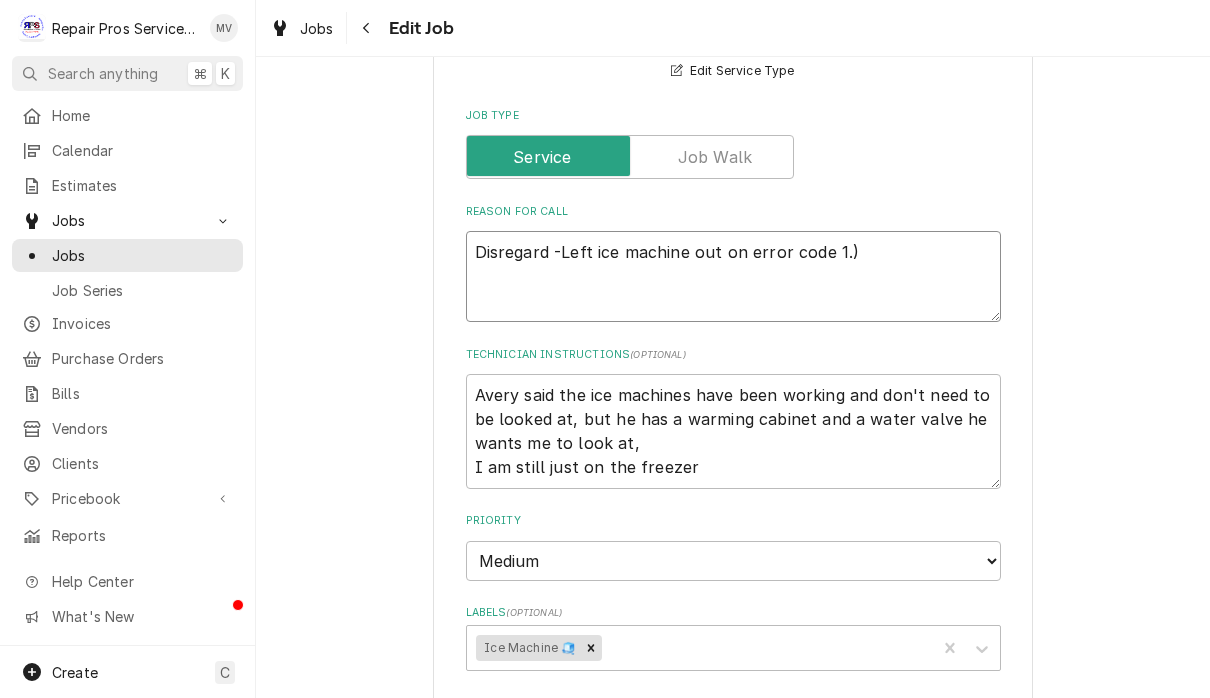 type on "x" 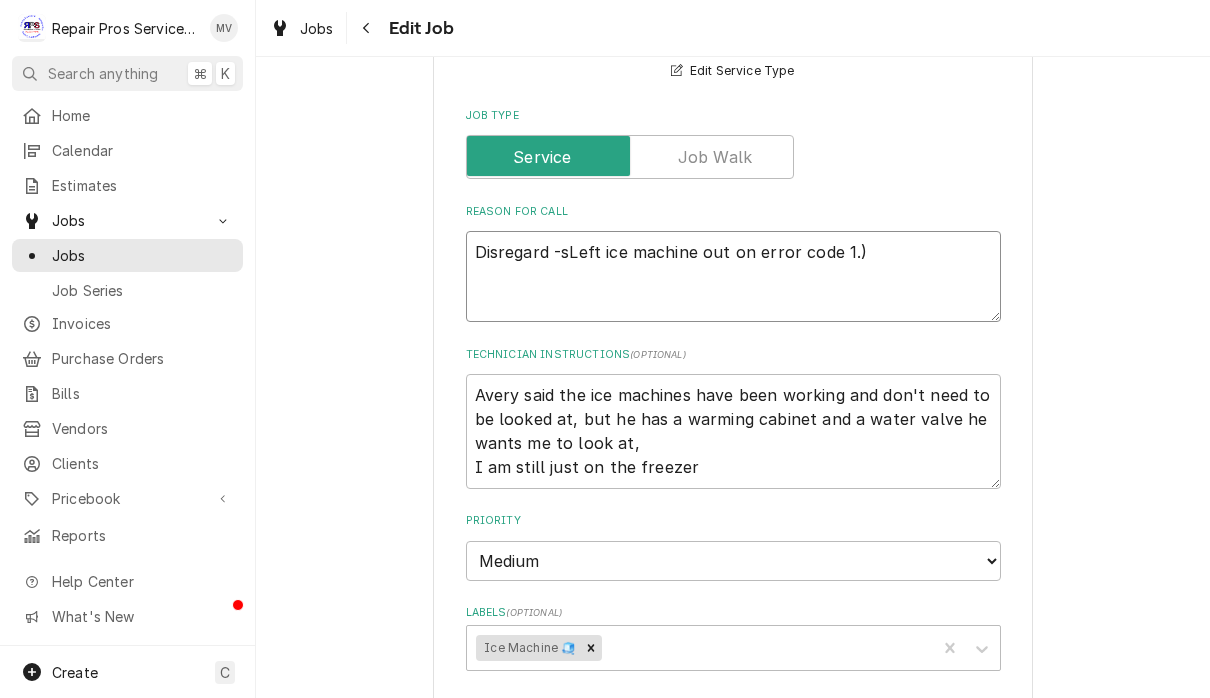type on "x" 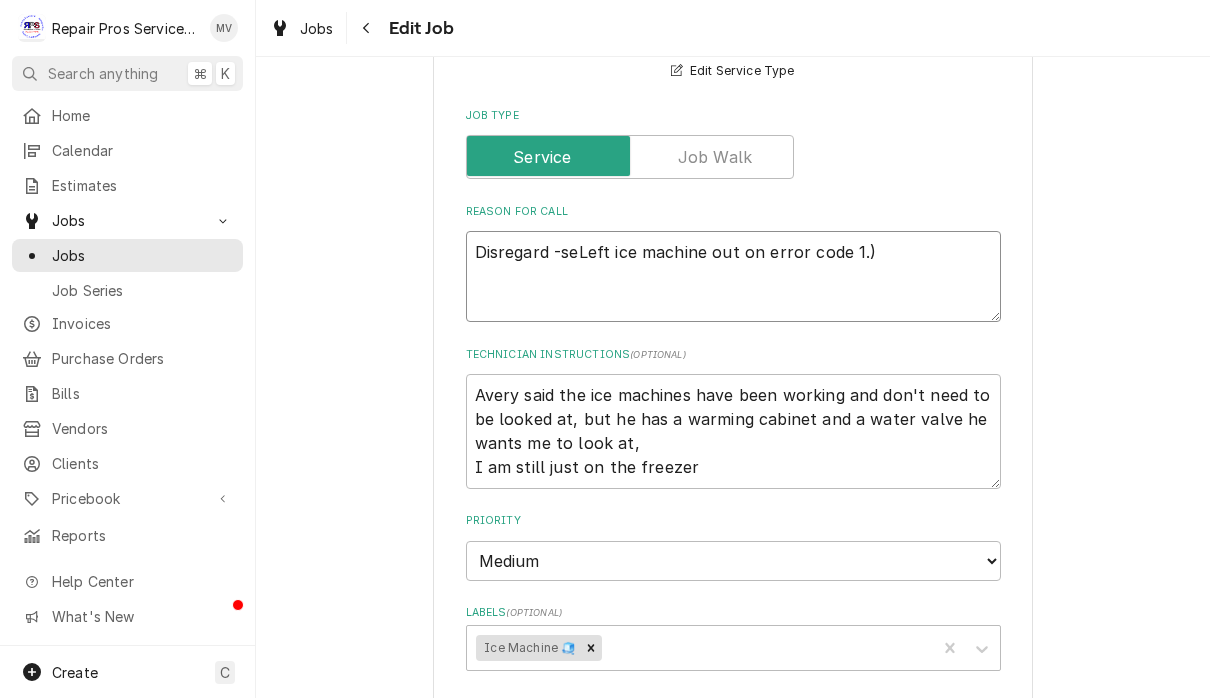 type on "x" 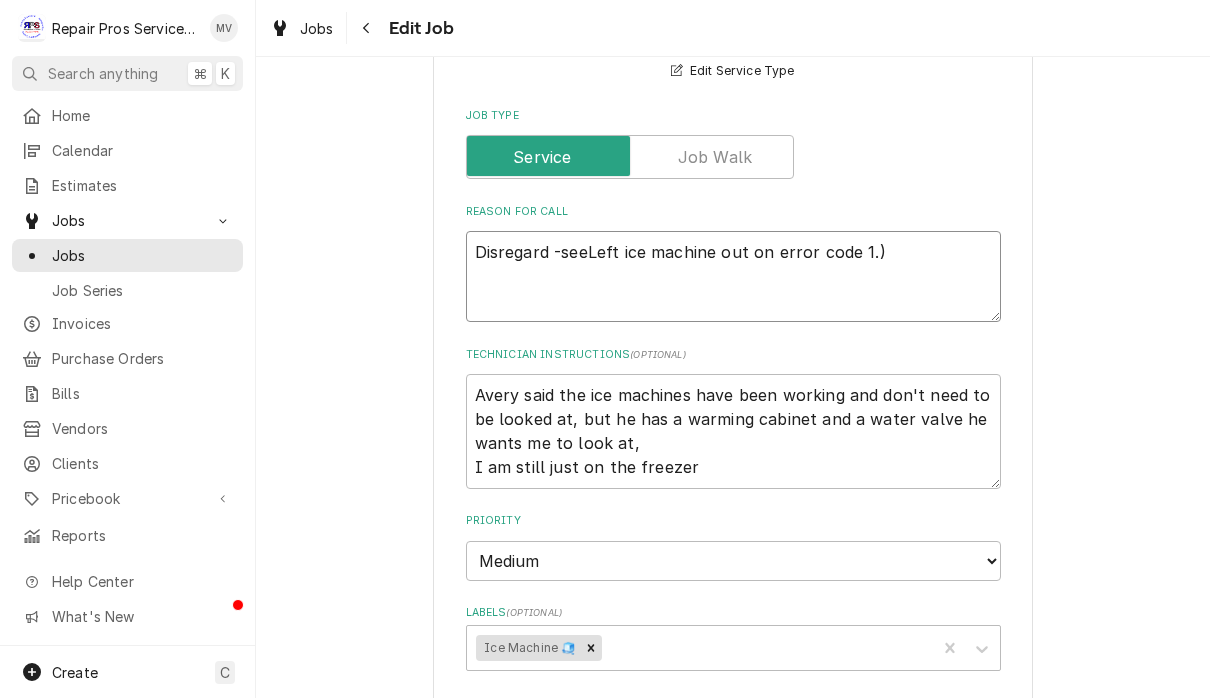 type on "x" 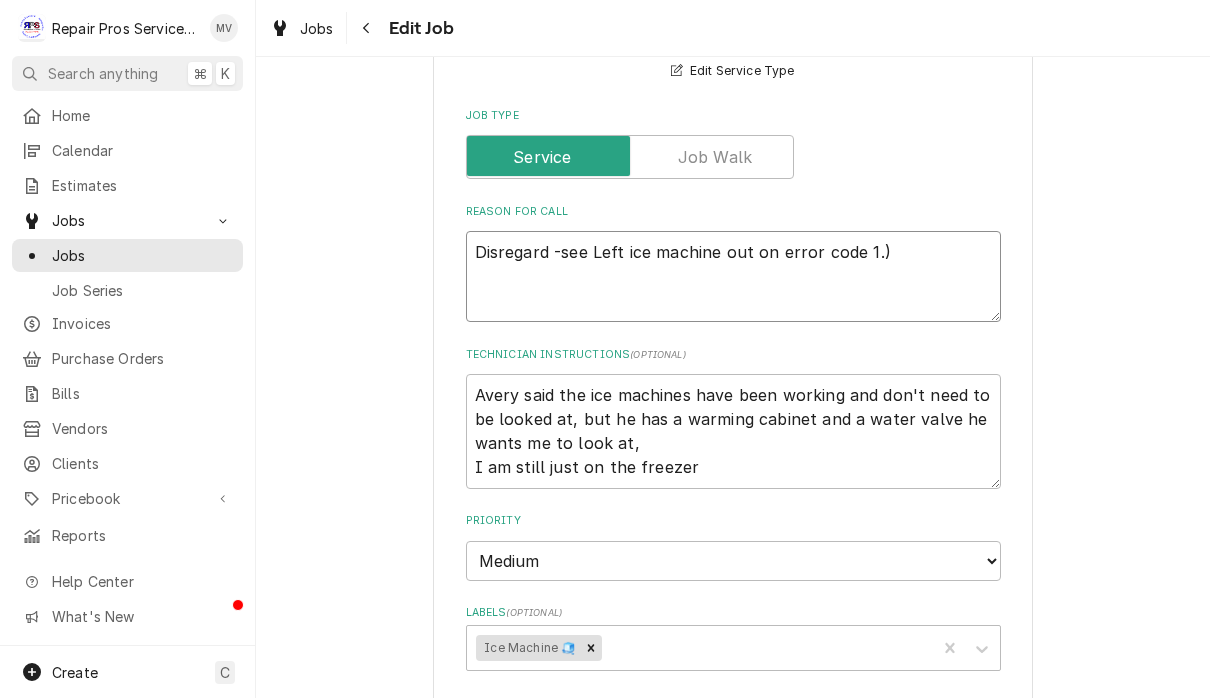 type on "x" 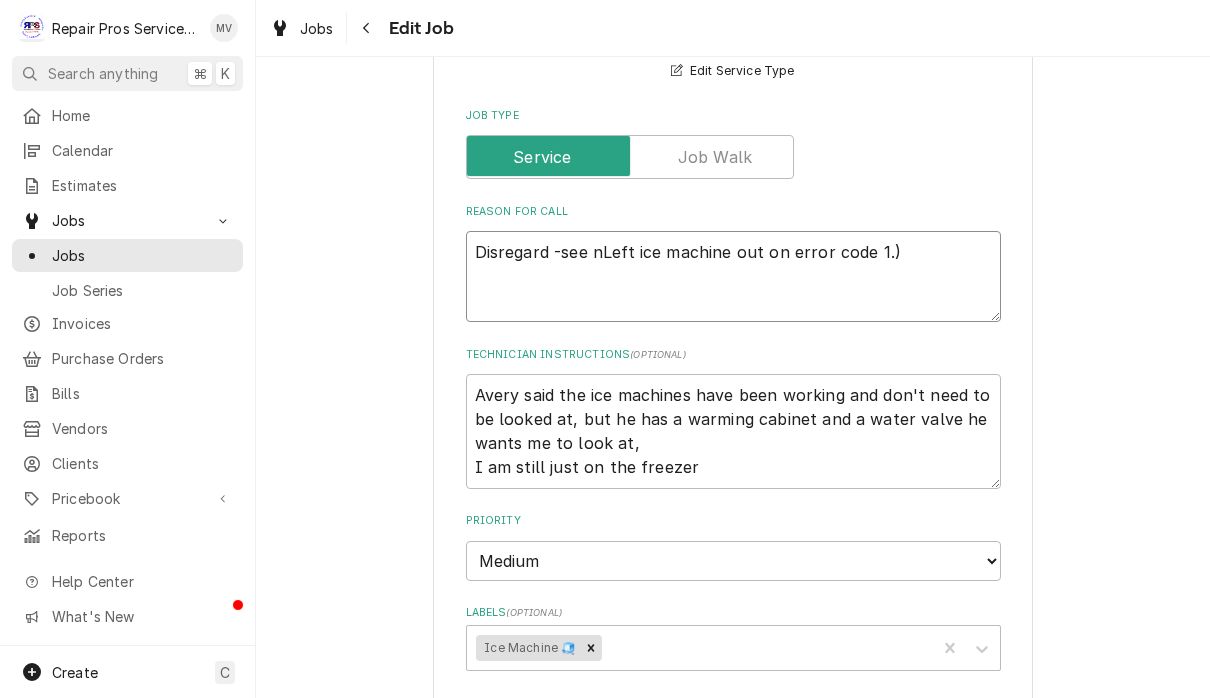 type on "x" 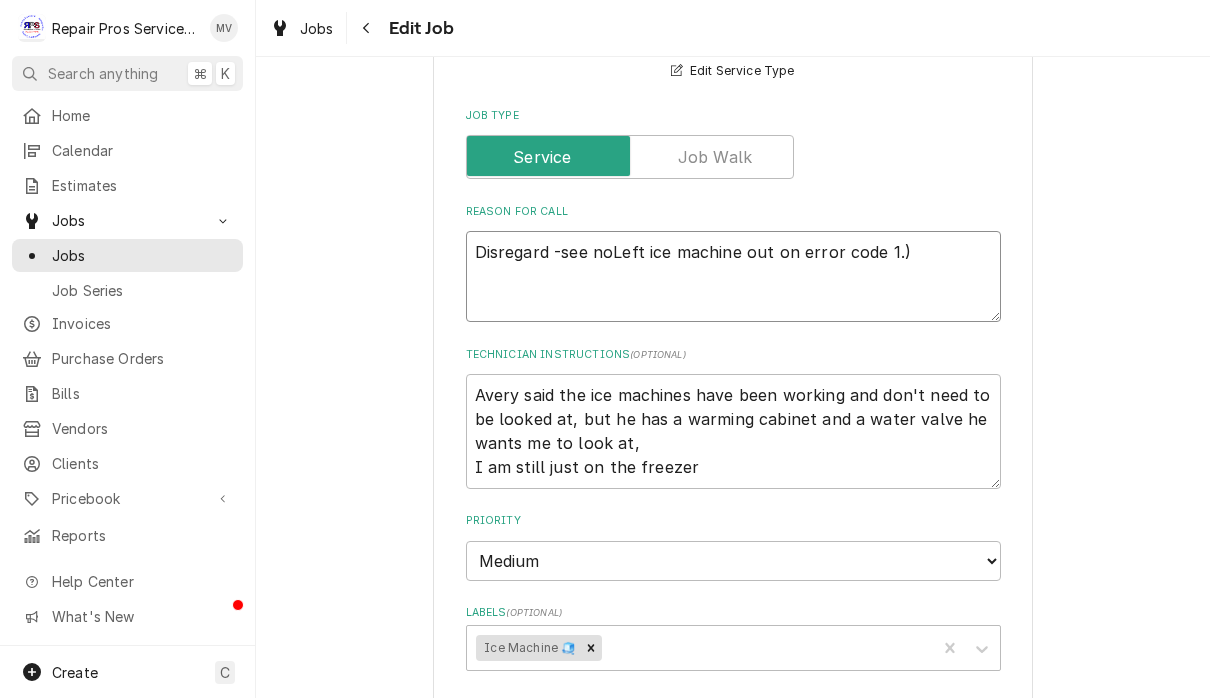 type on "x" 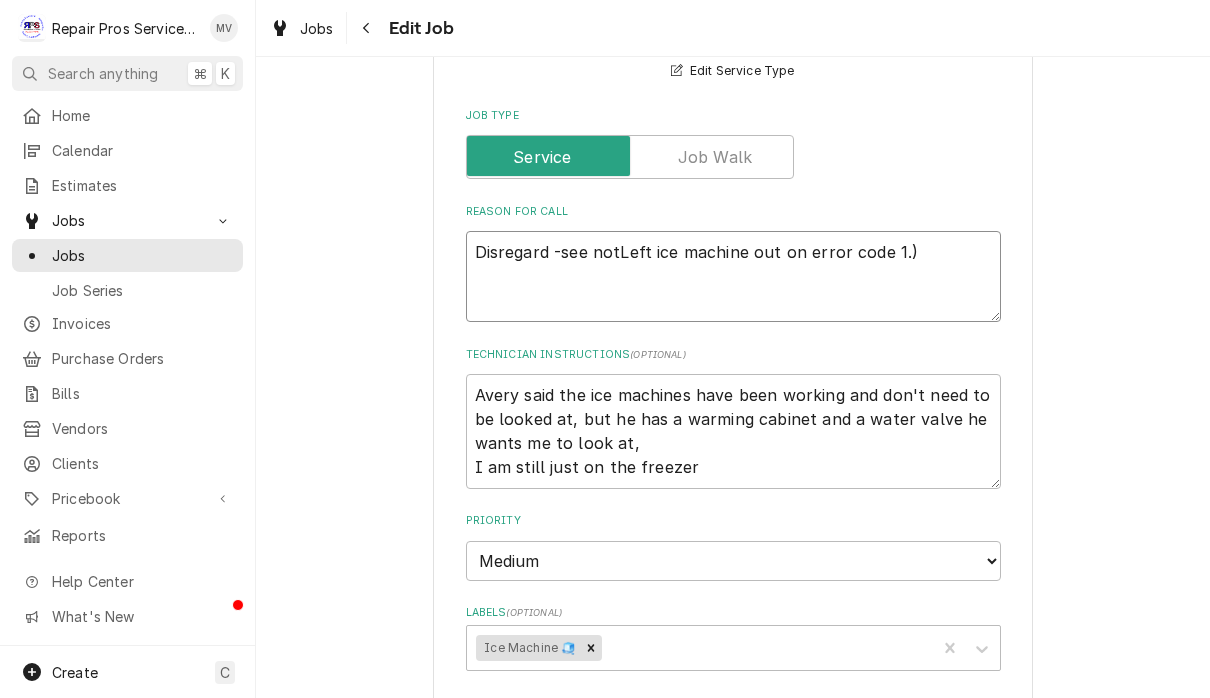 type on "x" 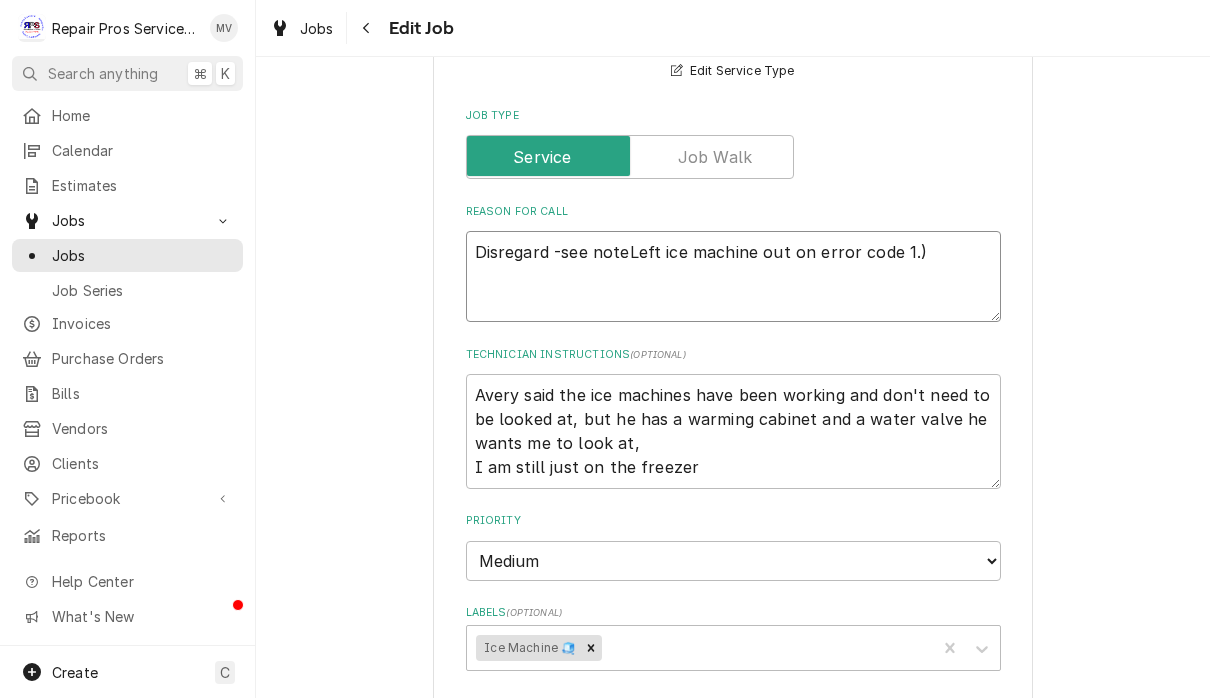 type on "x" 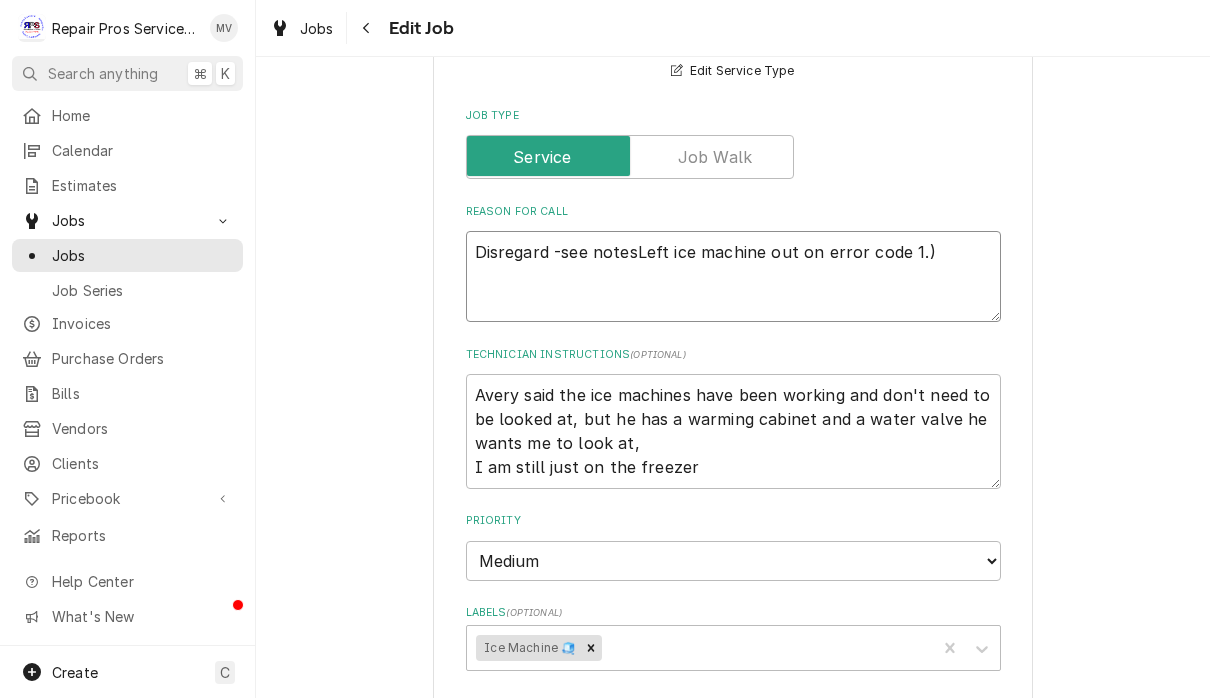 type on "x" 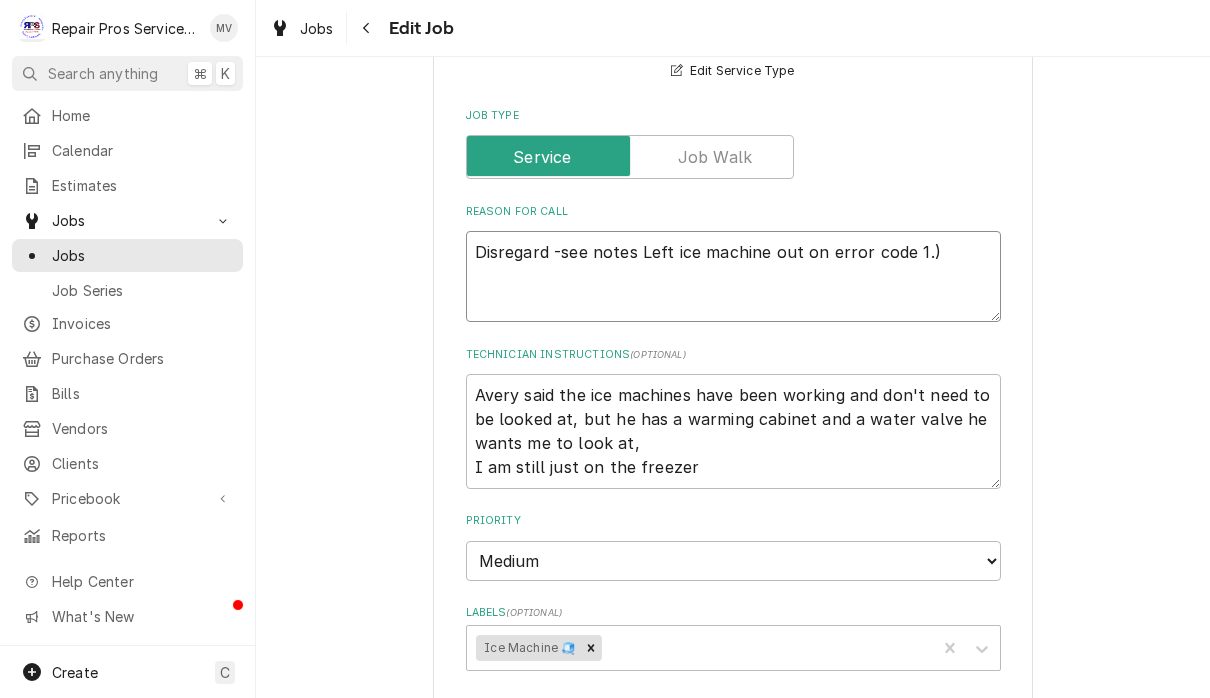 click on "Disregard -see notes Left ice machine out on error code 1." at bounding box center [733, 276] 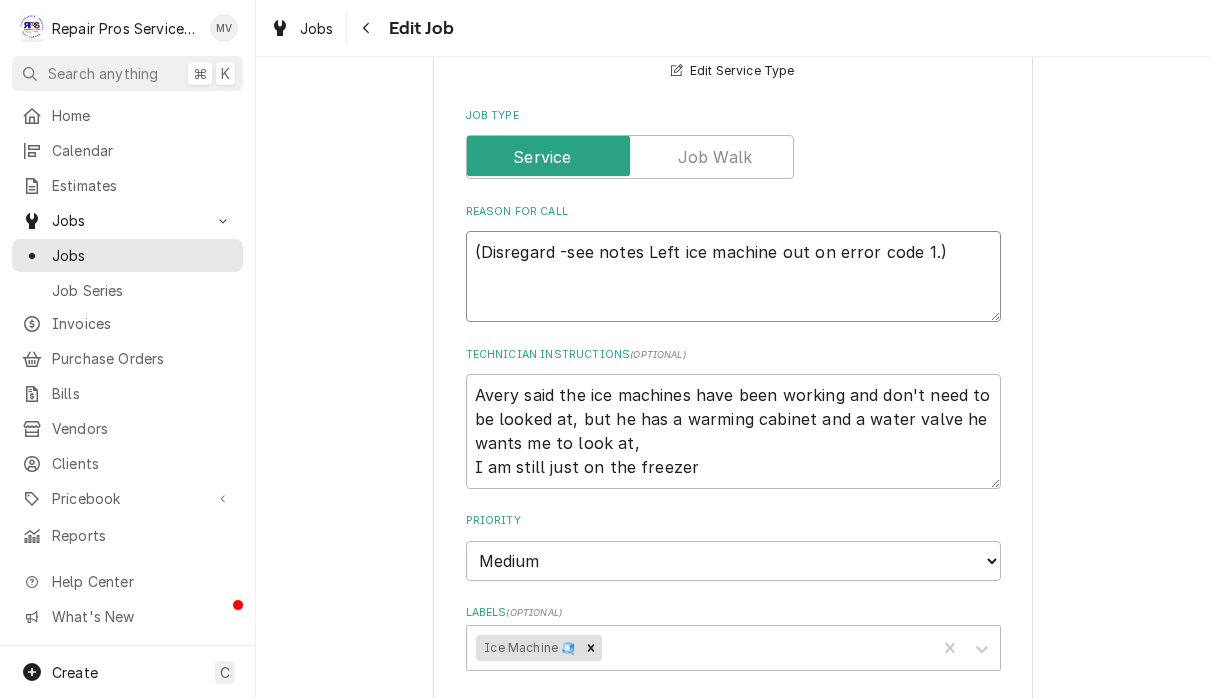 click on "(Disregard -see notes Left ice machine out on error code 1." at bounding box center (733, 276) 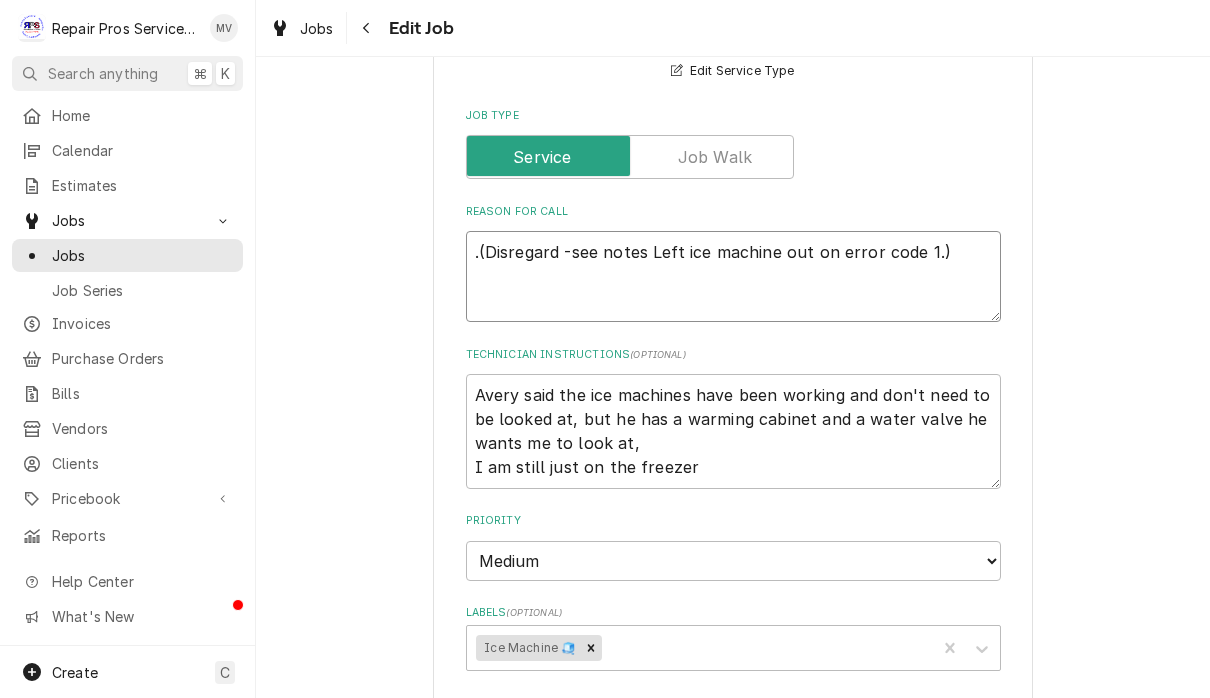 type on ". (Disregard -see notes Left ice machine out on error code 1.)" 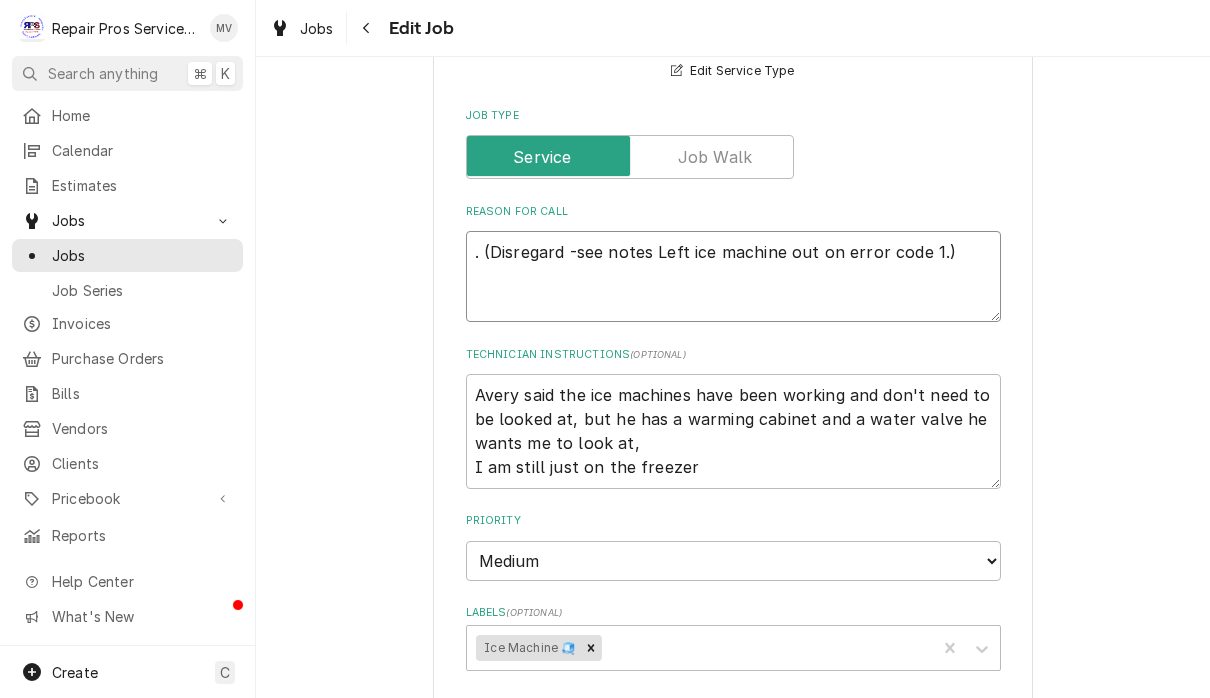type on "x" 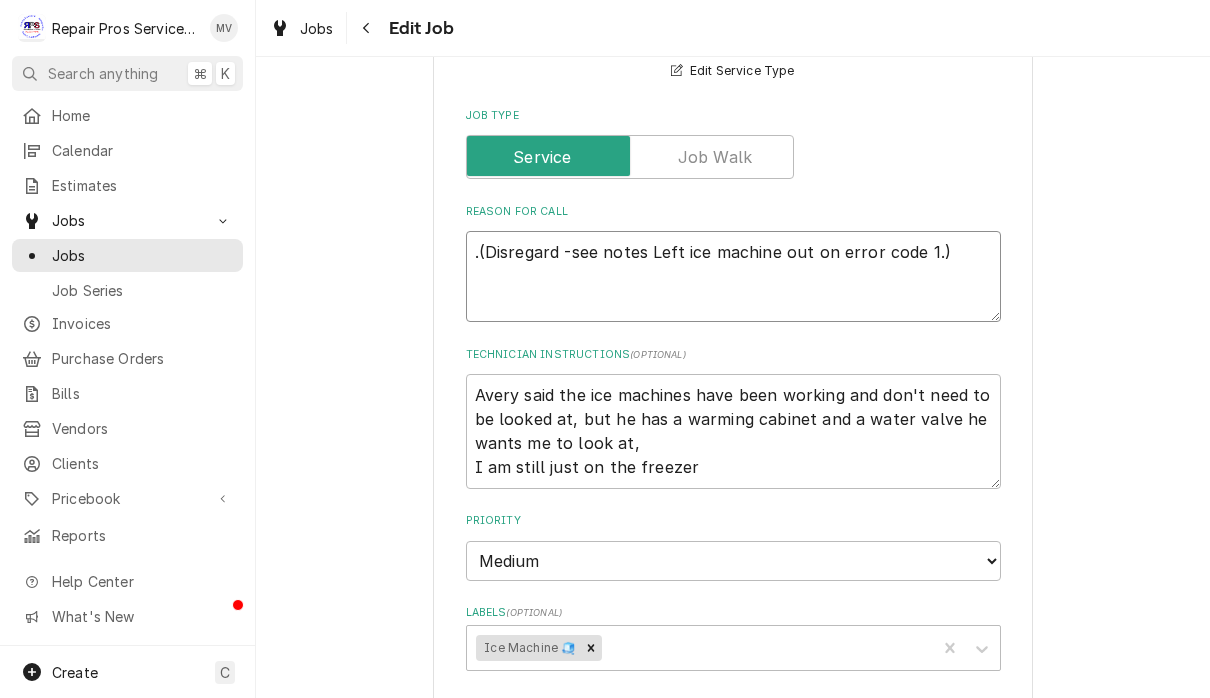 type on "x" 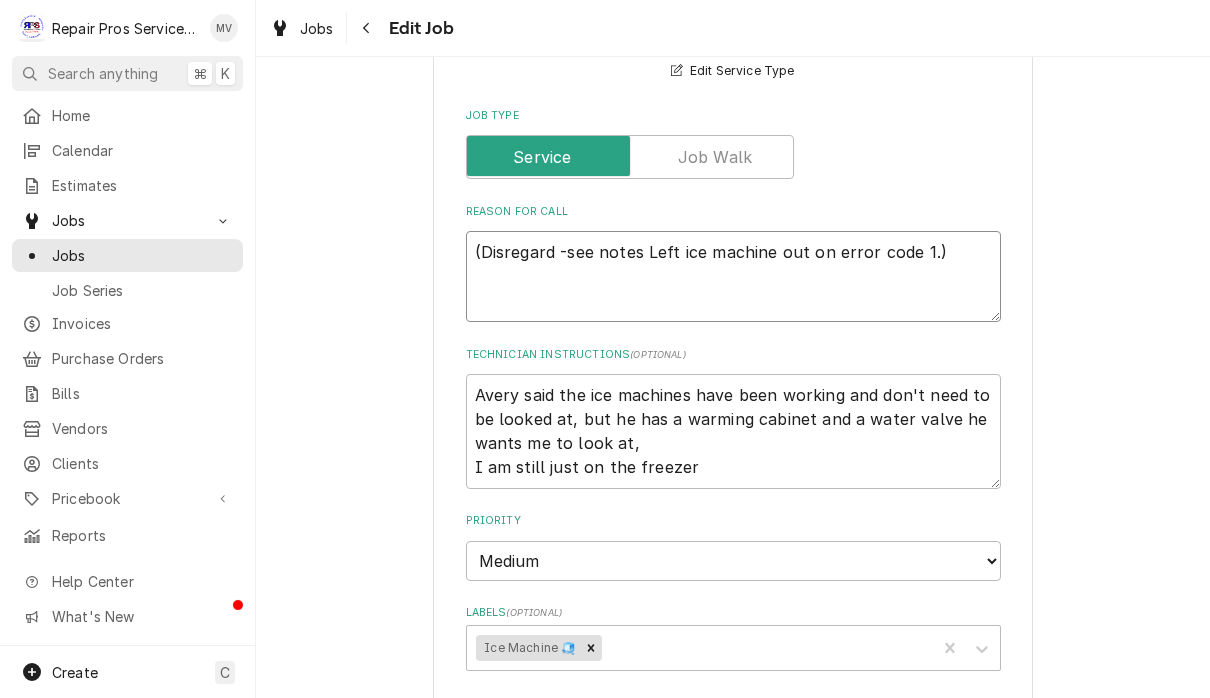 type on "x" 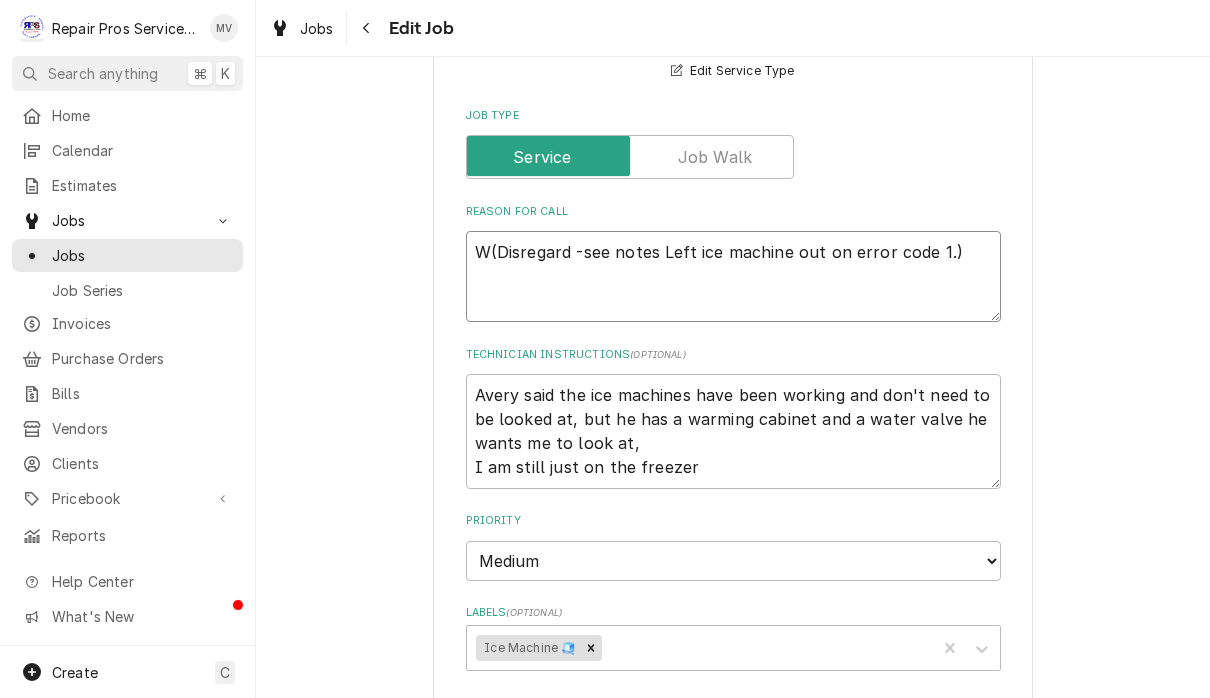 type on "x" 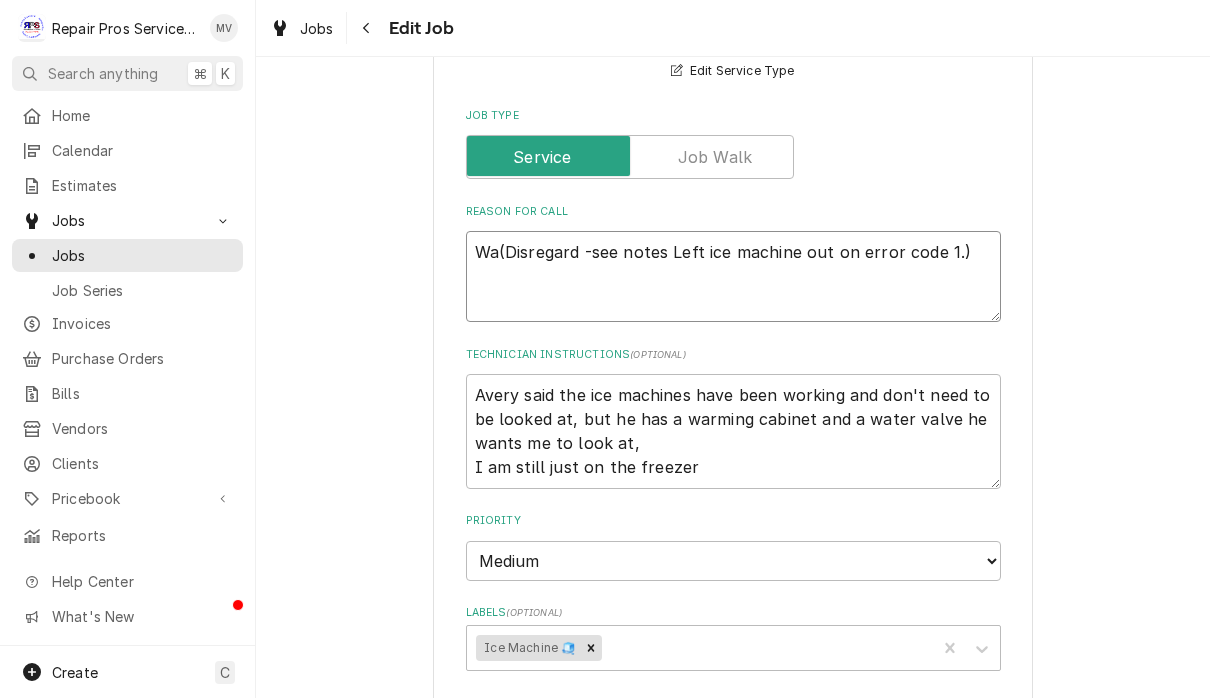 type on "x" 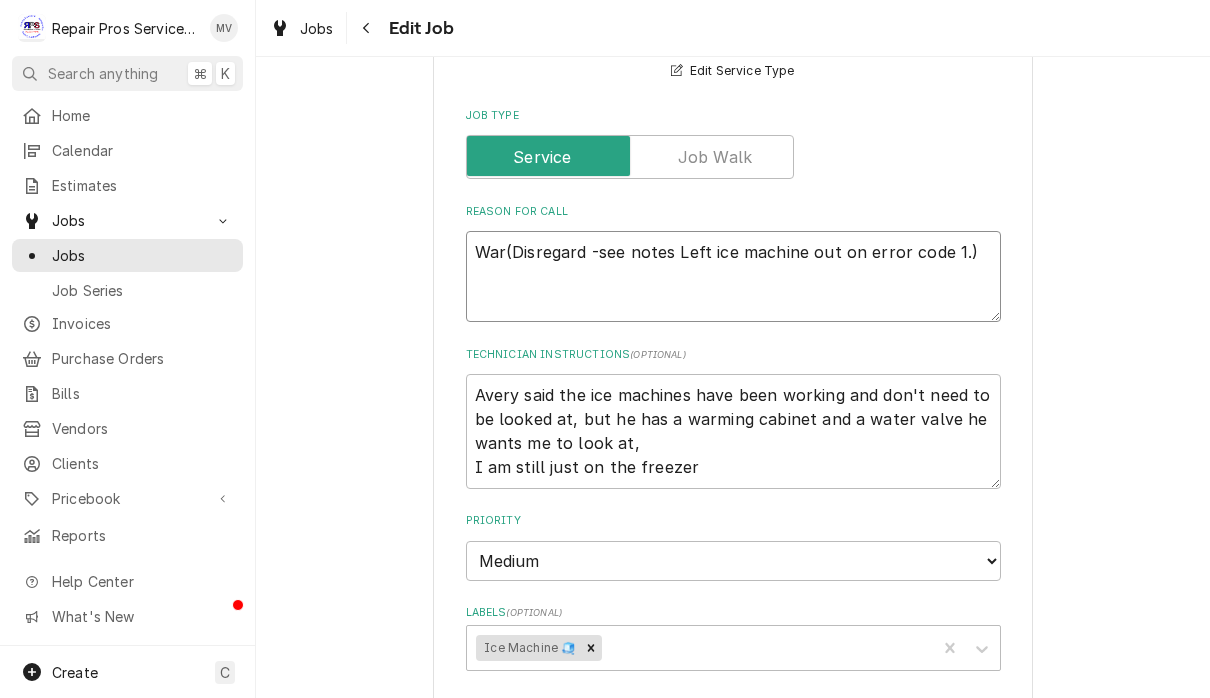 type on "x" 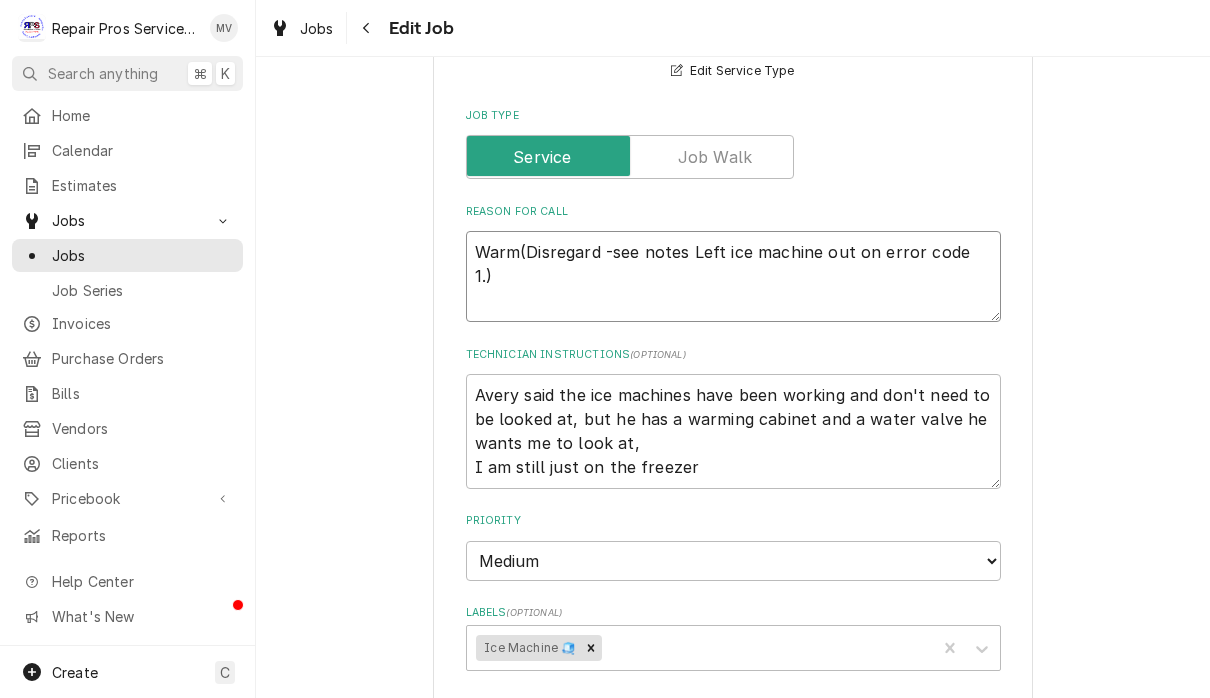 type on "x" 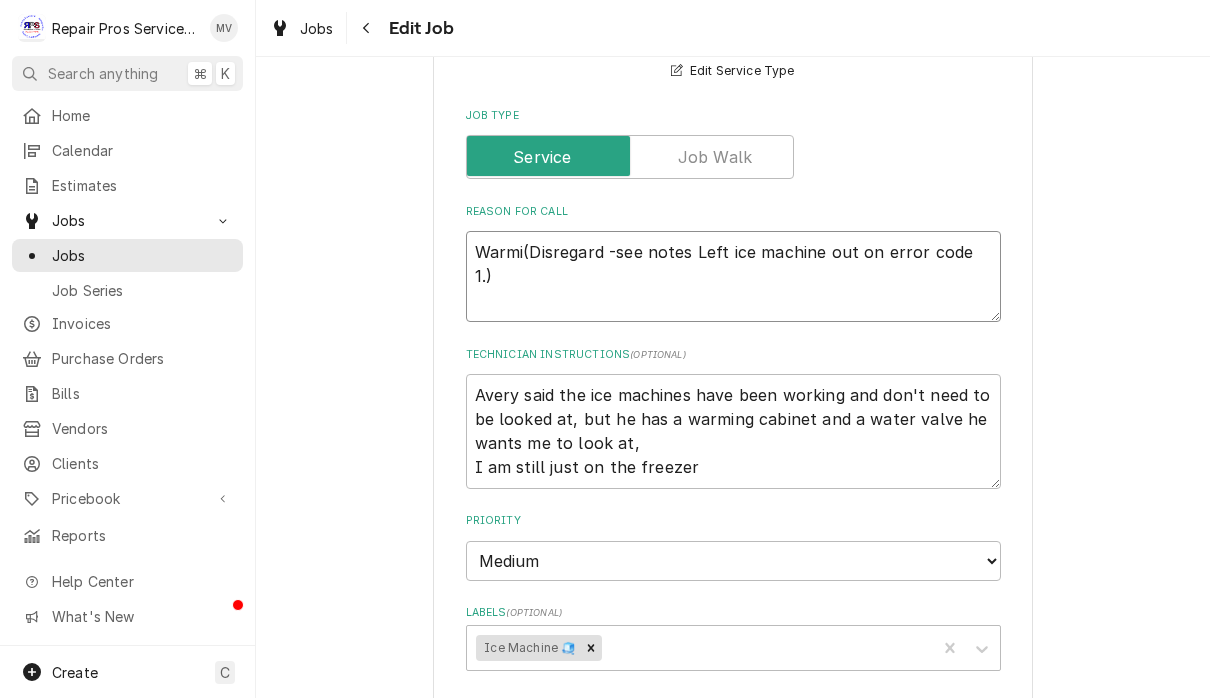 type on "x" 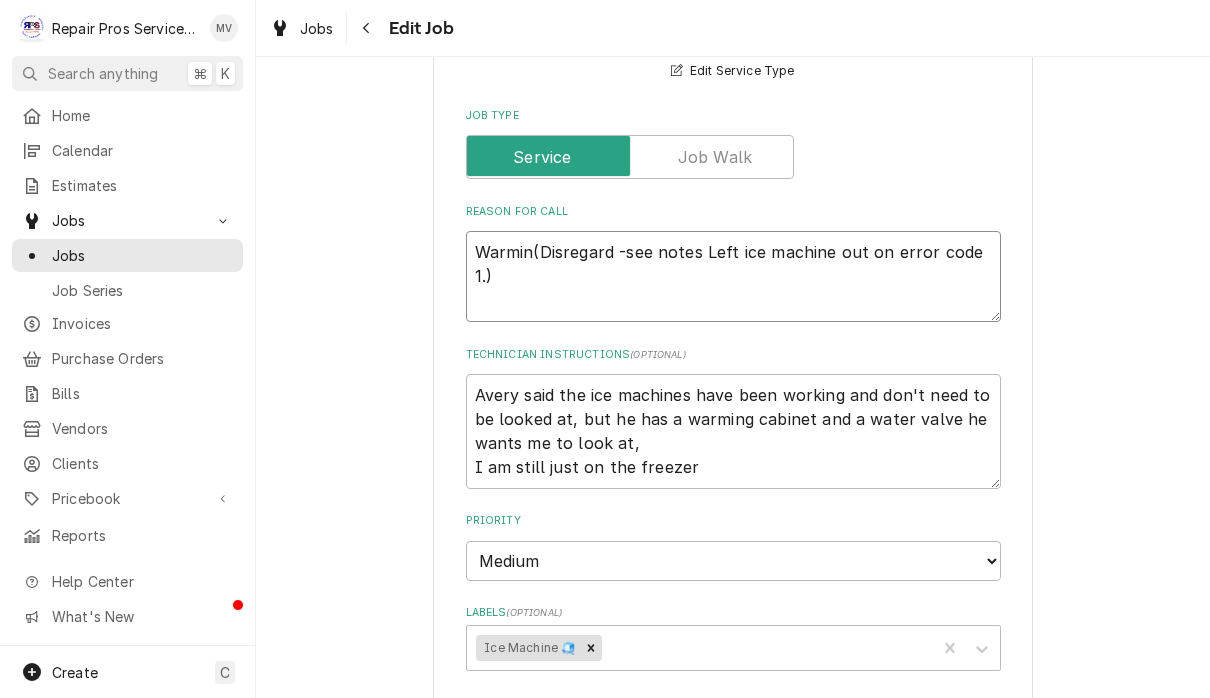 type on "x" 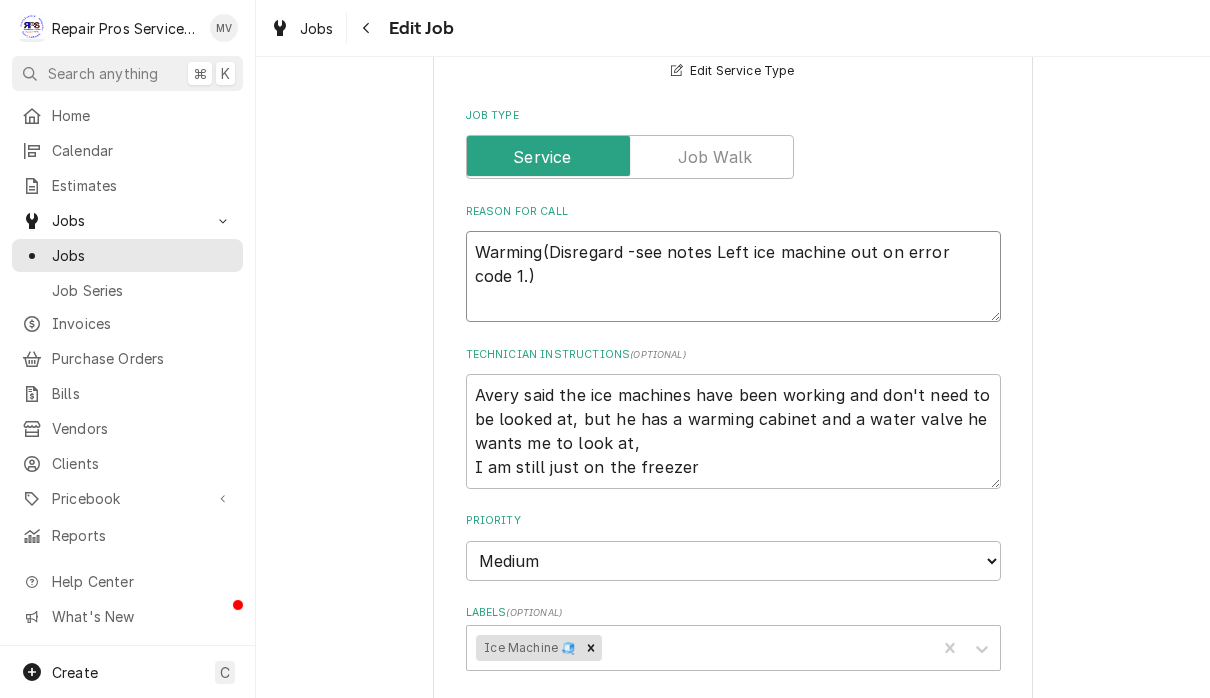 type on "x" 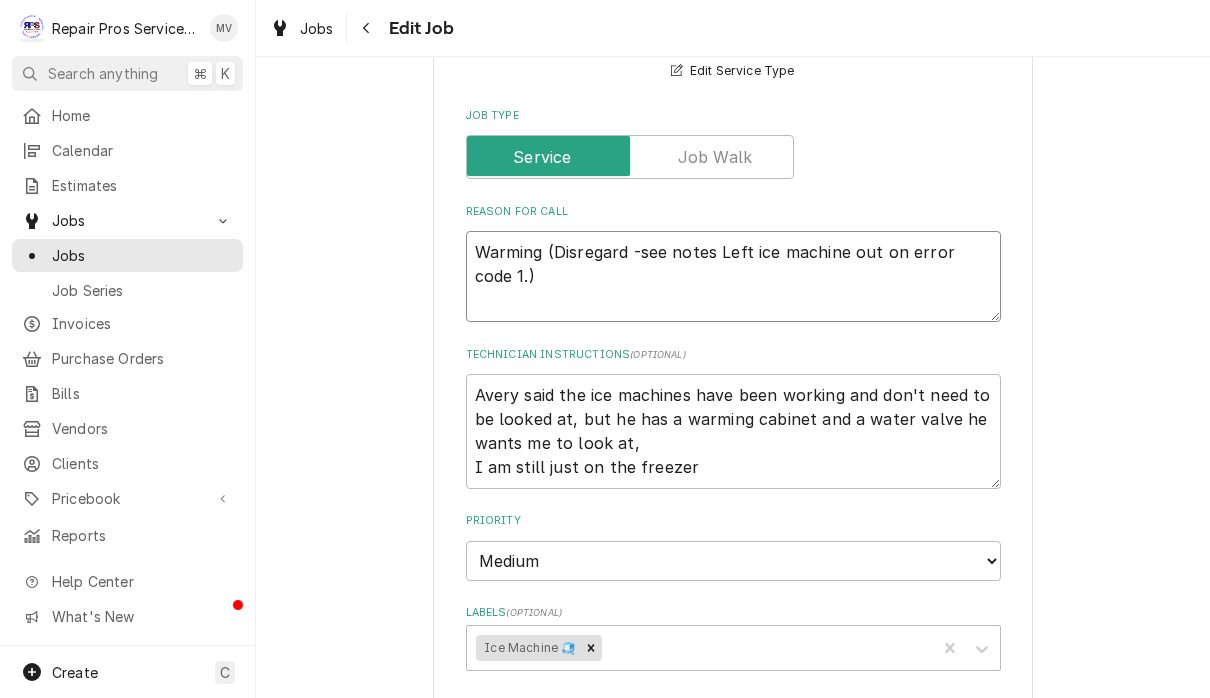 type on "x" 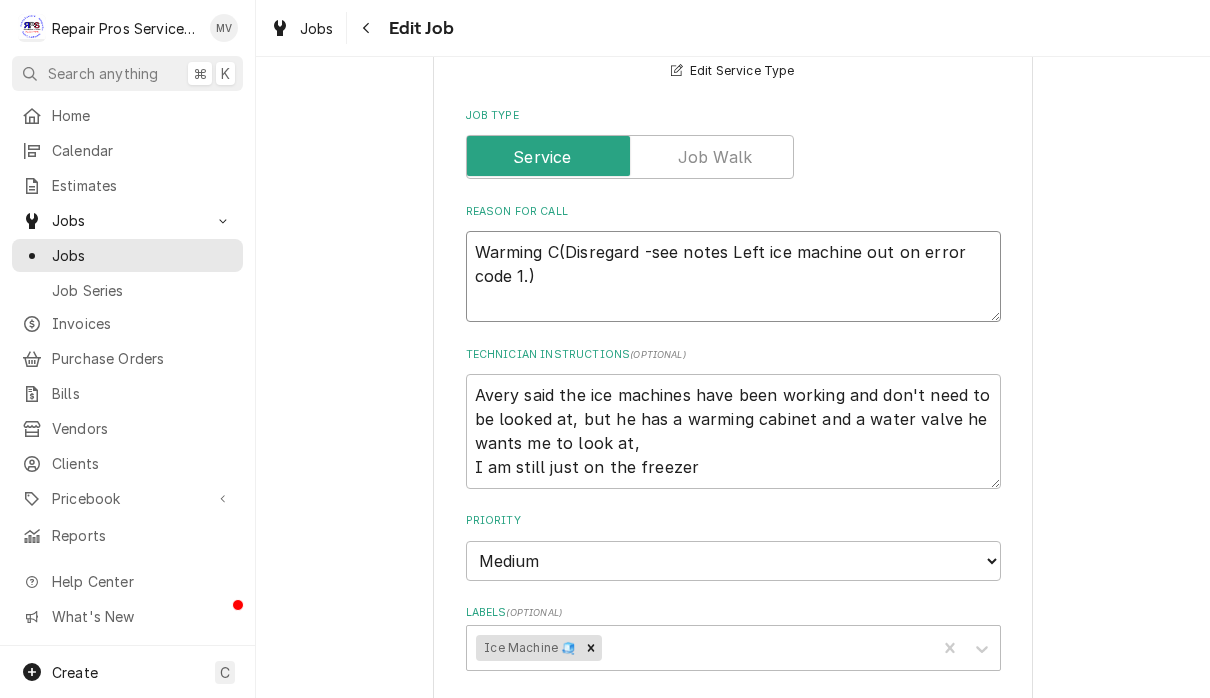 type on "x" 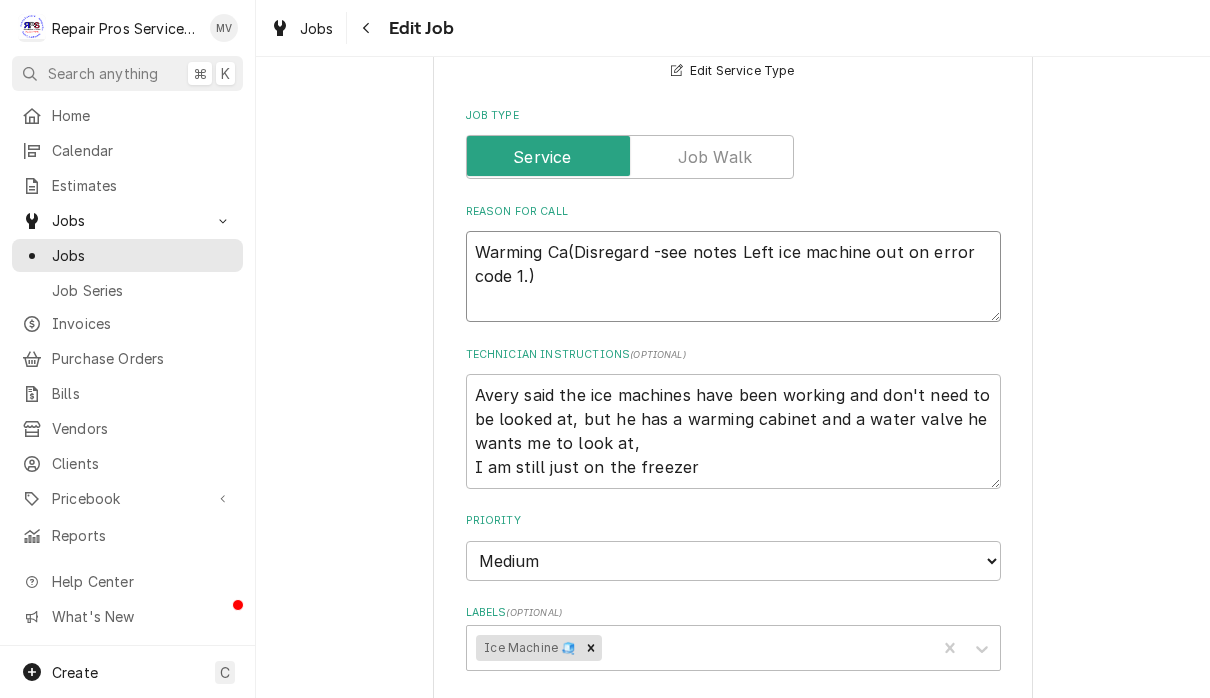 type on "x" 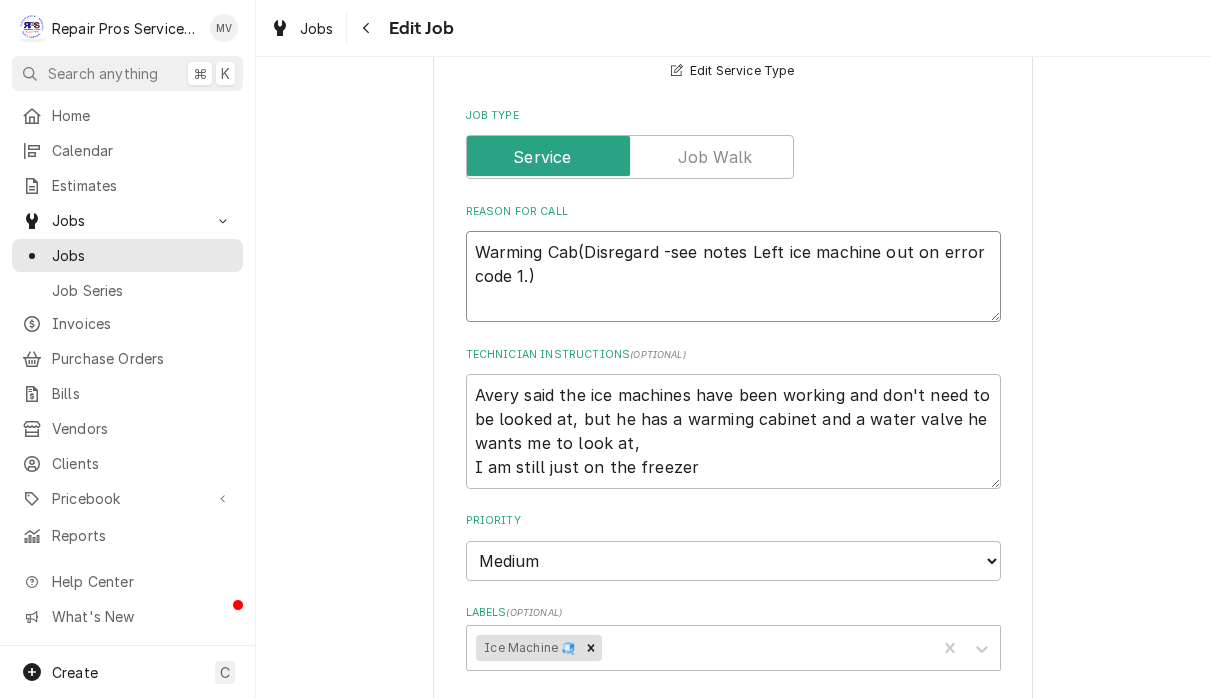type on "x" 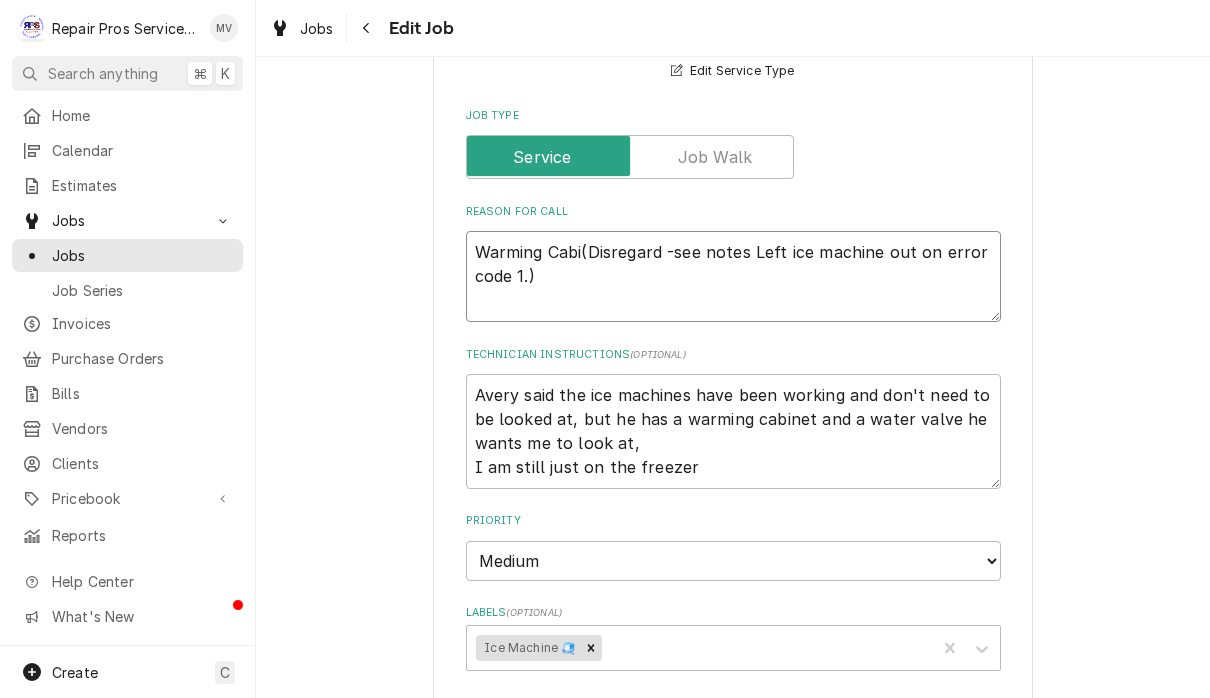 type on "x" 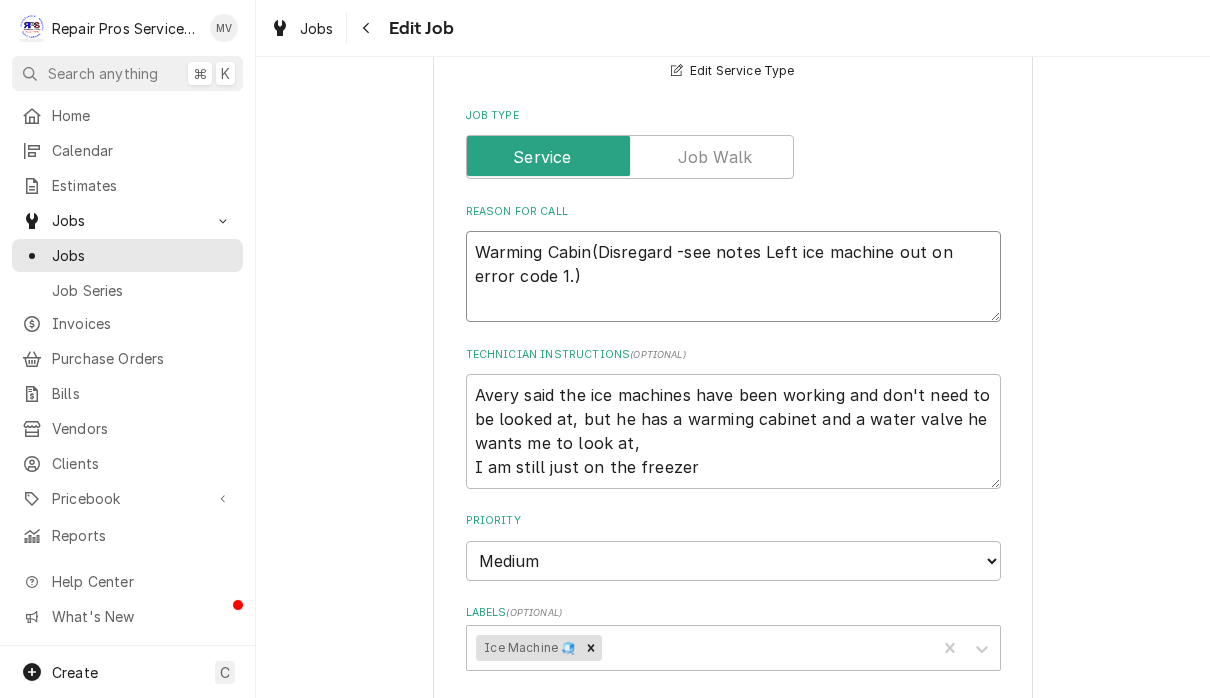 type on "x" 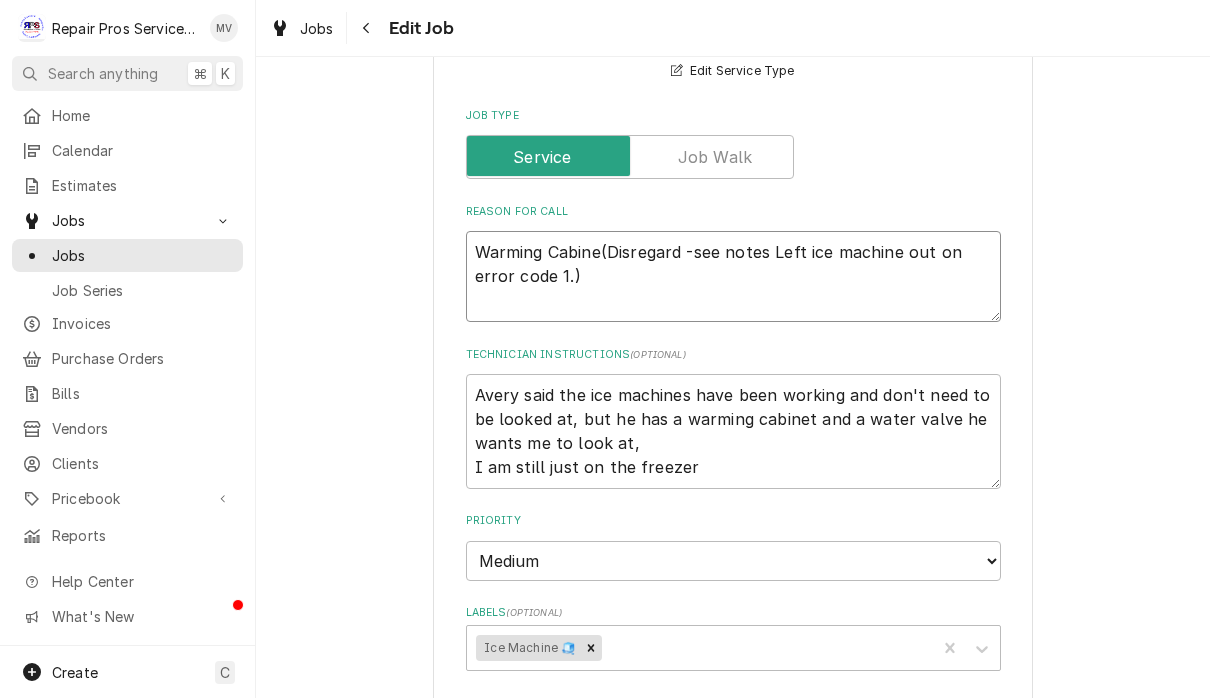 type on "x" 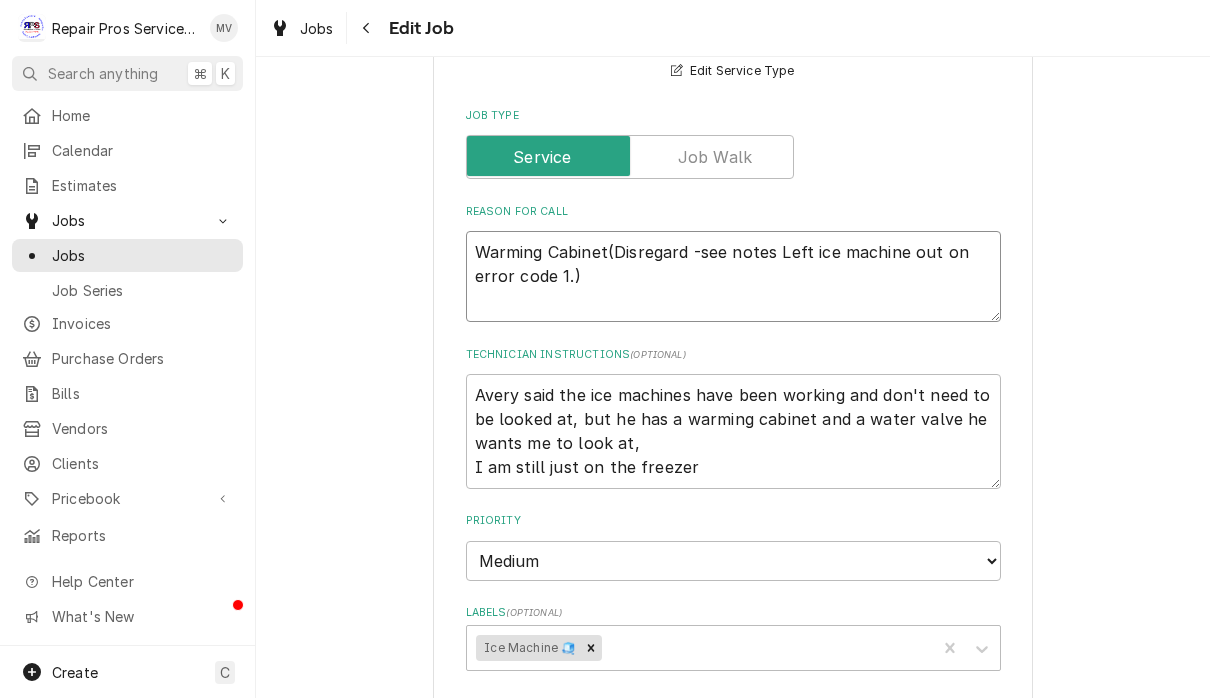 type on "x" 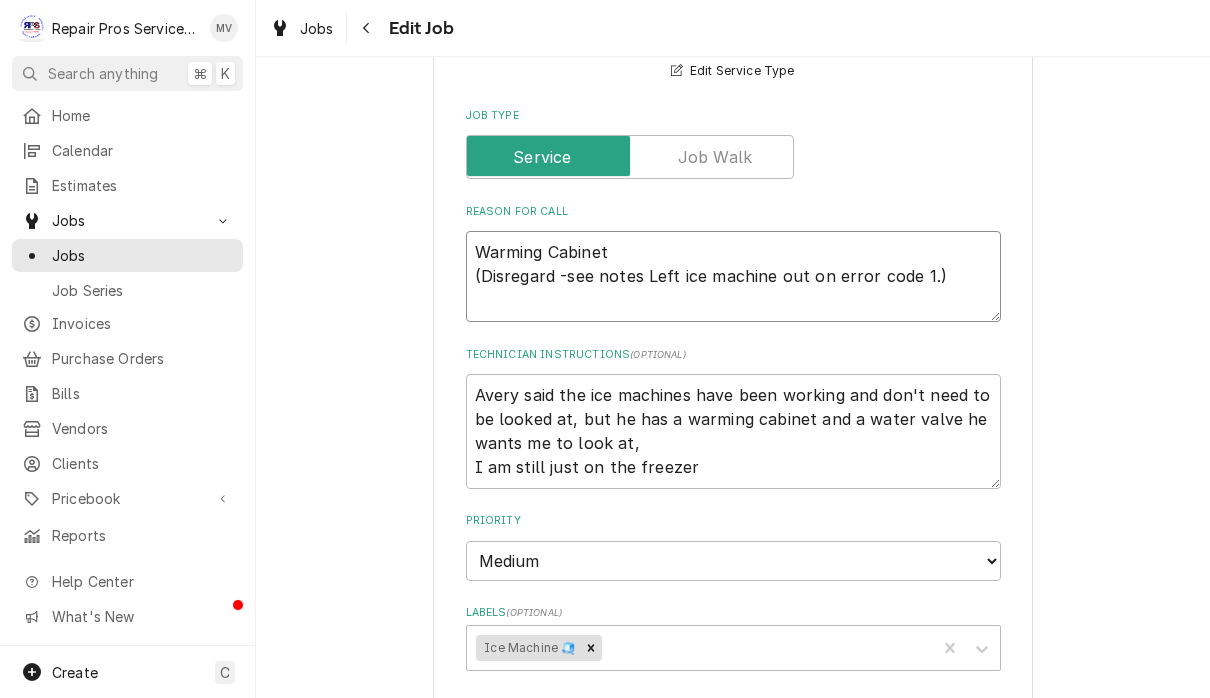 type on "x" 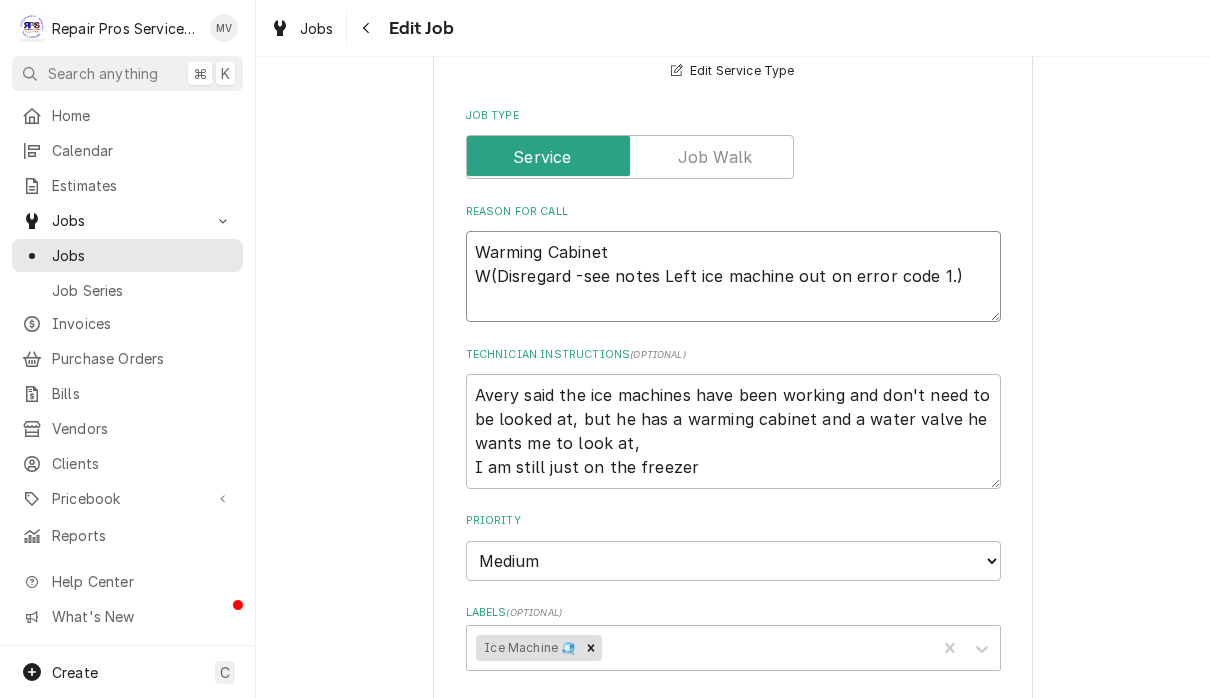 type on "x" 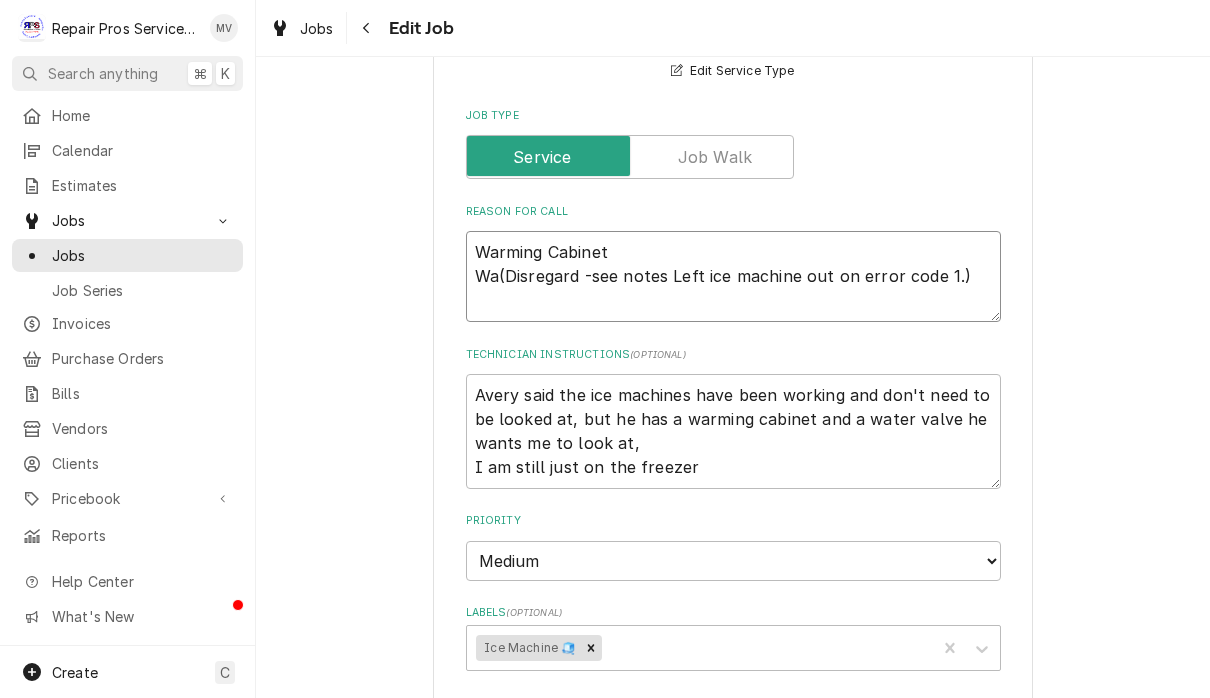 type on "x" 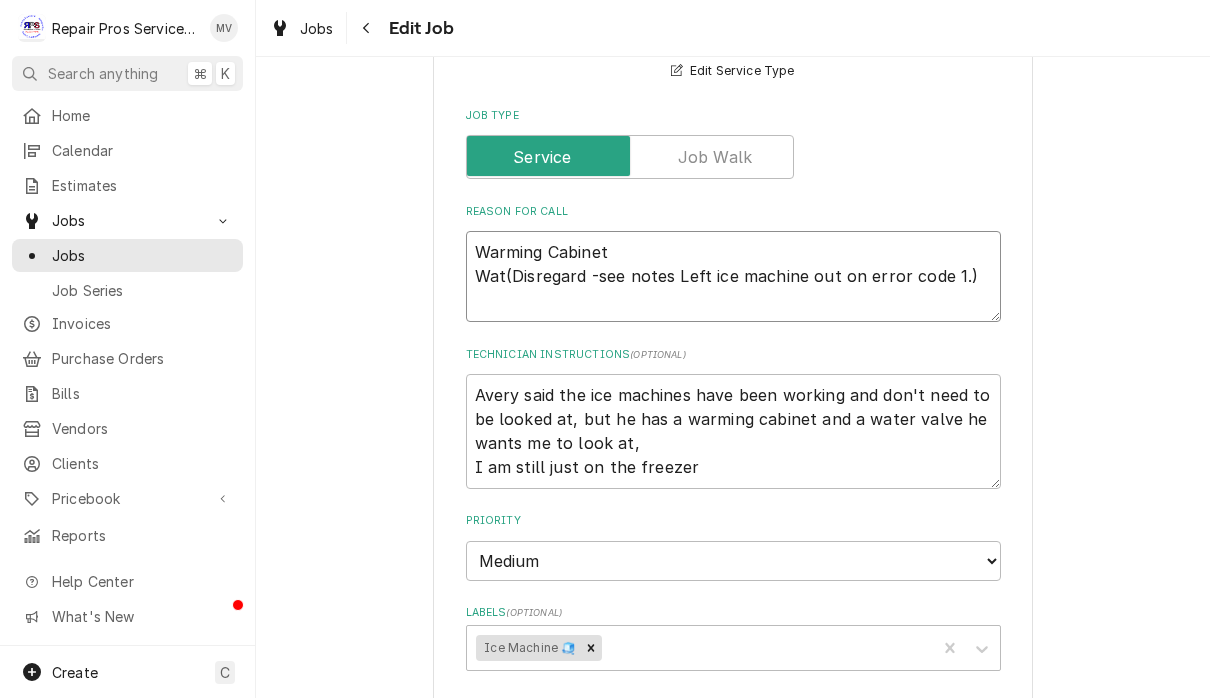 type on "x" 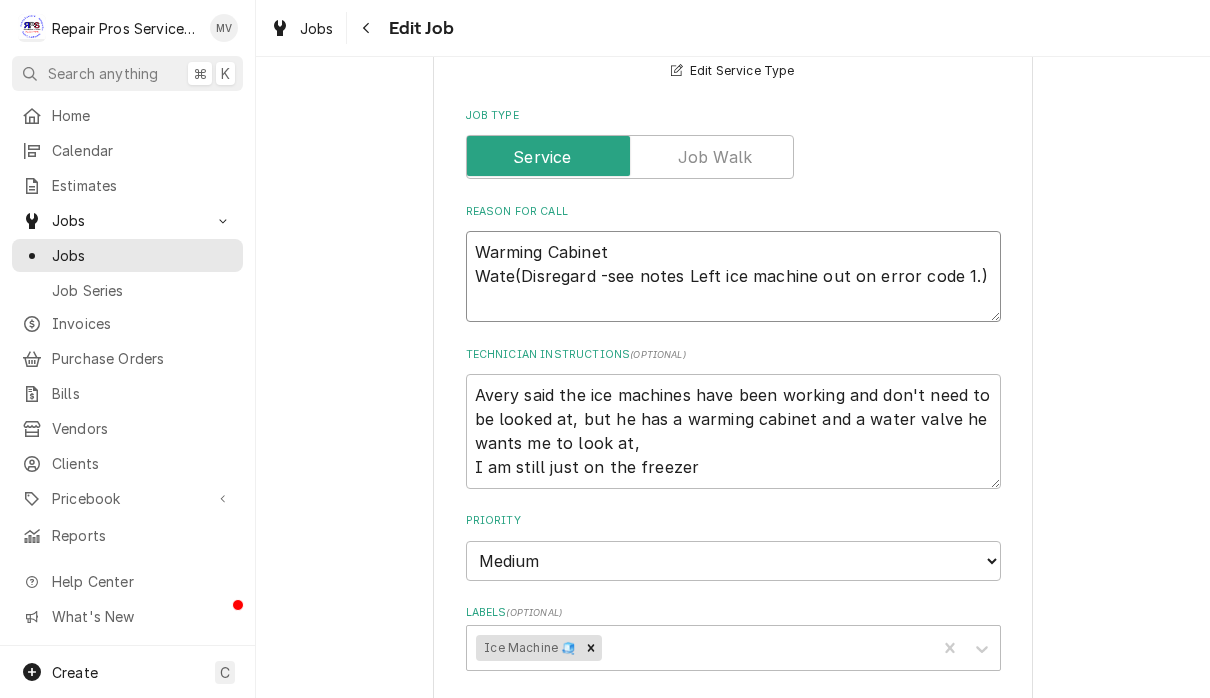 type on "x" 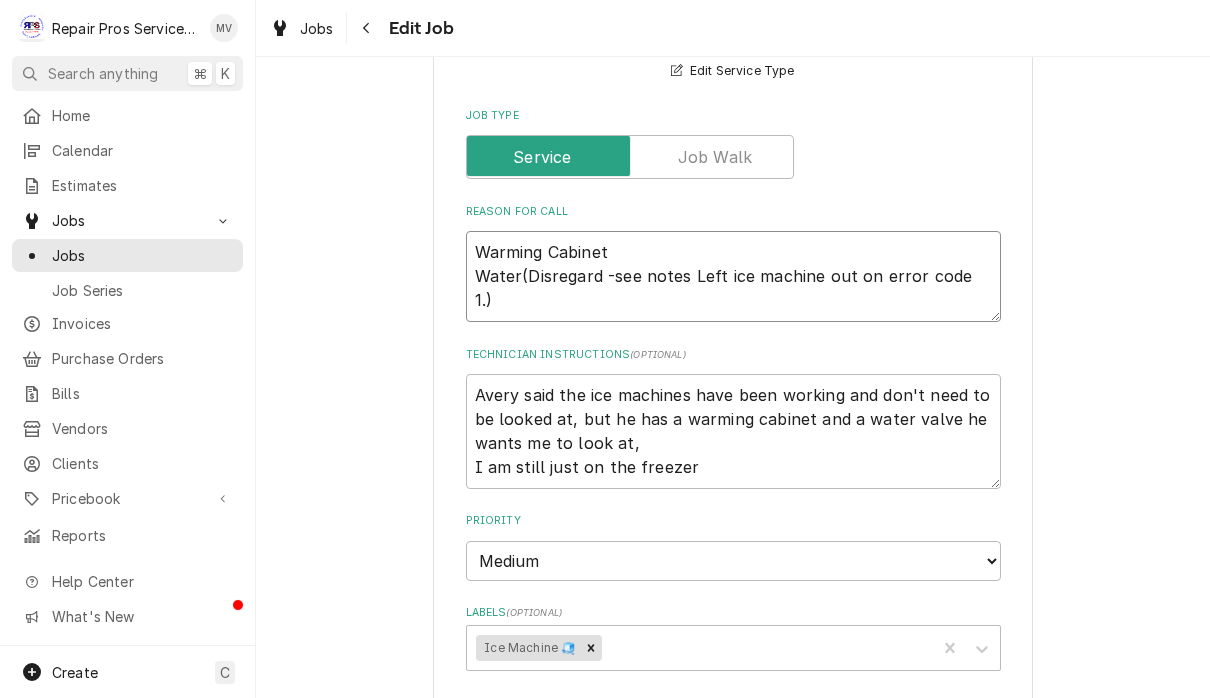 type on "x" 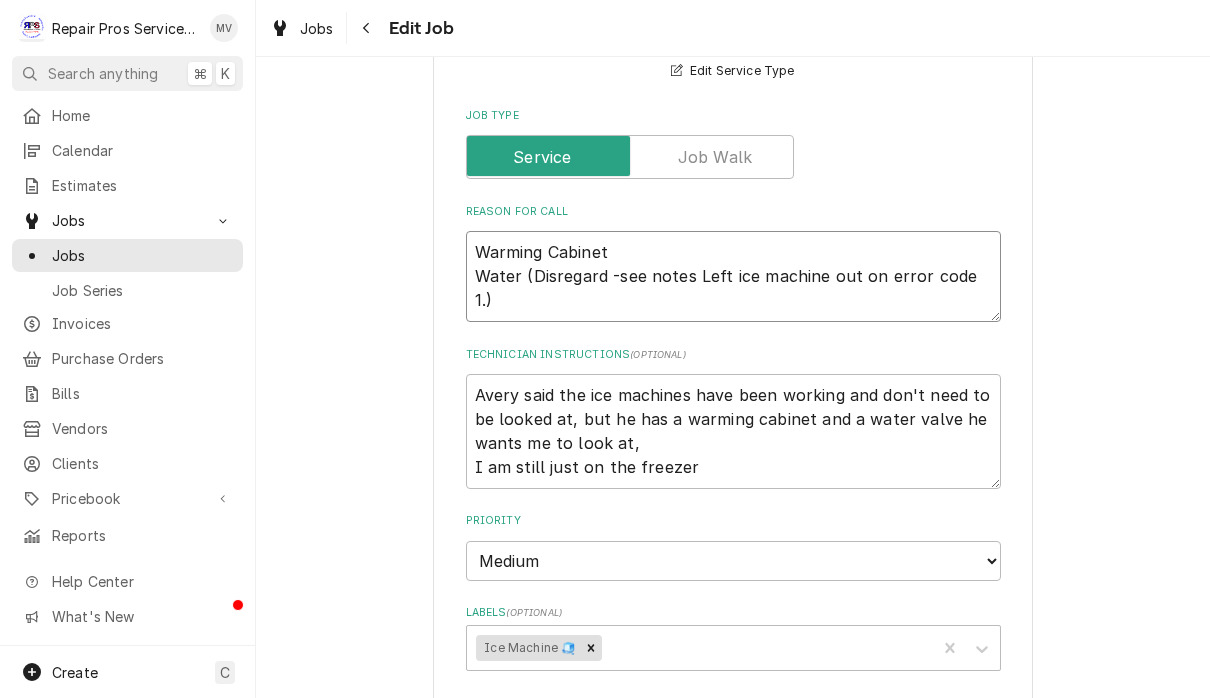type on "x" 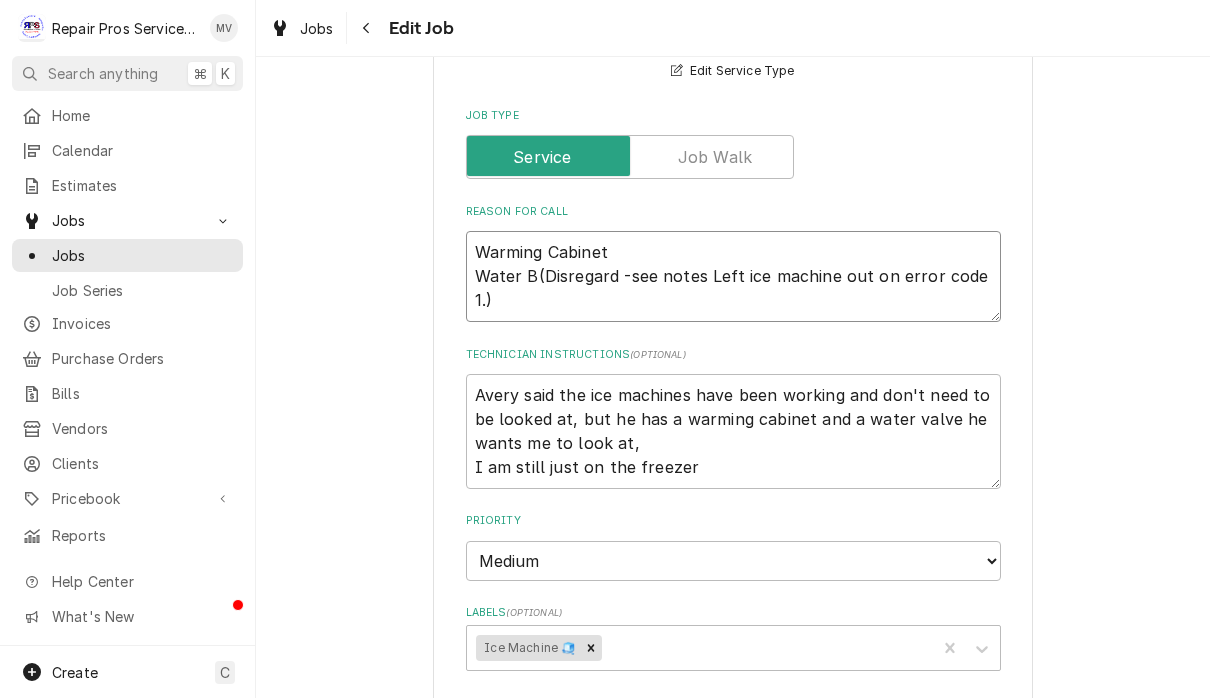 type on "x" 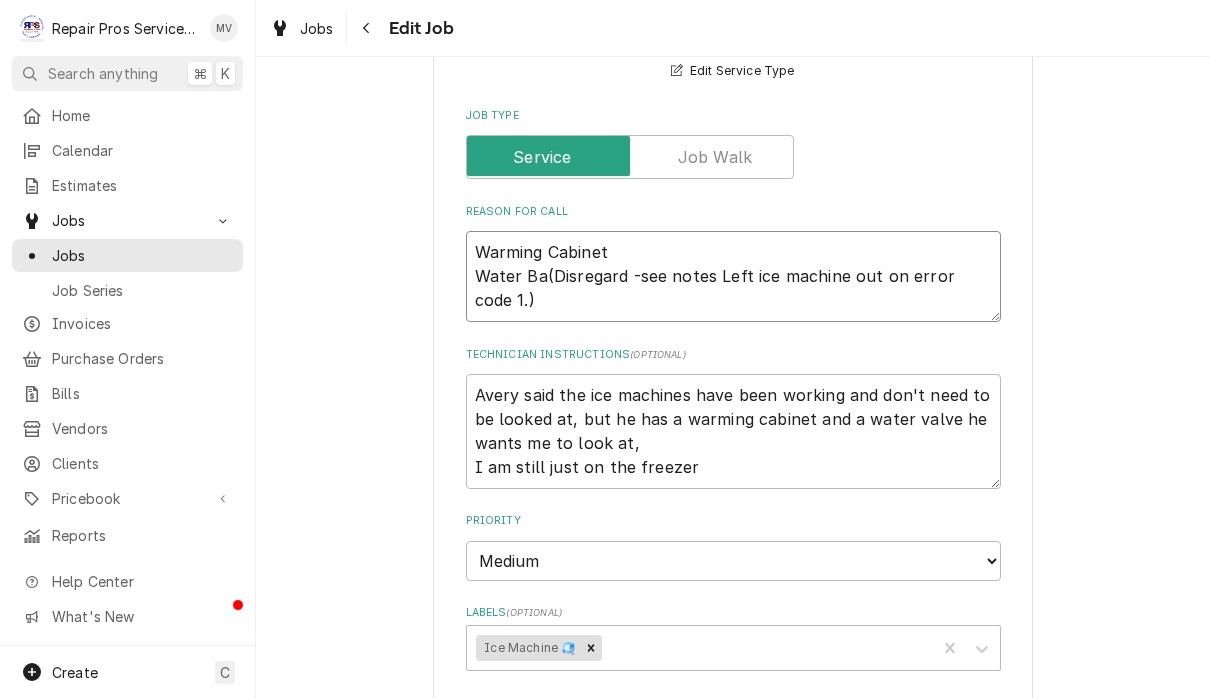 type on "x" 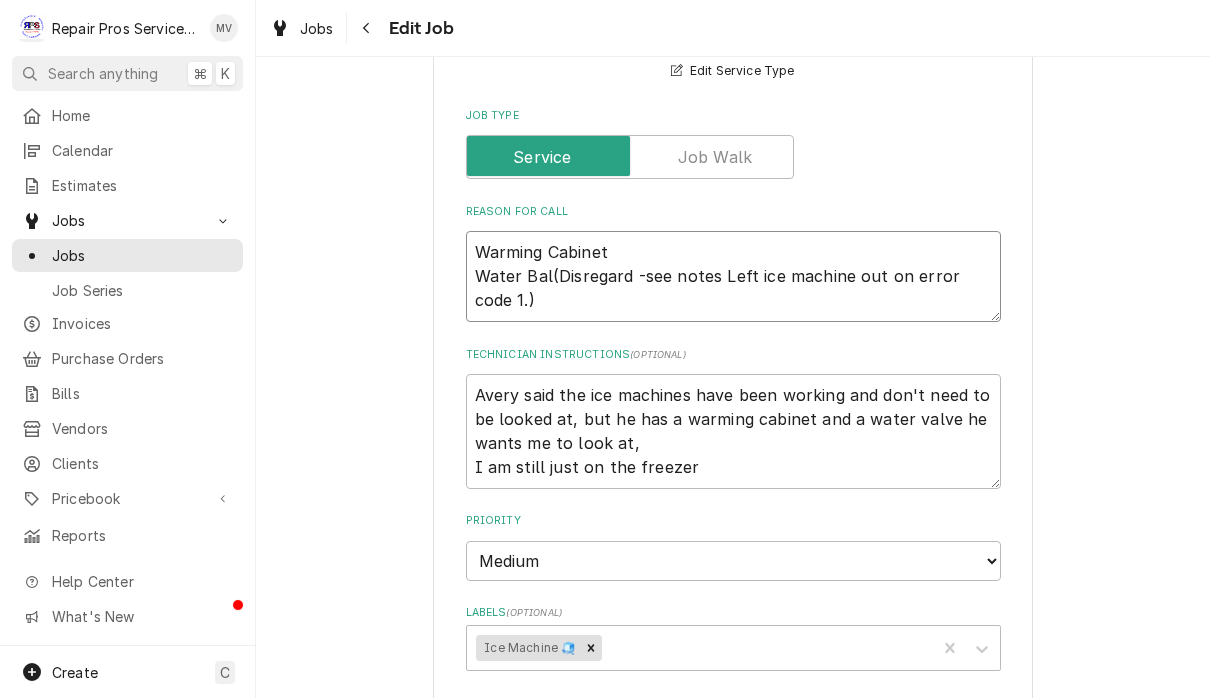 type on "x" 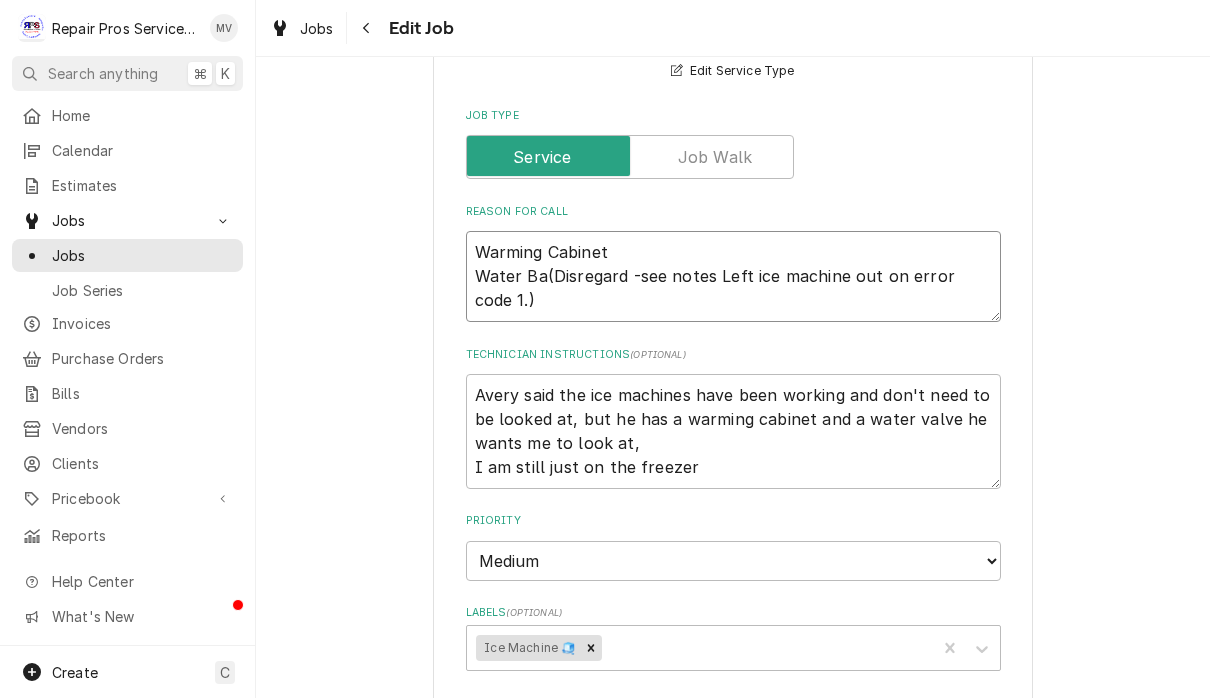 type on "x" 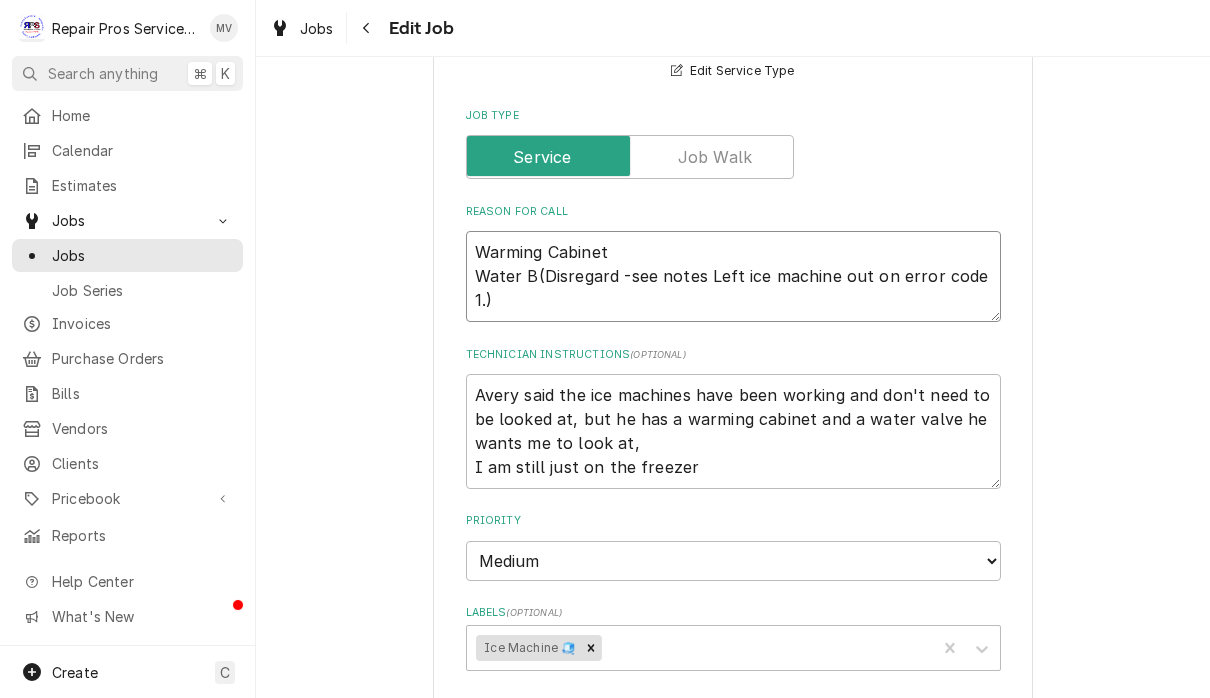 type on "x" 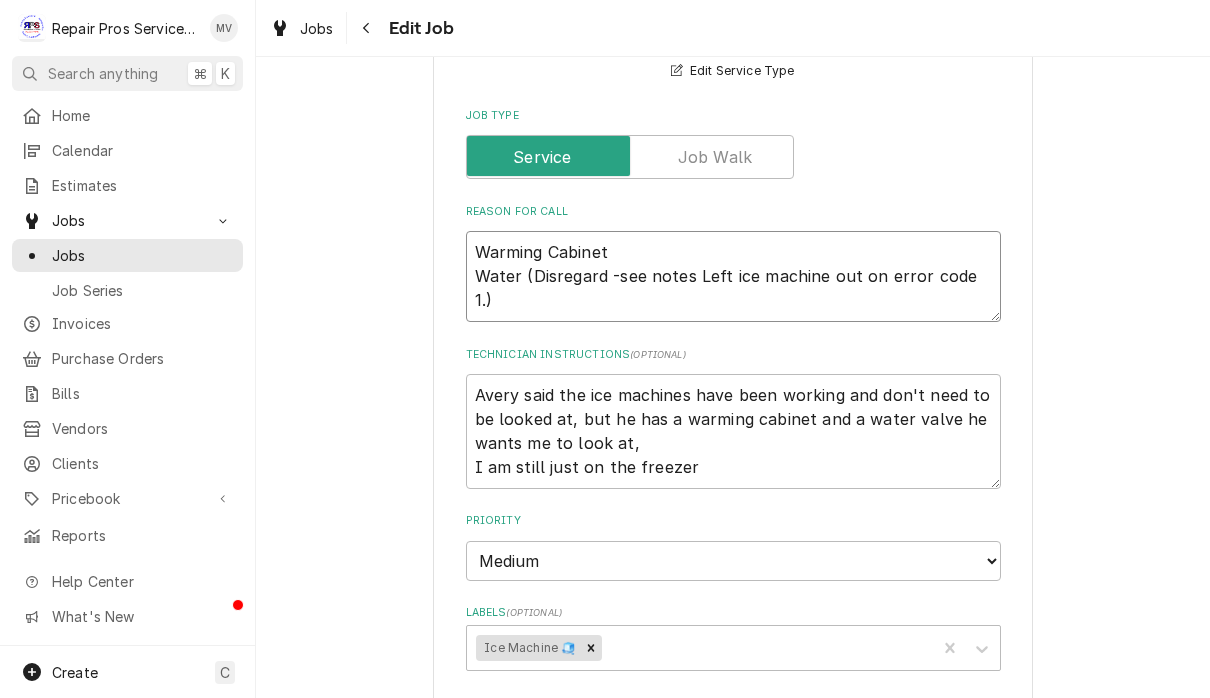 type on "x" 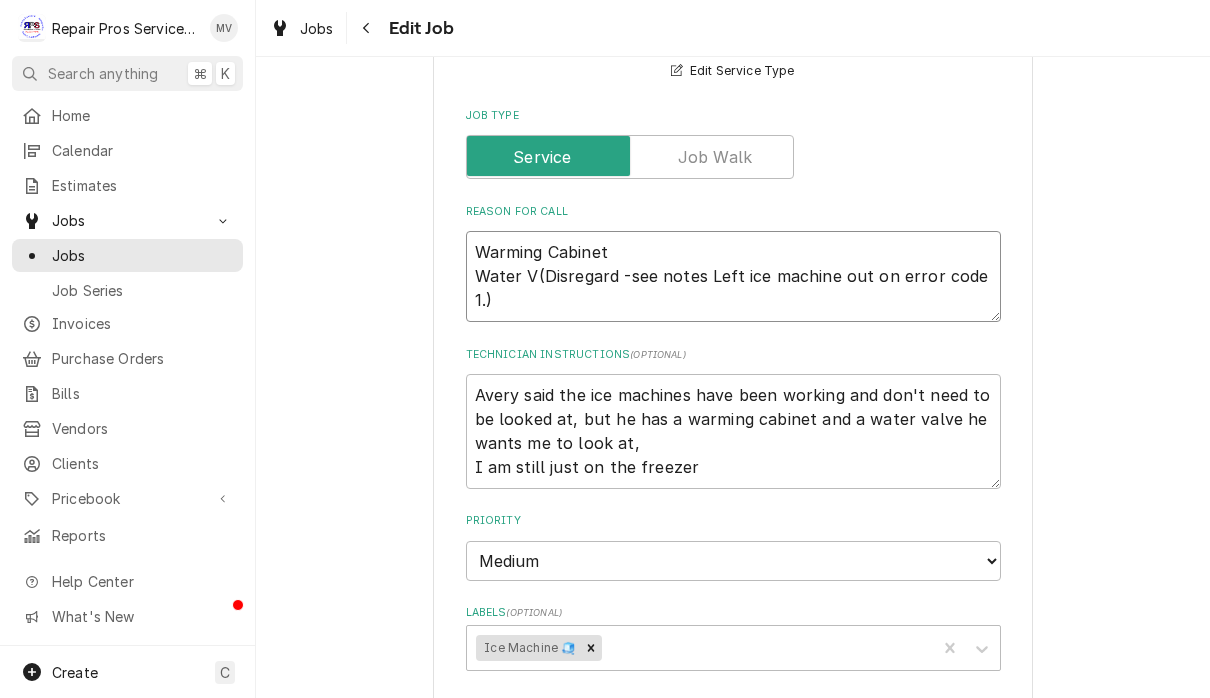 type on "x" 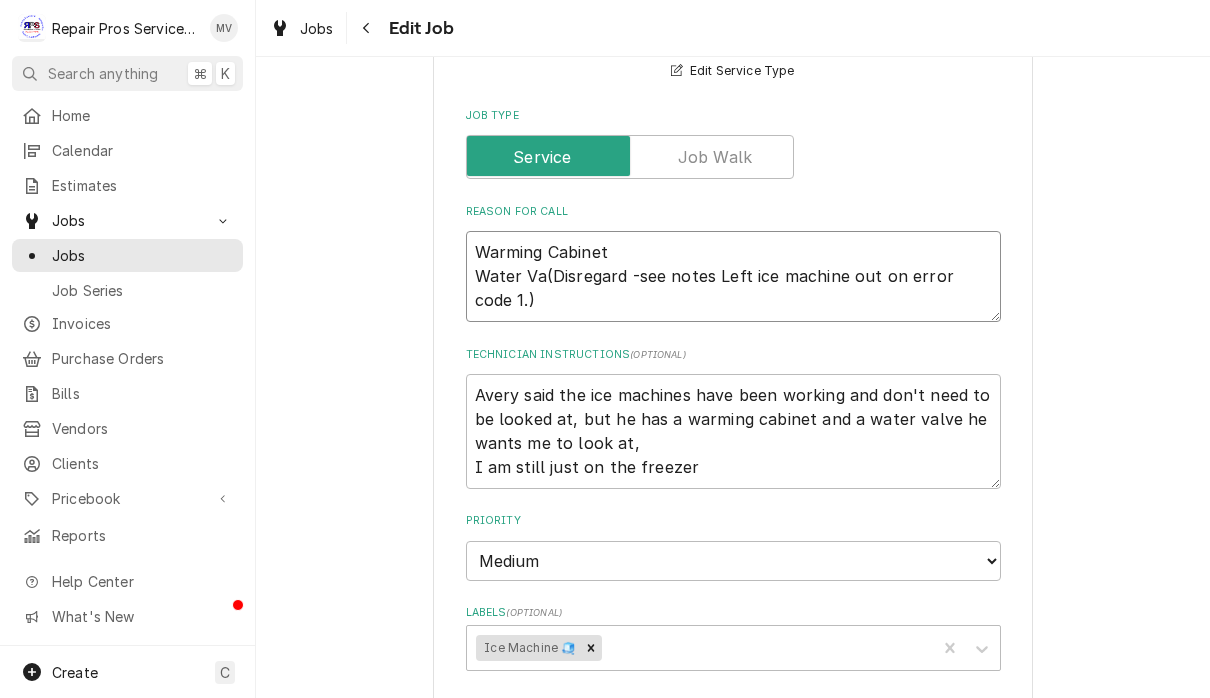 type on "x" 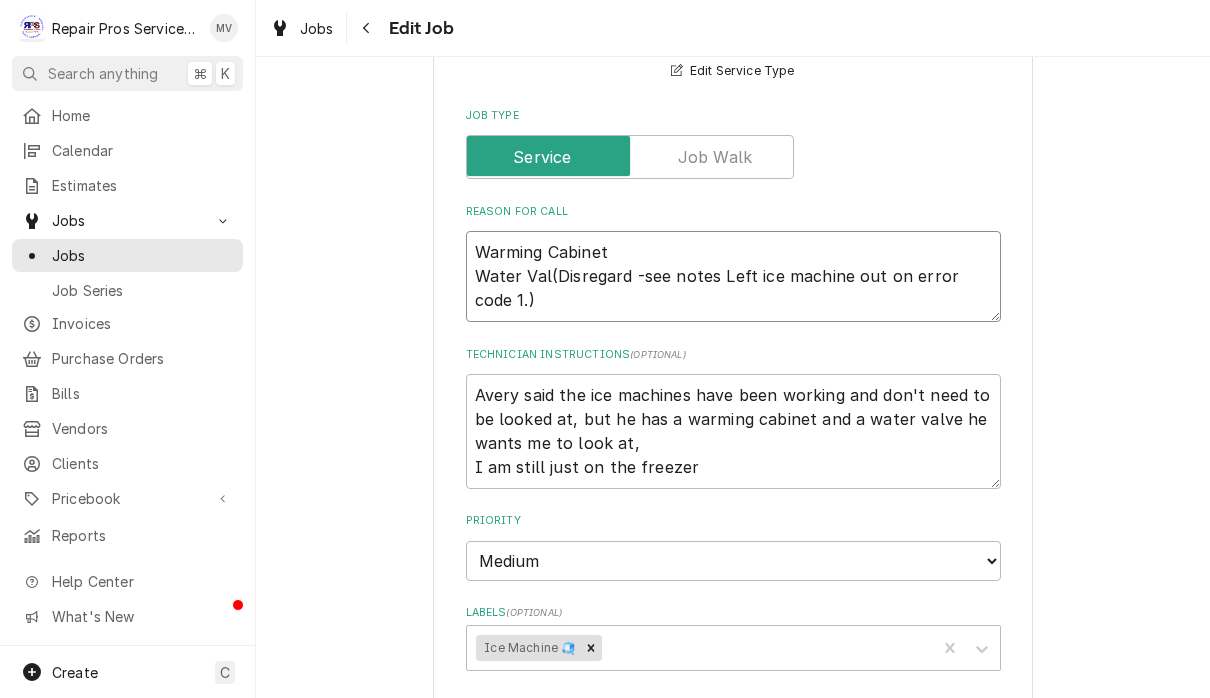 type on "x" 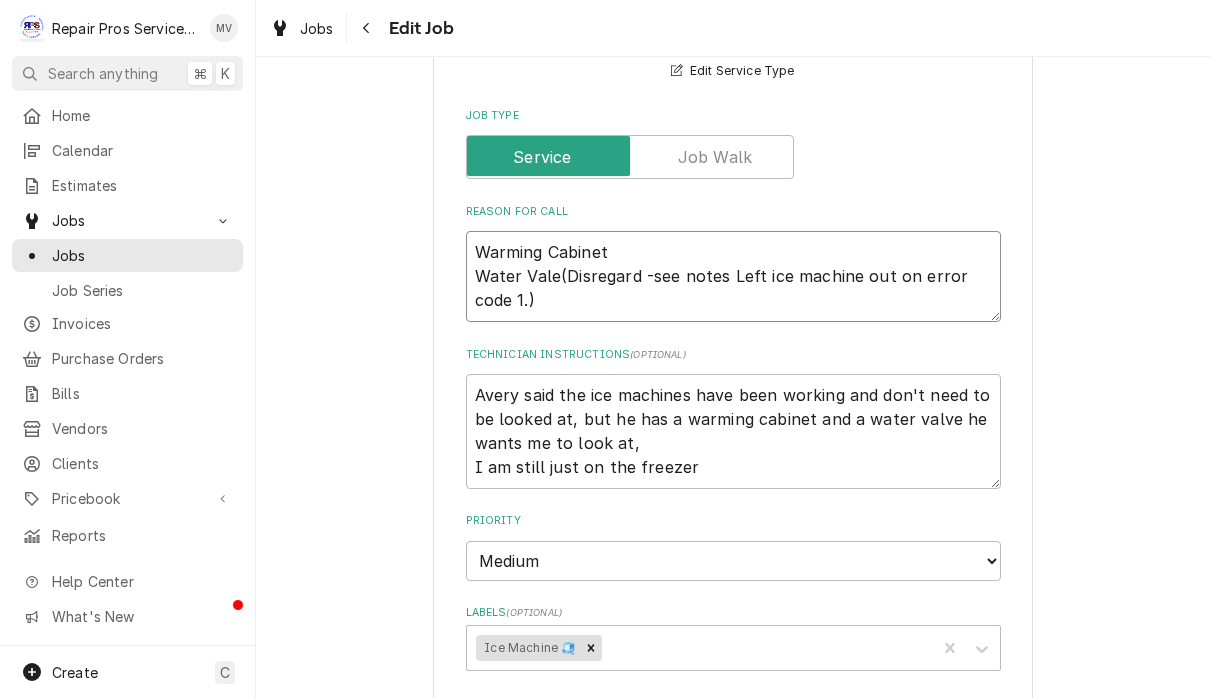type on "x" 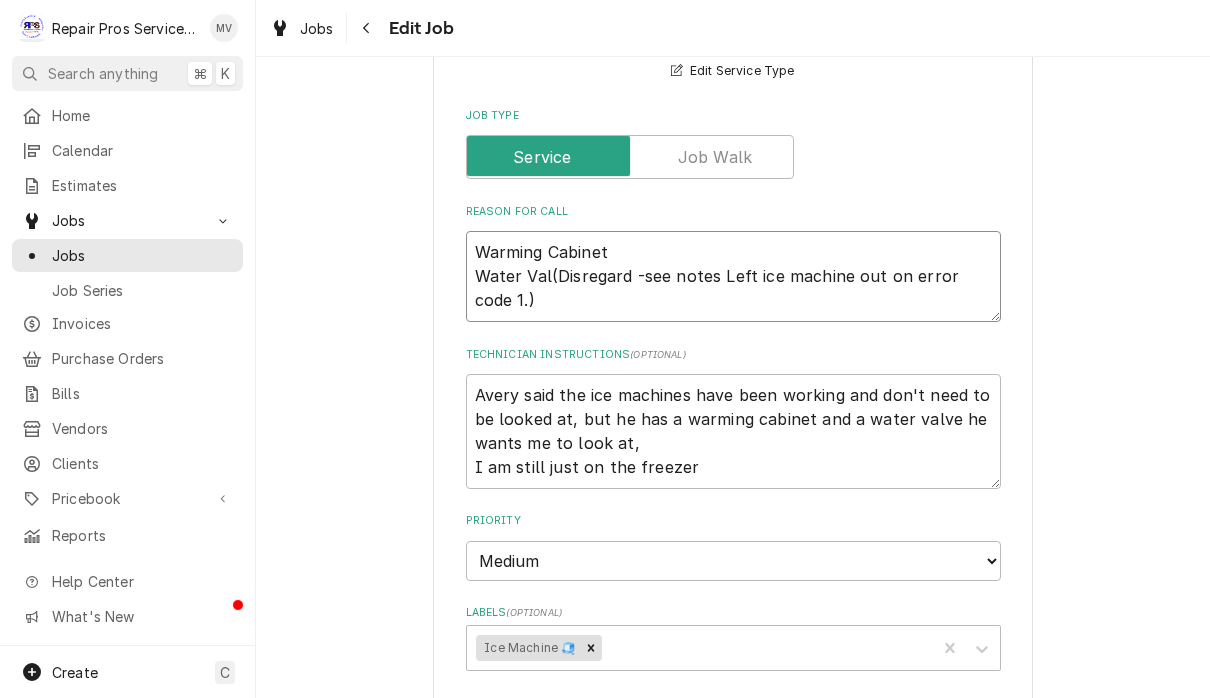 type on "x" 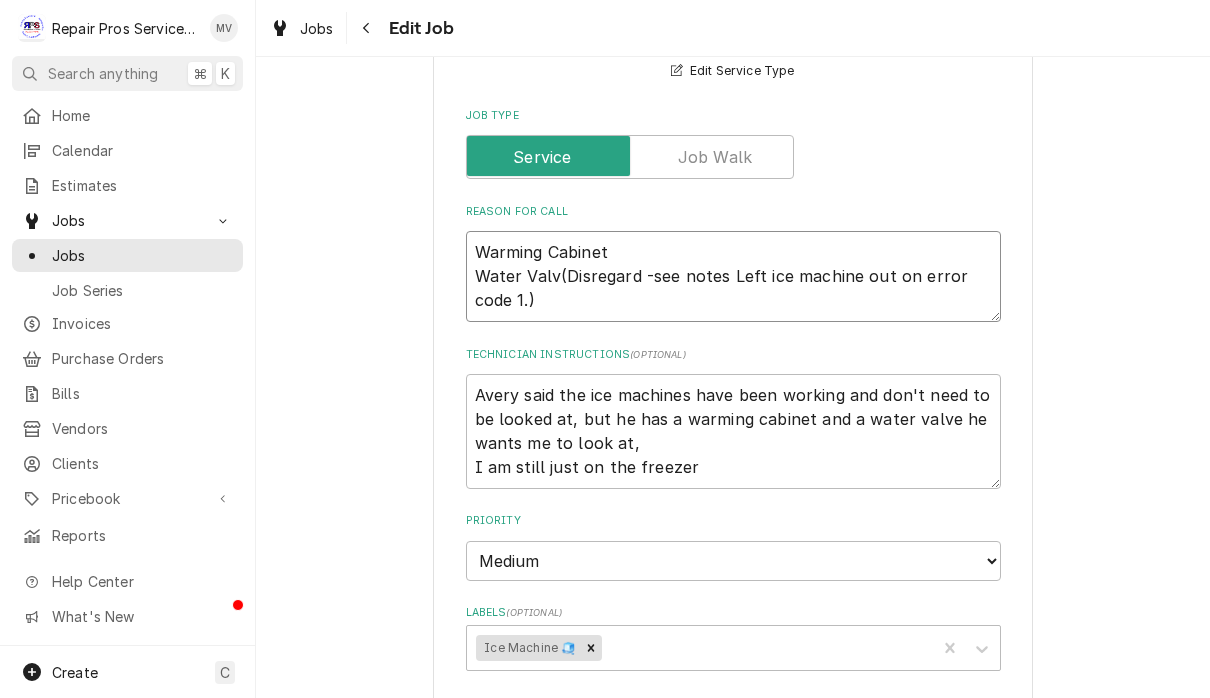 type on "x" 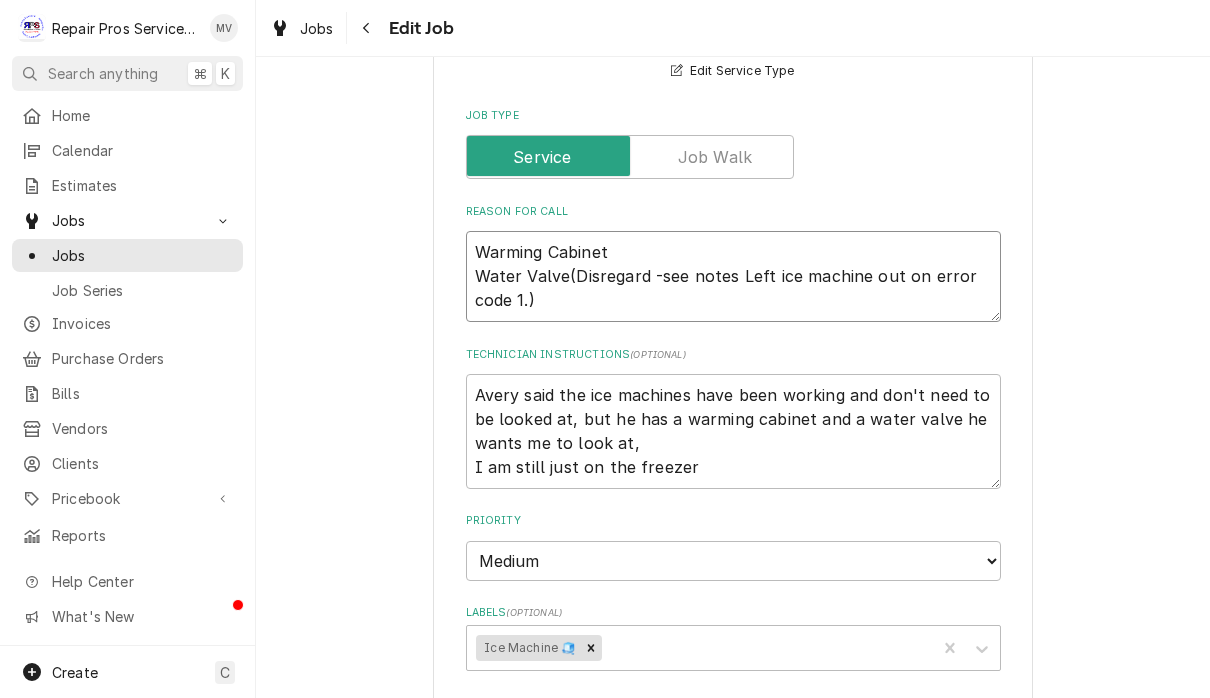 type on "x" 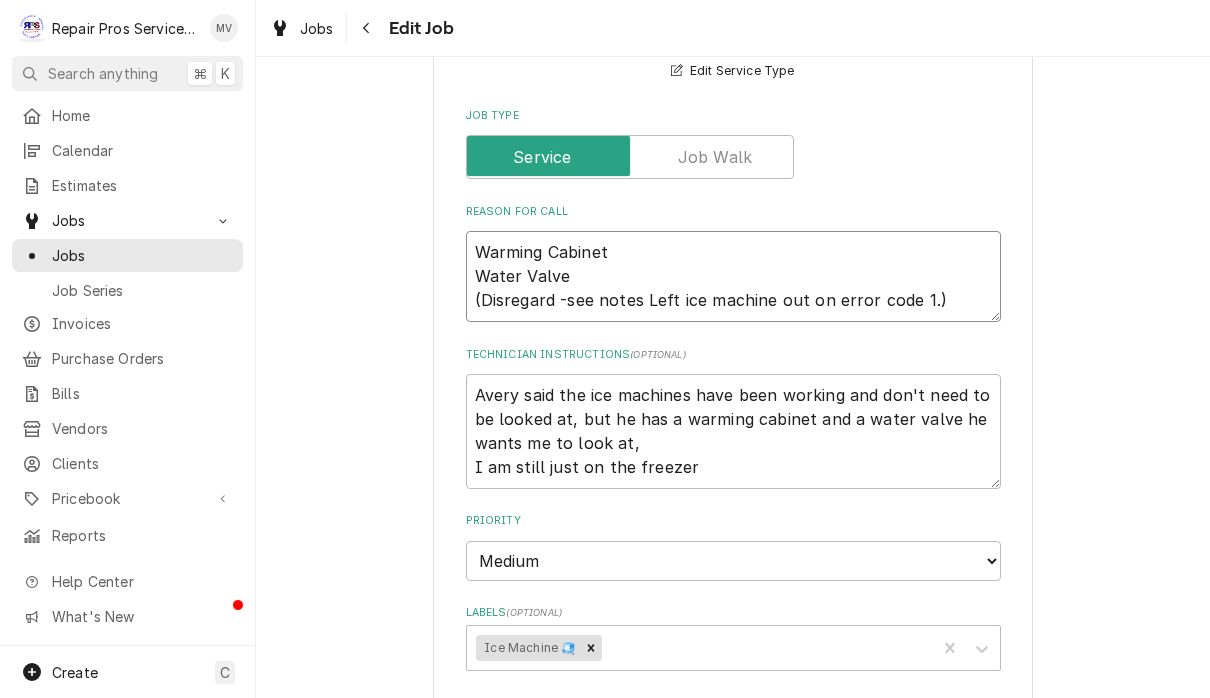 click on "Warming Cabinet
Water Valve
(Disregard -see notes Left ice machine out on error code 1.)" at bounding box center [733, 276] 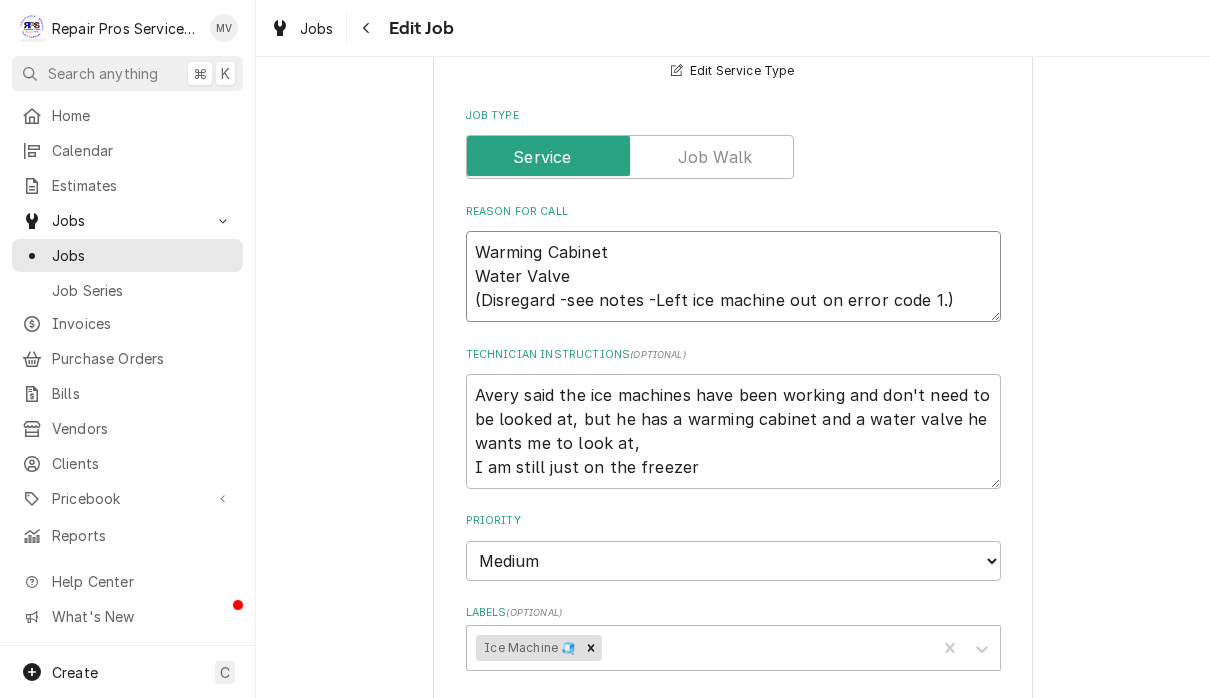 type on "x" 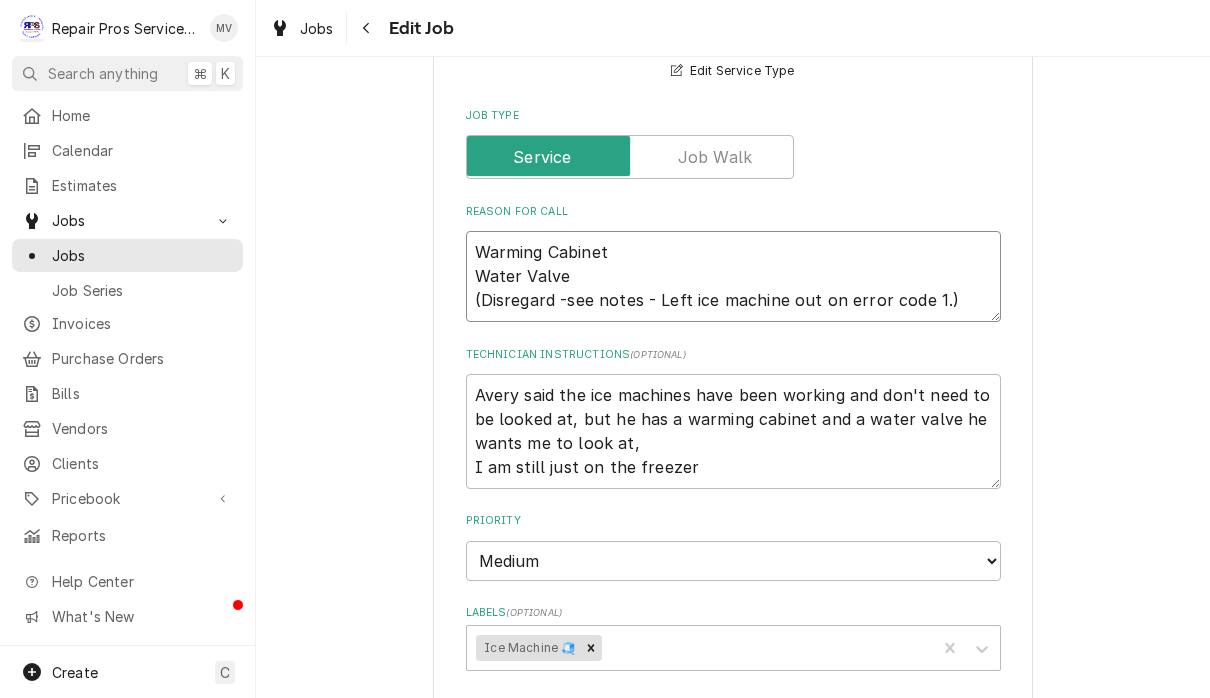 type on "x" 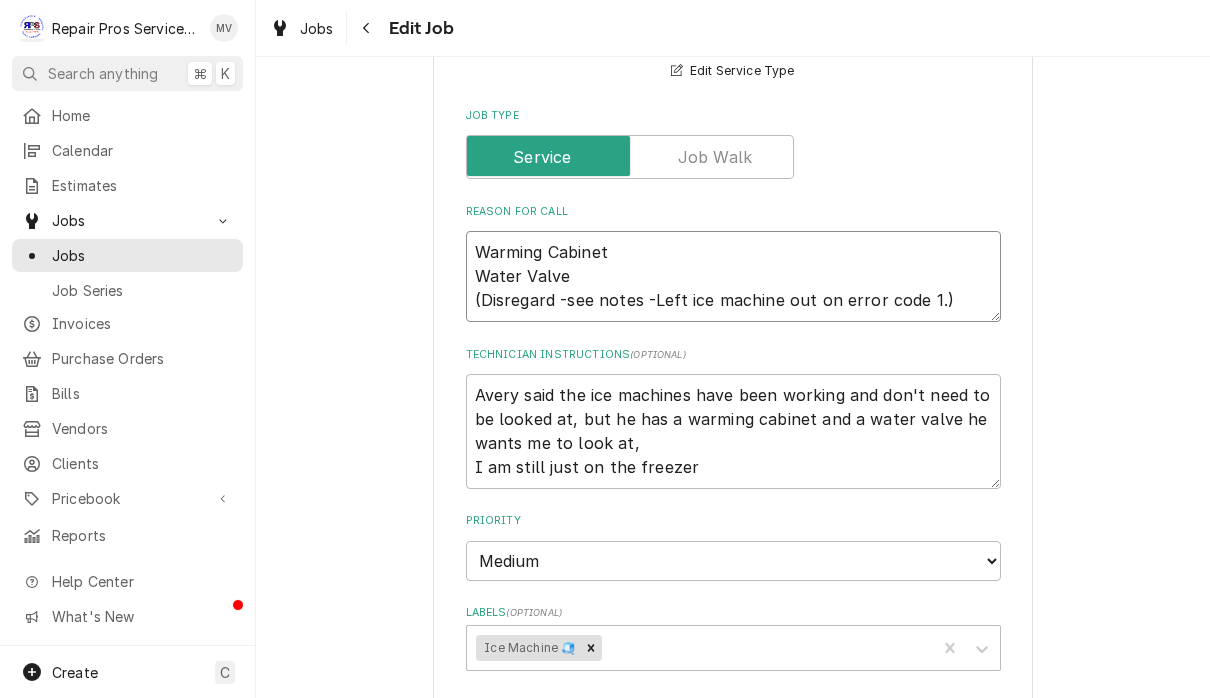 type on "x" 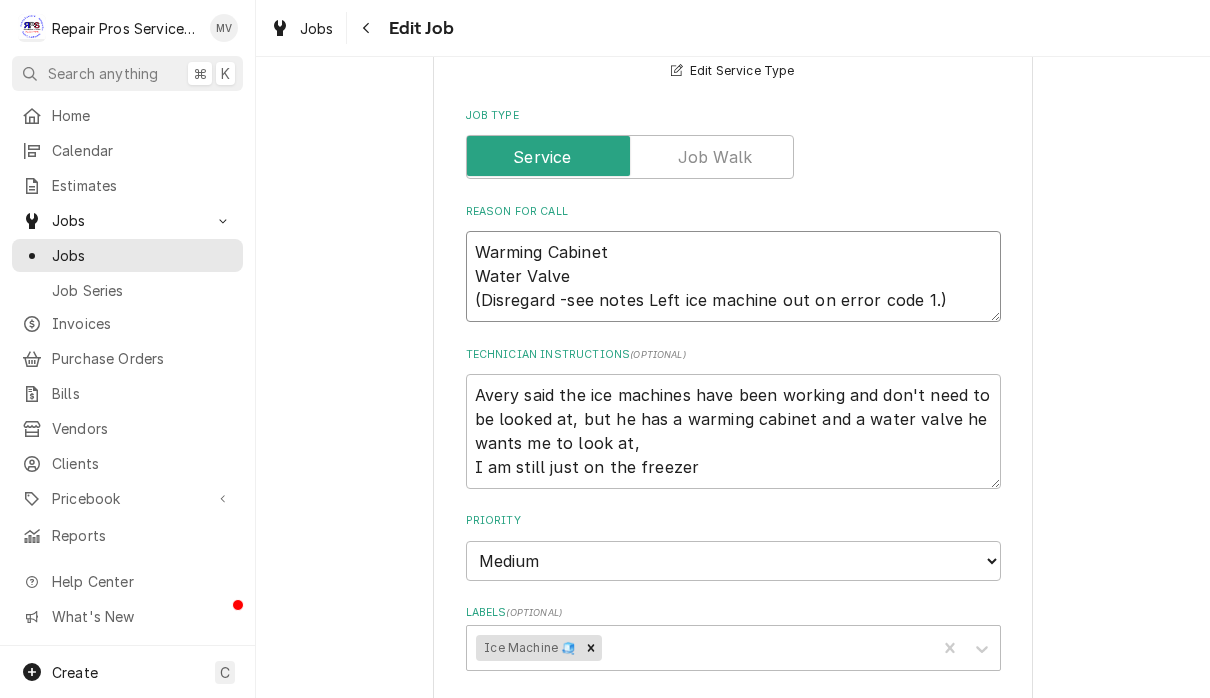 type on "x" 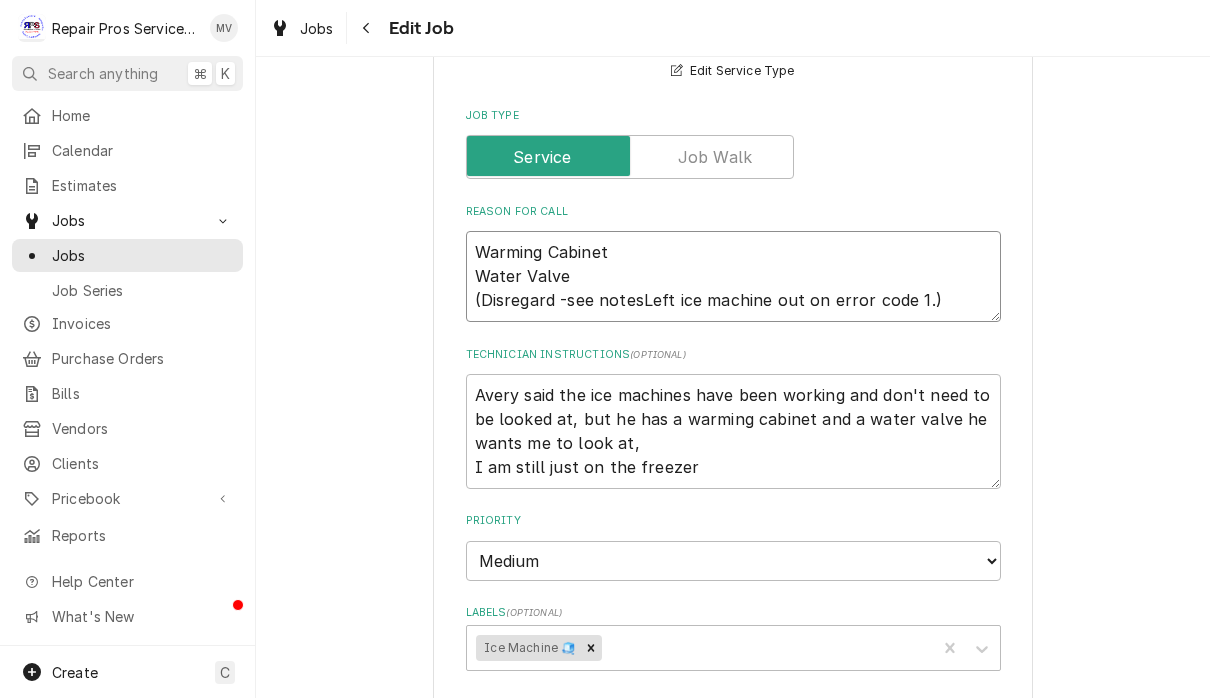 type on "x" 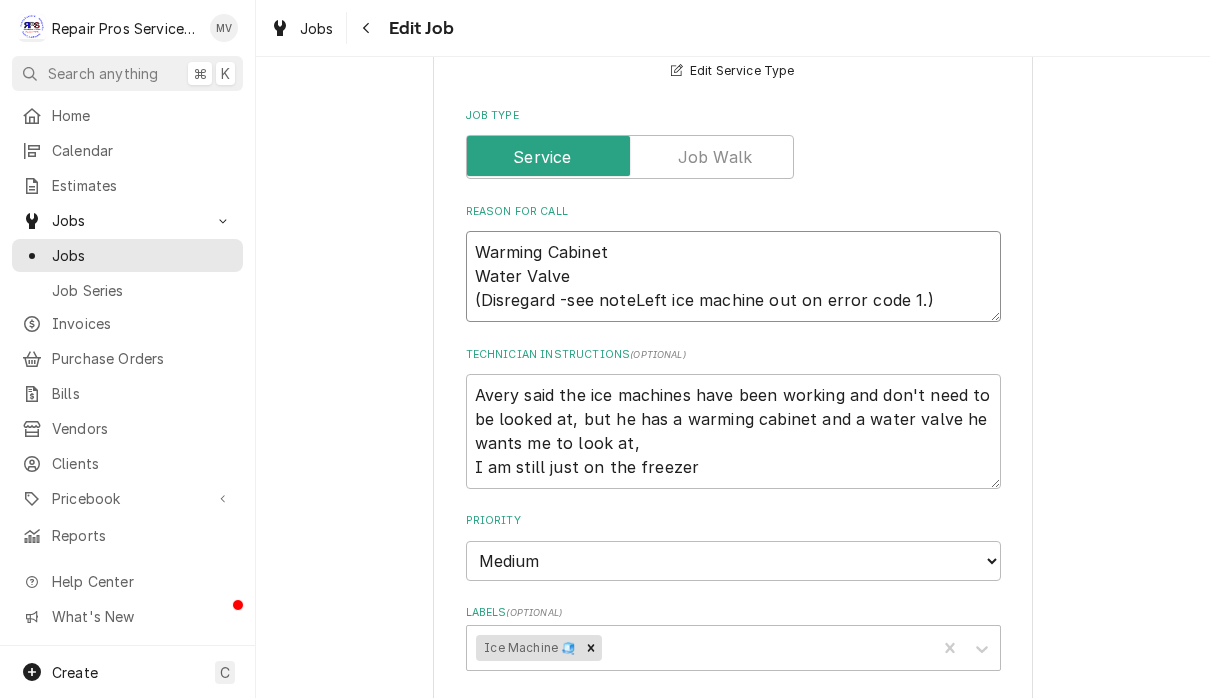 type on "x" 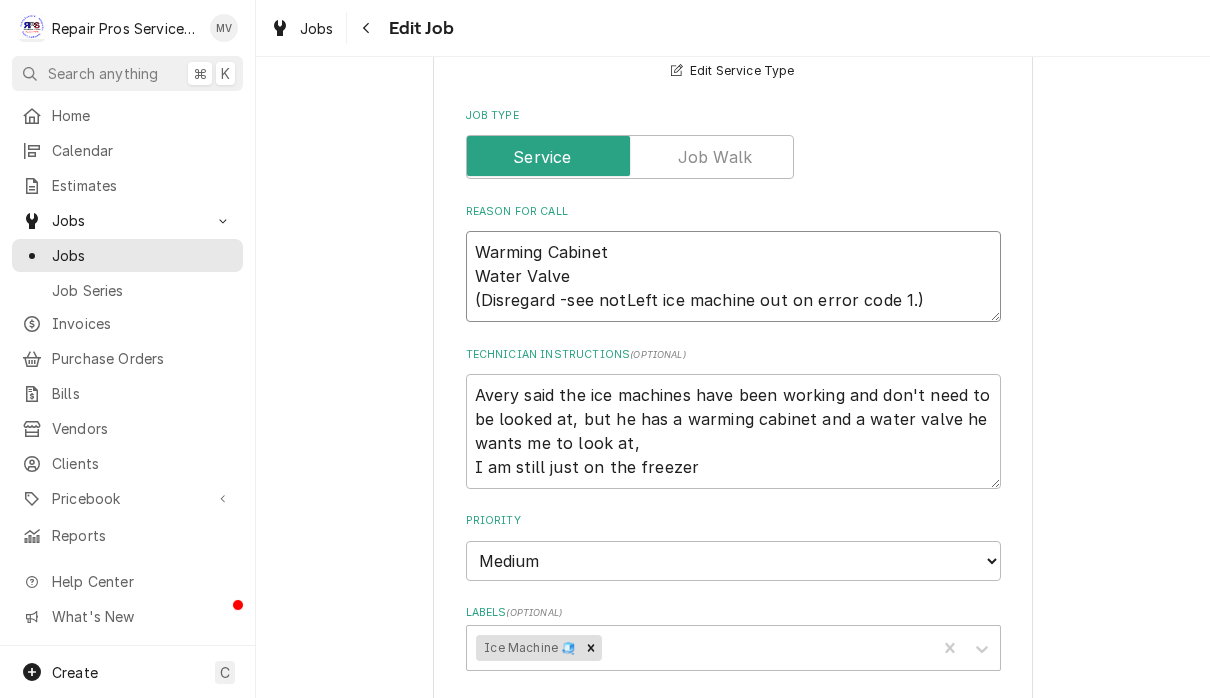 type on "x" 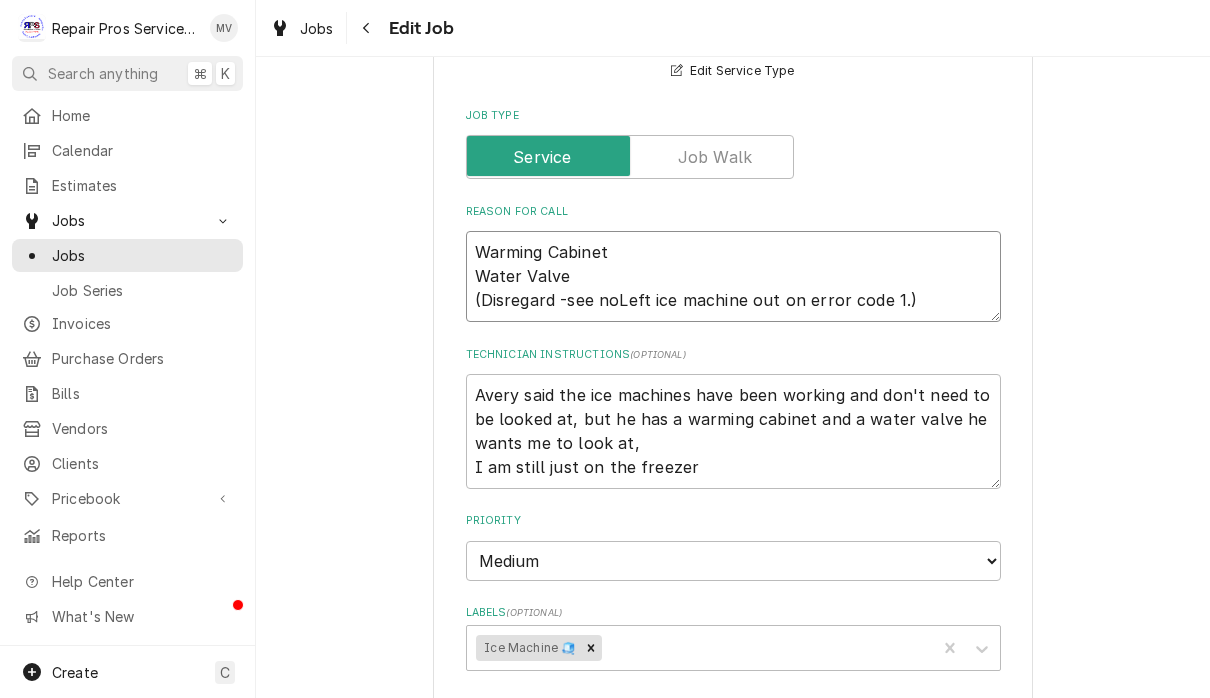 type on "x" 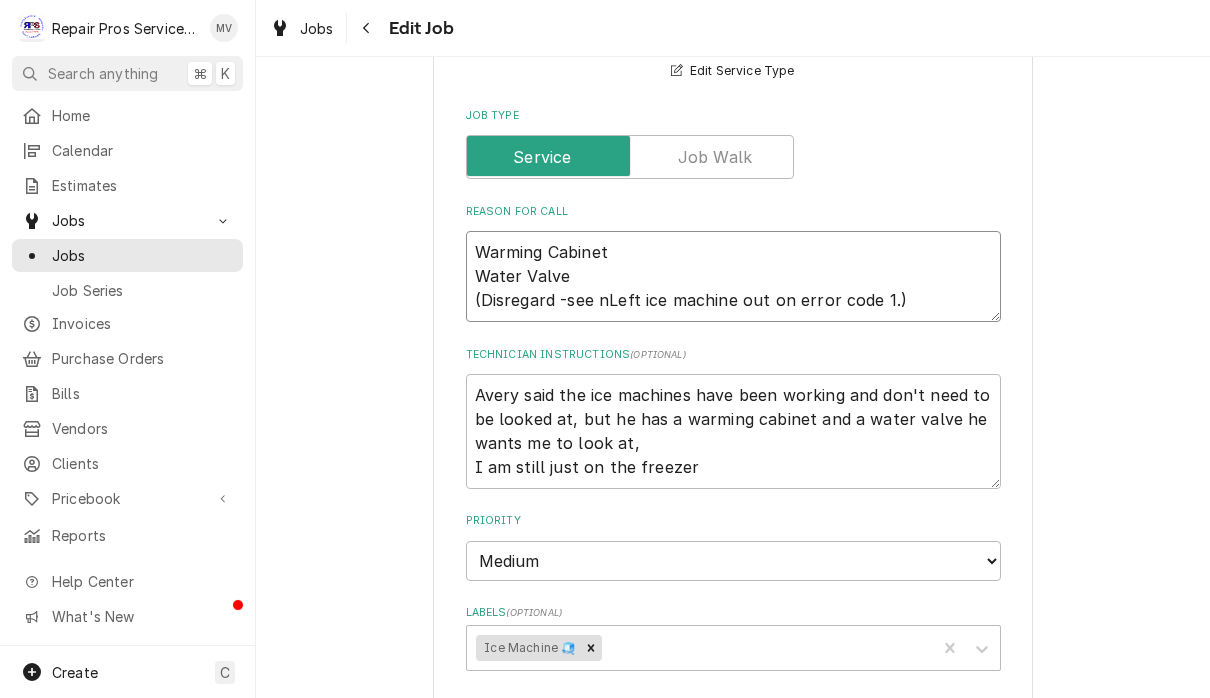 type on "x" 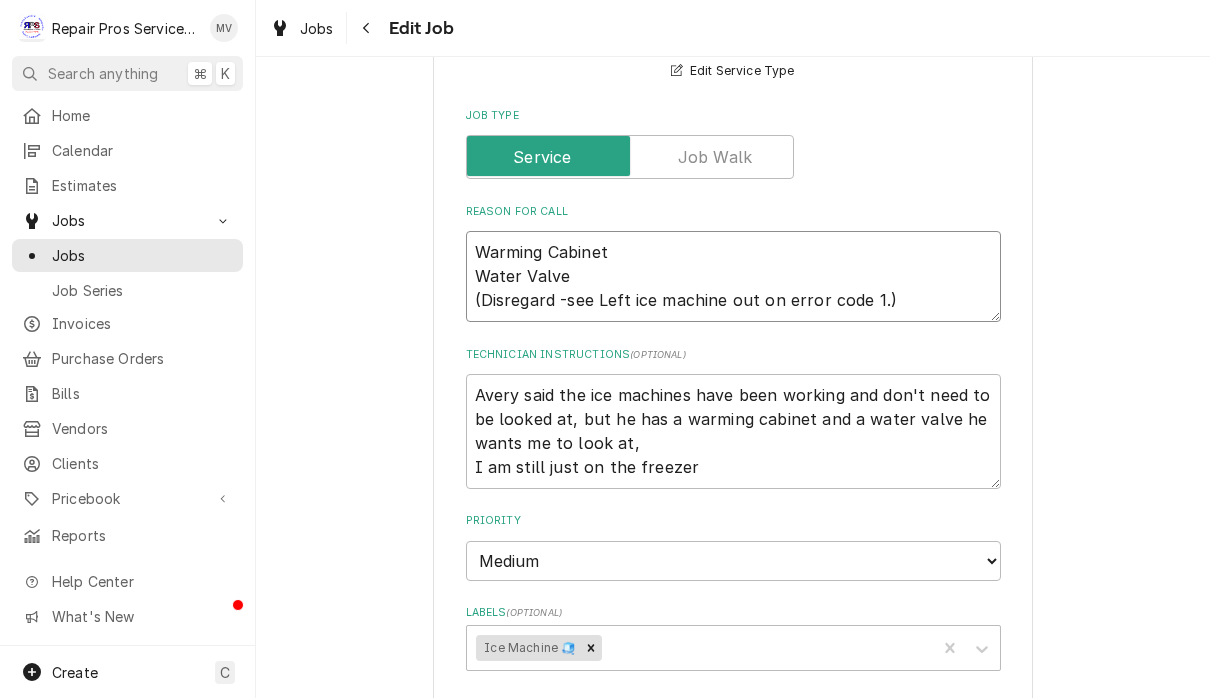 type on "x" 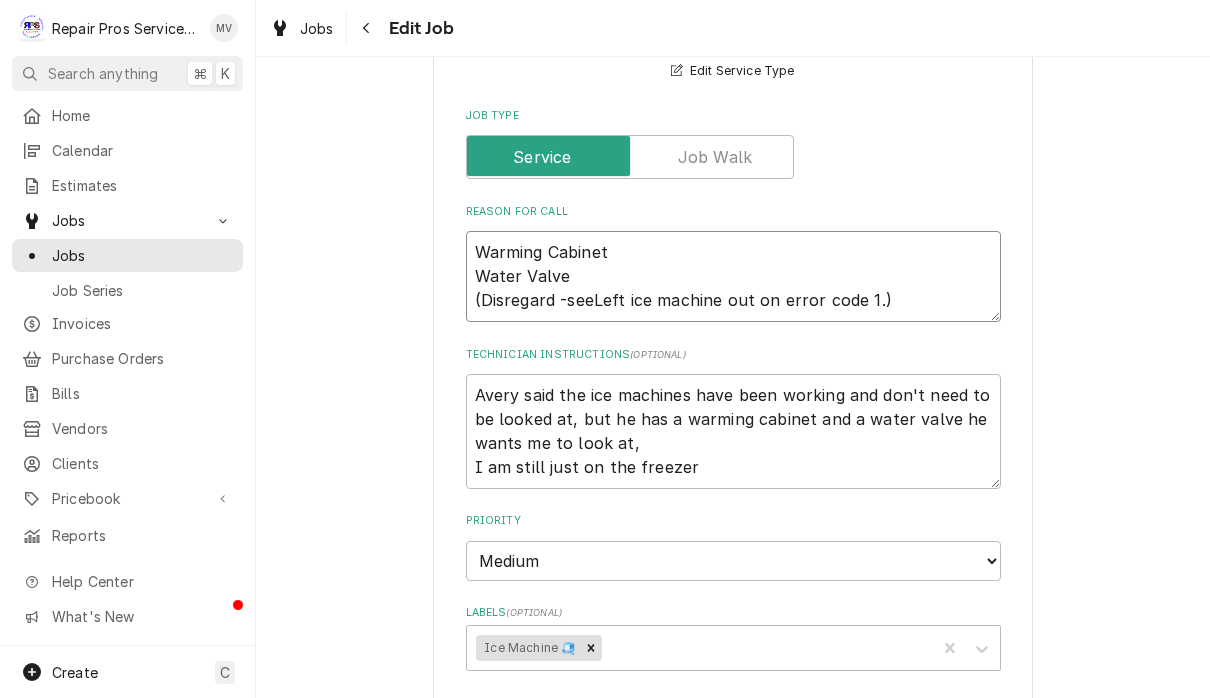type on "x" 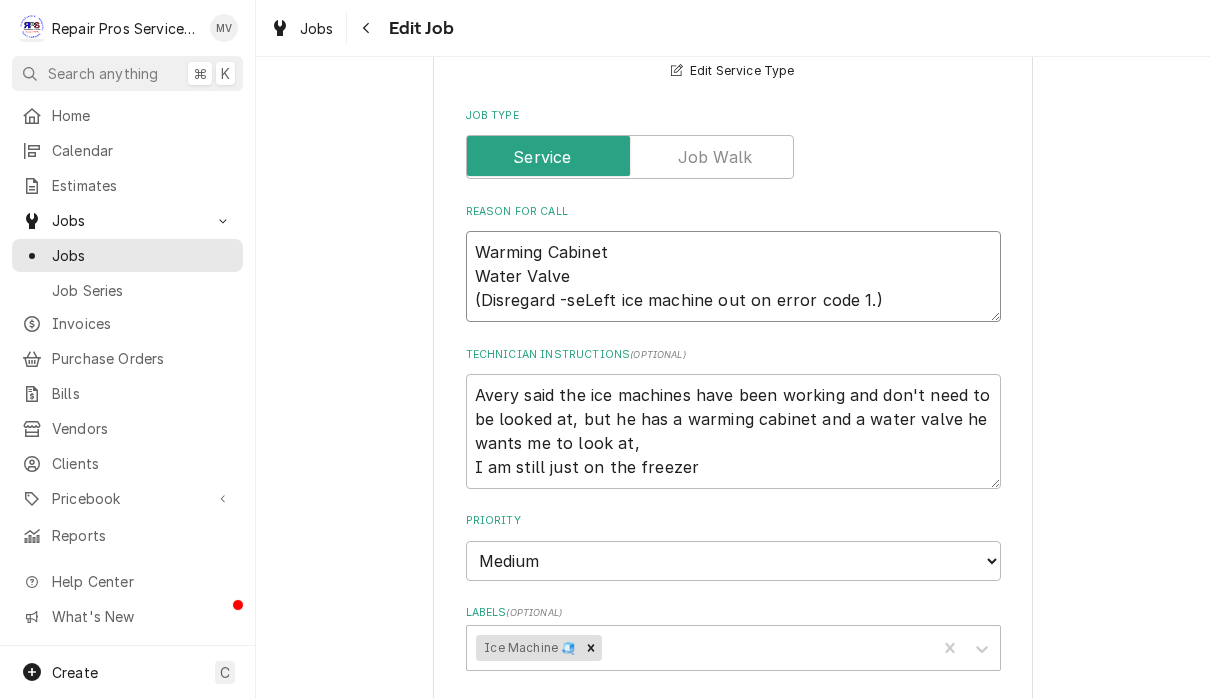 type on "x" 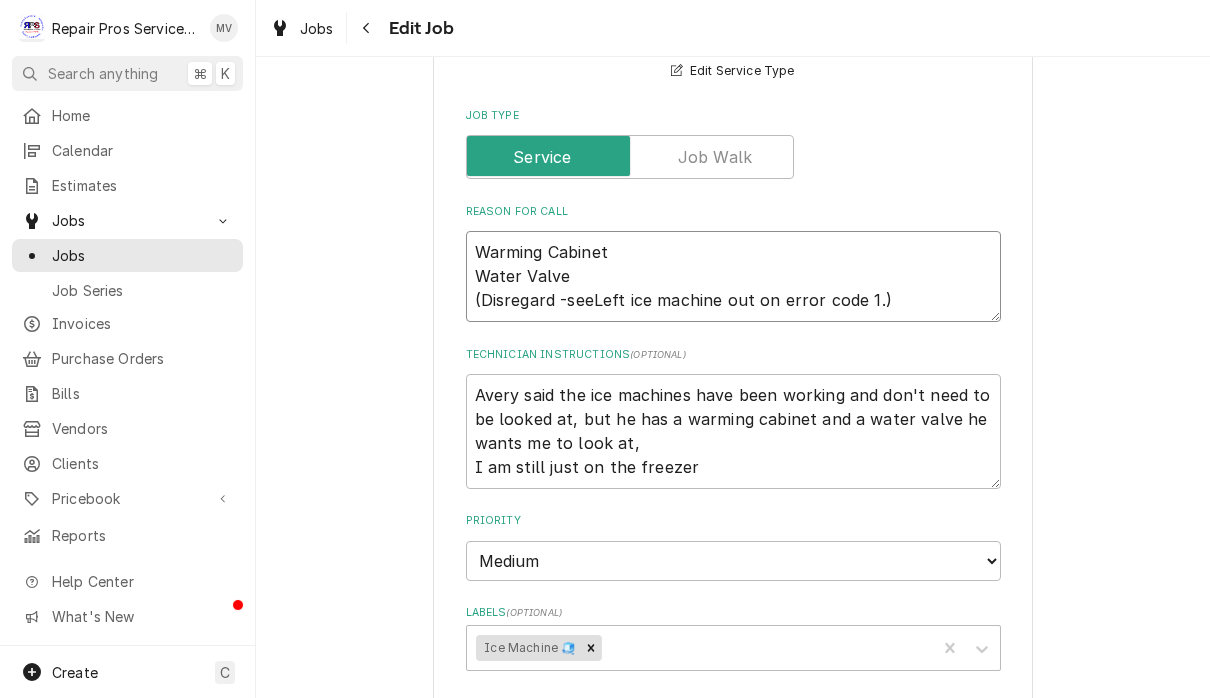 type on "x" 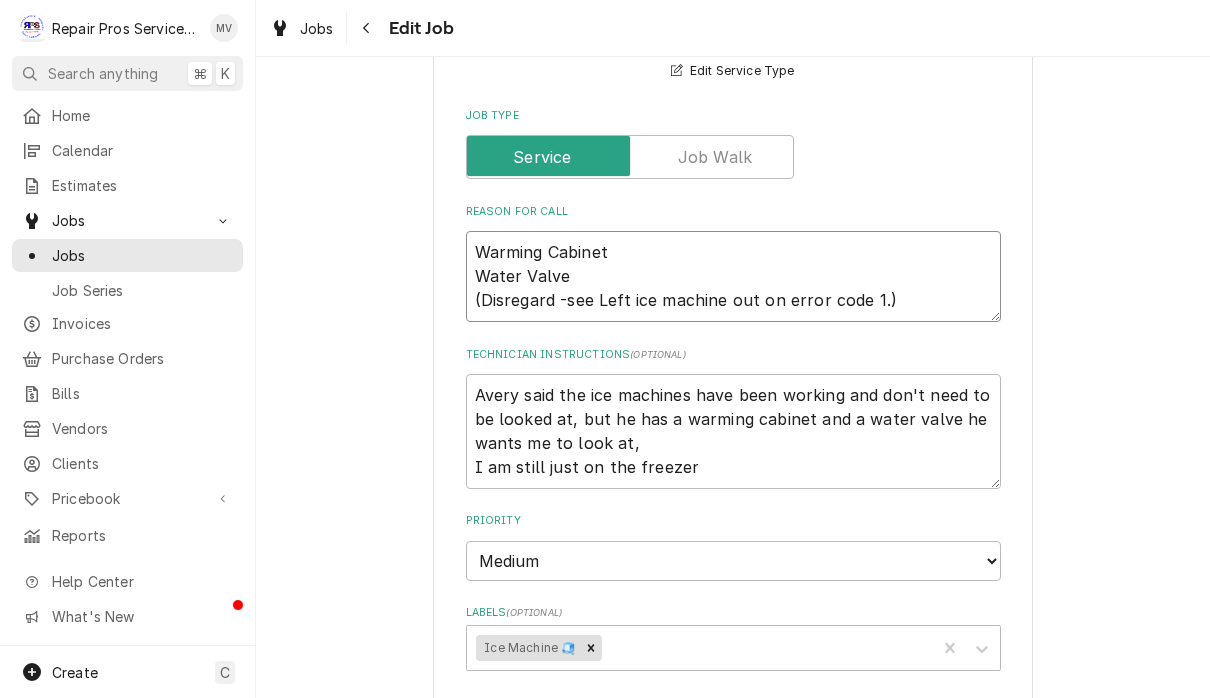 type on "x" 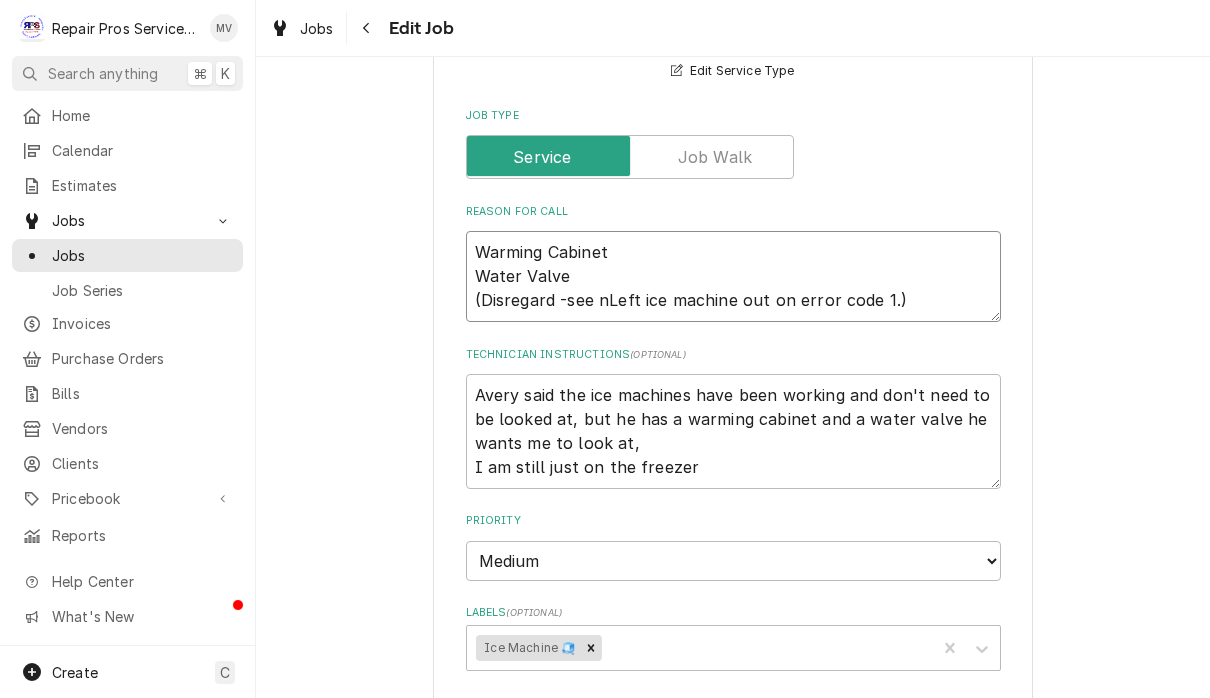 type on "x" 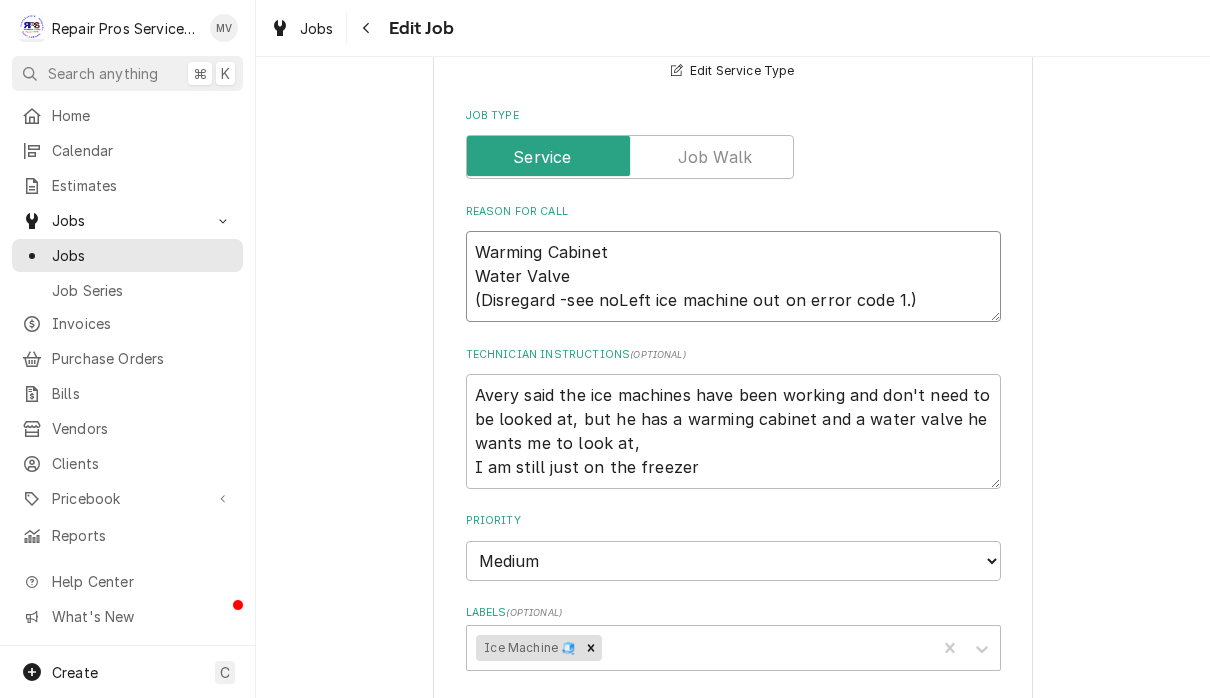 type on "x" 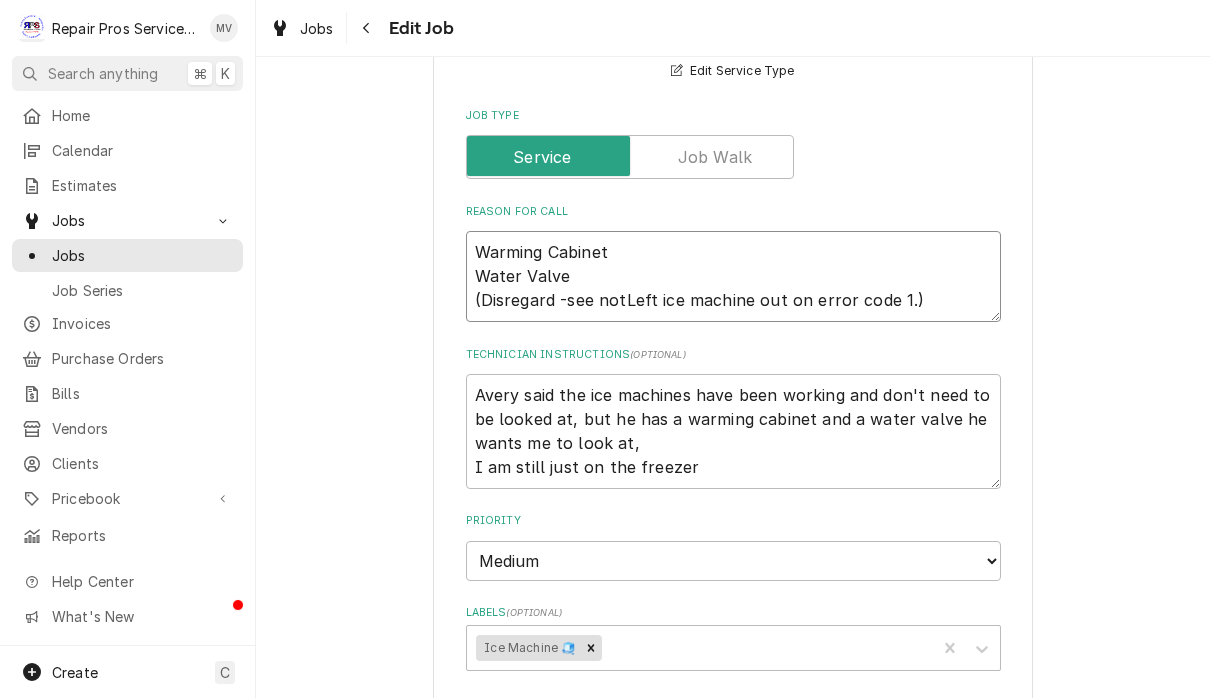 type on "x" 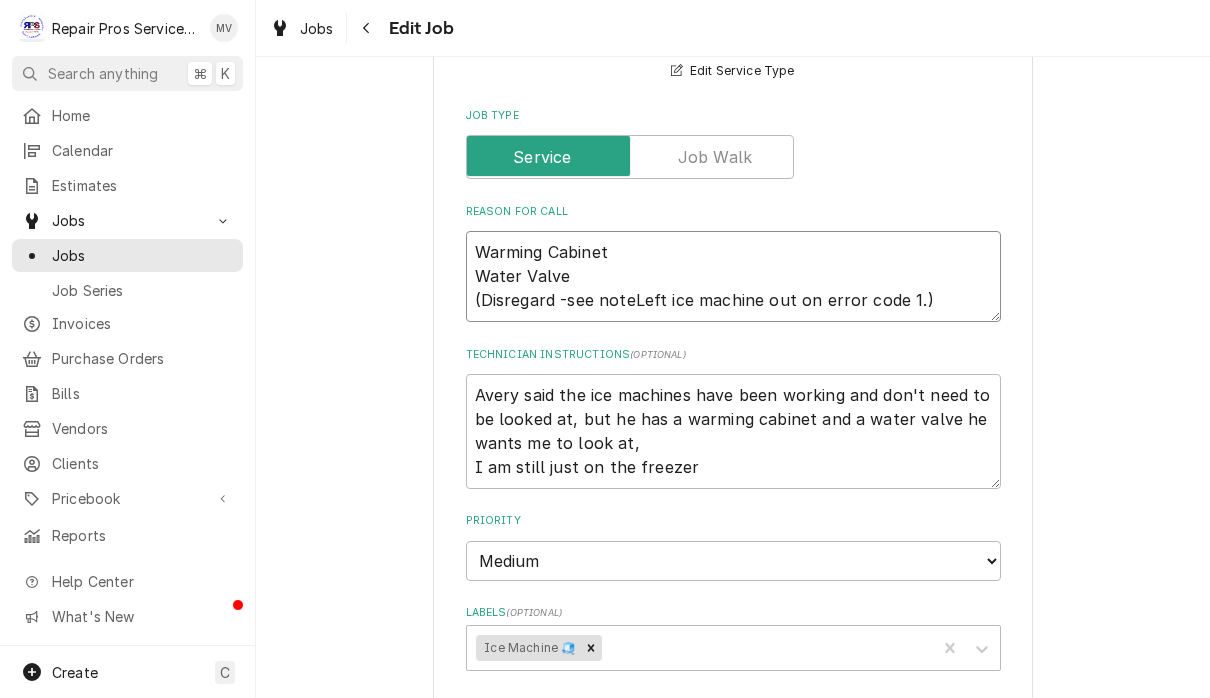 type on "x" 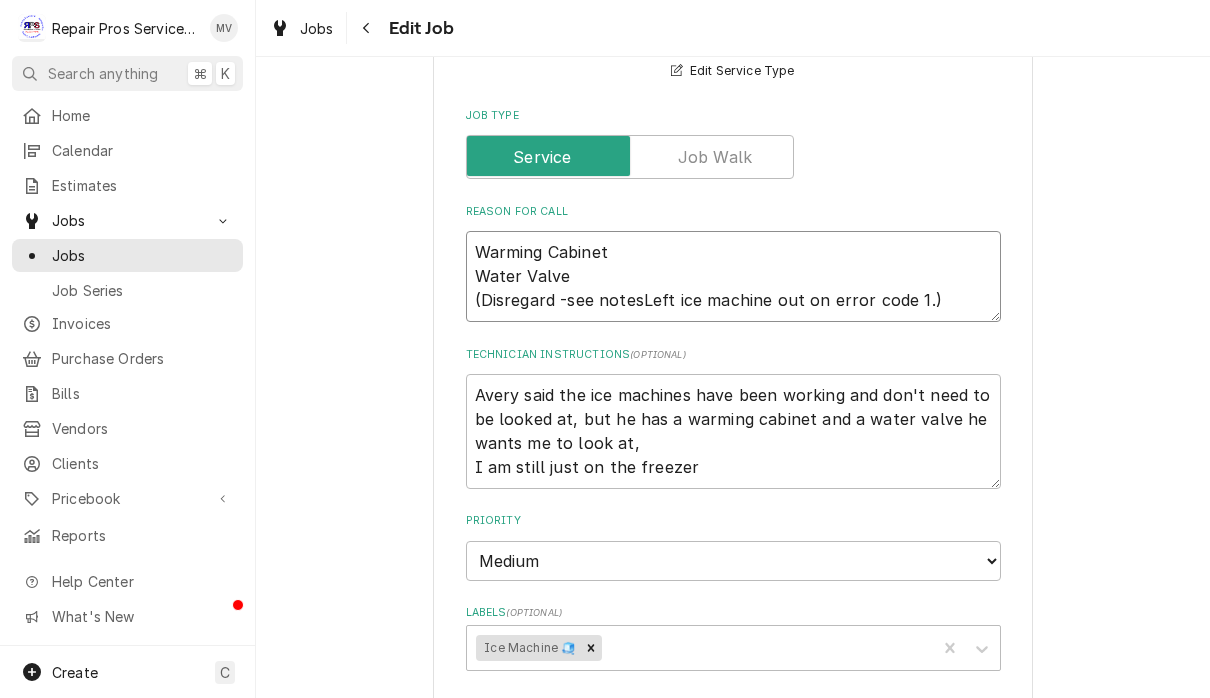type on "x" 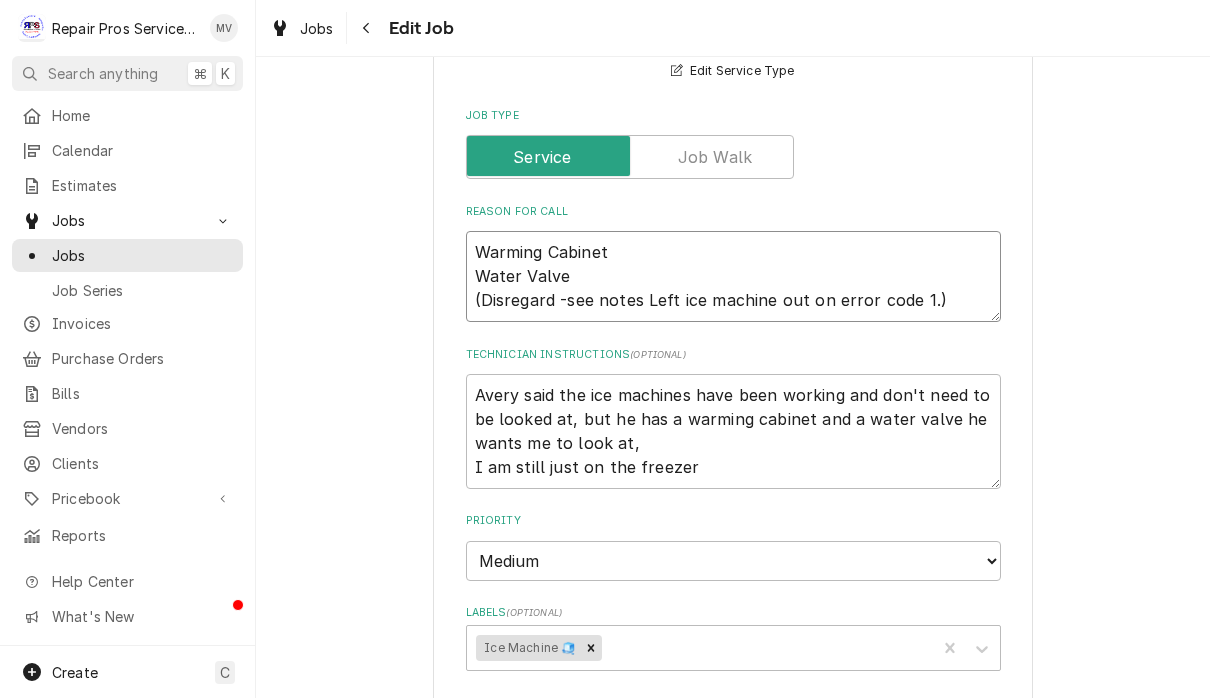 click on "Warming Cabinet
Water Valve
(Disregard -see notes Left ice machine out on error code 1.)" at bounding box center [733, 276] 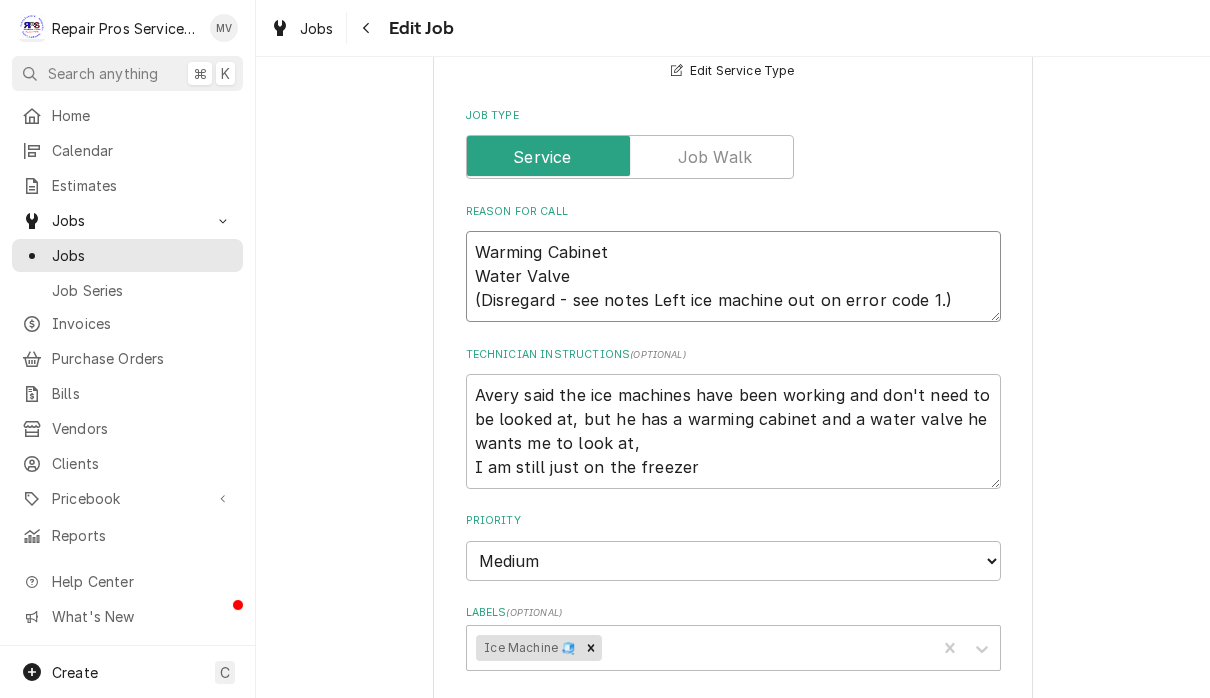 type on "x" 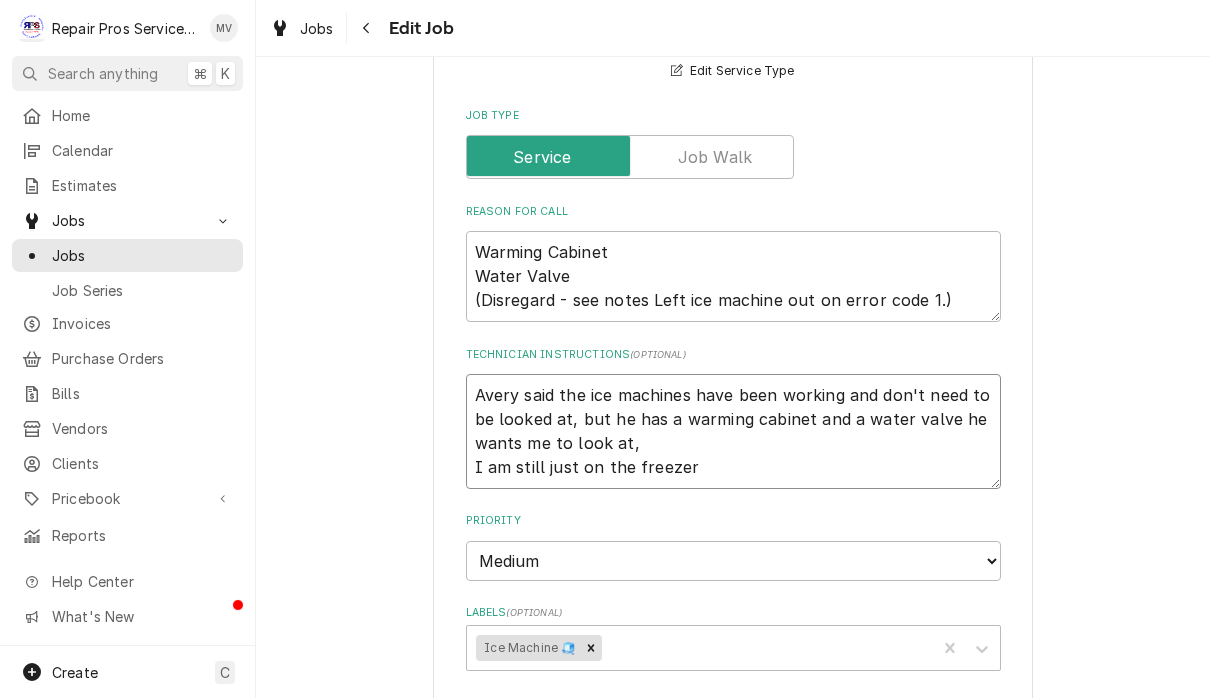 click on "Avery said the ice machines have been working and don't need to be looked at, but he has a warming cabinet and a water valve he wants me to look at,
I am still just on the freezer" at bounding box center (733, 431) 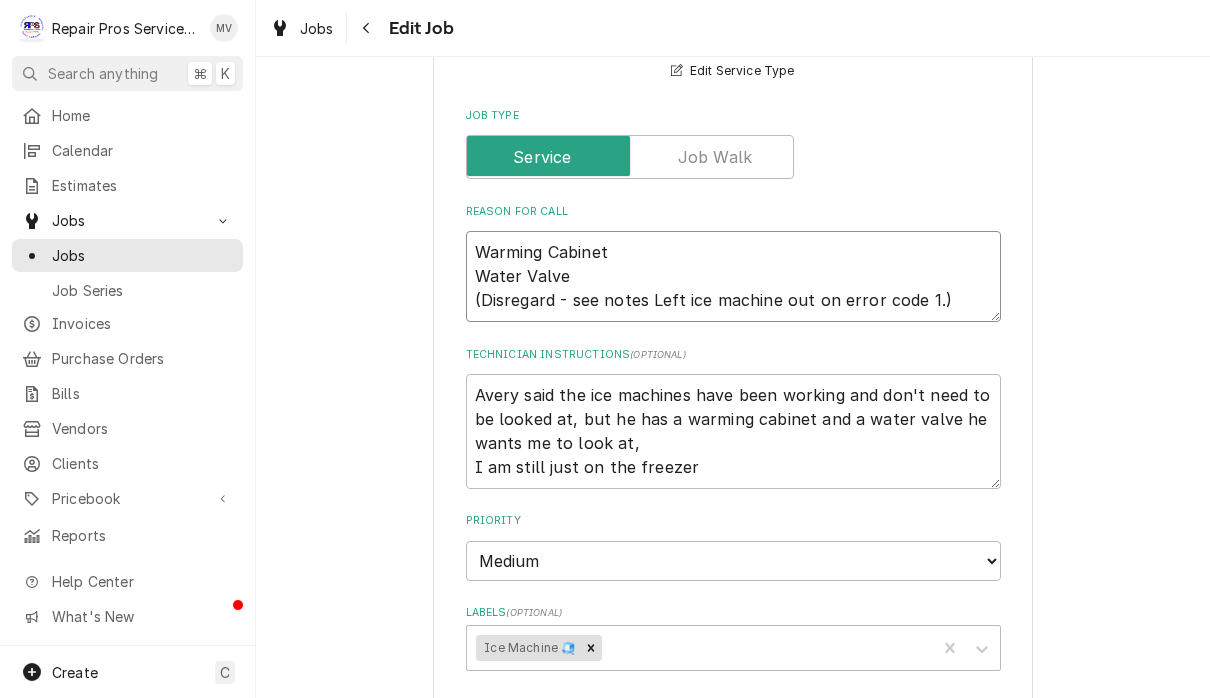 click on "Warming Cabinet
Water Valve
(Disregard - see notes Left ice machine out on error code 1.)" at bounding box center (733, 276) 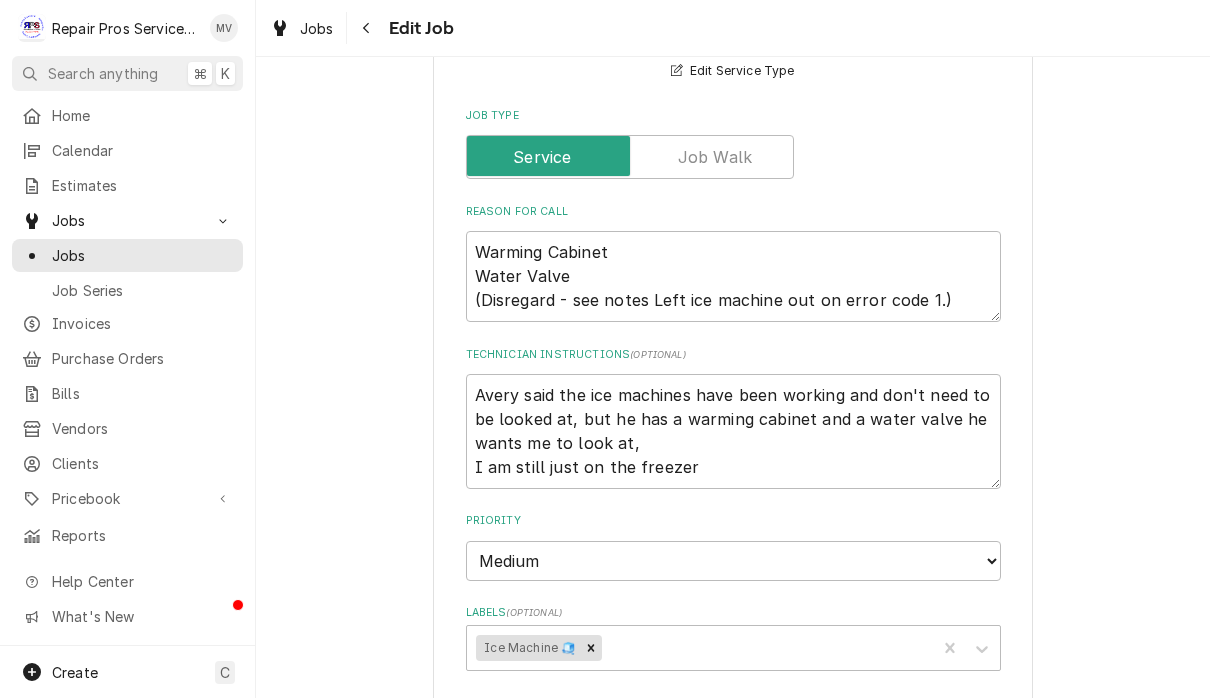 click on "Use the fields below to edit this job: Client Details Client Texas Roadhouse Hamilton Place Edit Client Service Location 2020 Hamilton Pl Blvd, Chattanooga, TN 37421 Edit Service Location Job Details Job Source Direct (Phone/Email/etc.) Other Date Received 2025-07-30 Service Type Service Call (Diagnosis/Repair) 🛠️ SERVICE TYPE Edit Service Type Job Type Reason For Call Warming Cabinet
Water Valve
(Disregard - see notes Left ice machine out on error code 1.) Technician Instructions  ( optional ) Avery said the ice machines have been working and don't need to be looked at, but he has a warming cabinet and a water valve he wants me to look at,
I am still just on the freezer Priority No Priority Urgent High Medium Low Labels  ( optional ) Ice Machine 🧊 Equipment Expected Is Equipment involved on this Job? Who called in this service? Search for a Contact... Who should the tech(s) ask for? Search for a Contact... Attachments  ( if any ) Add Attachment Estimated Arrival Time 2025-08-06 AM / PM 6:00 AM 2 Save" at bounding box center (733, 416) 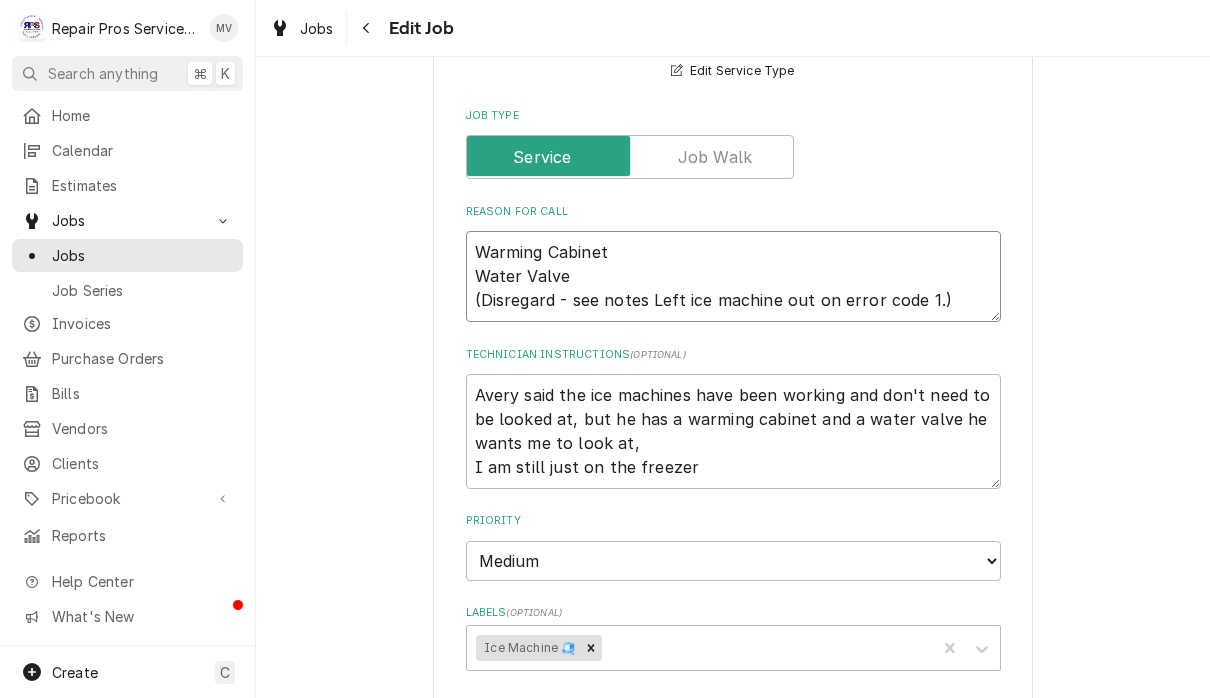 click on "Warming Cabinet
Water Valve
(Disregard - see notes Left ice machine out on error code 1.)" at bounding box center [733, 276] 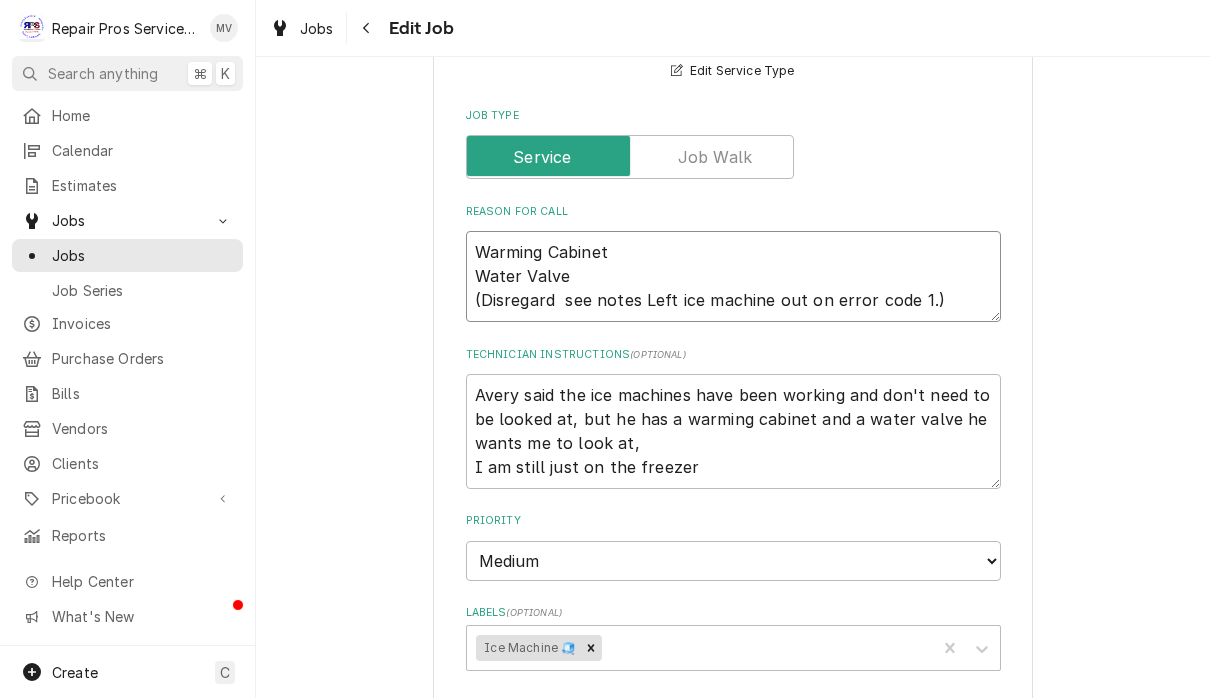 type on "x" 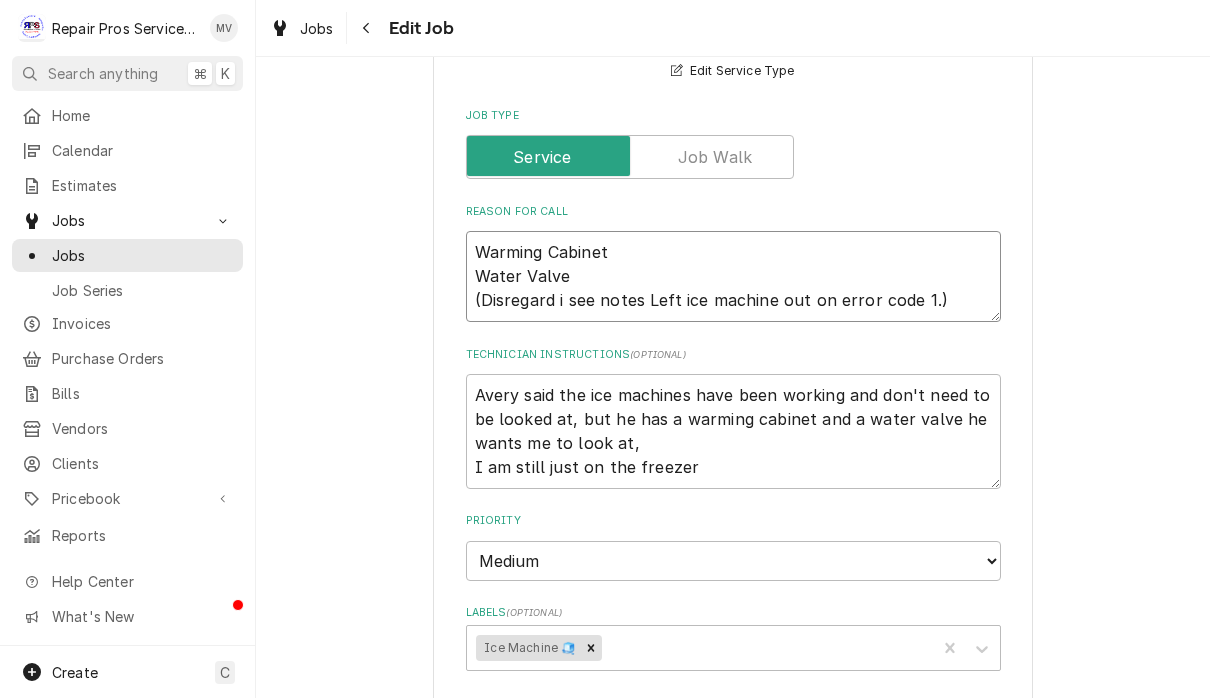 type on "x" 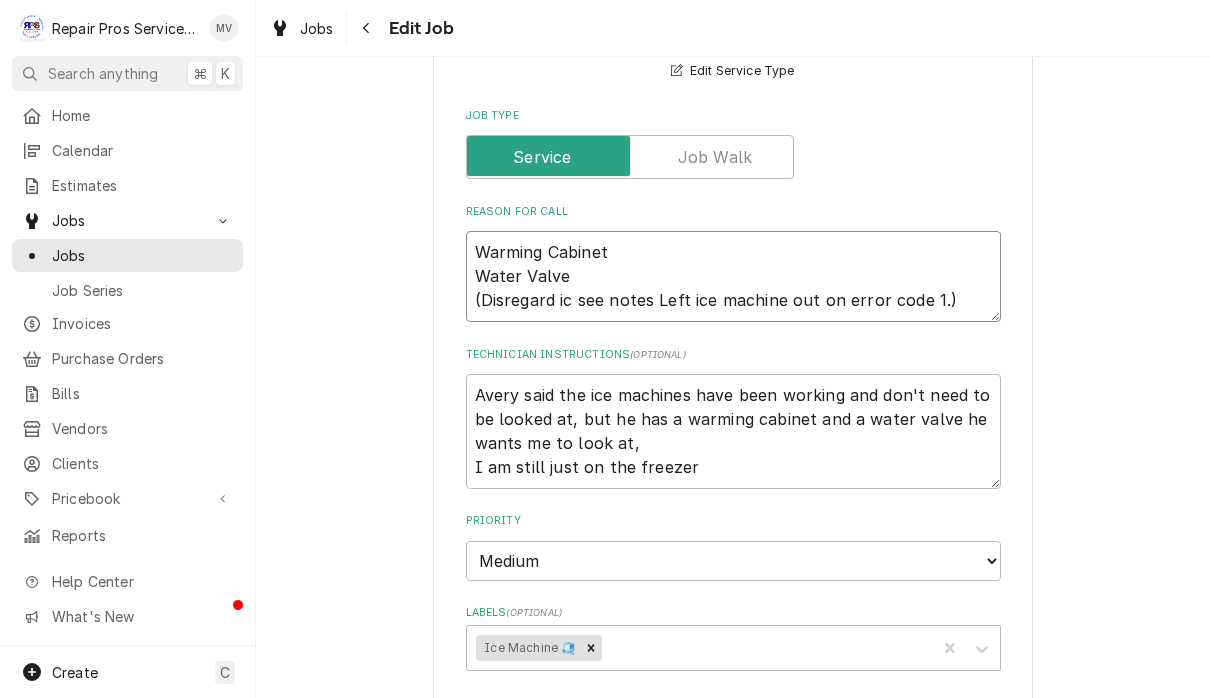 type on "x" 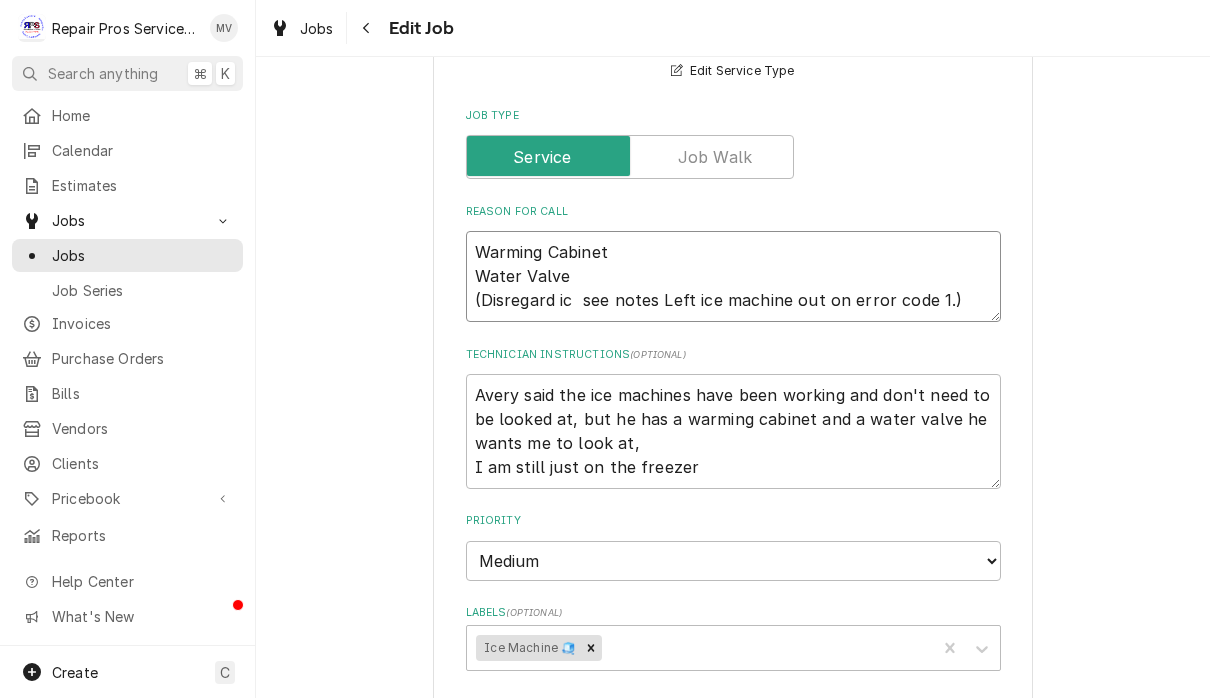 type on "x" 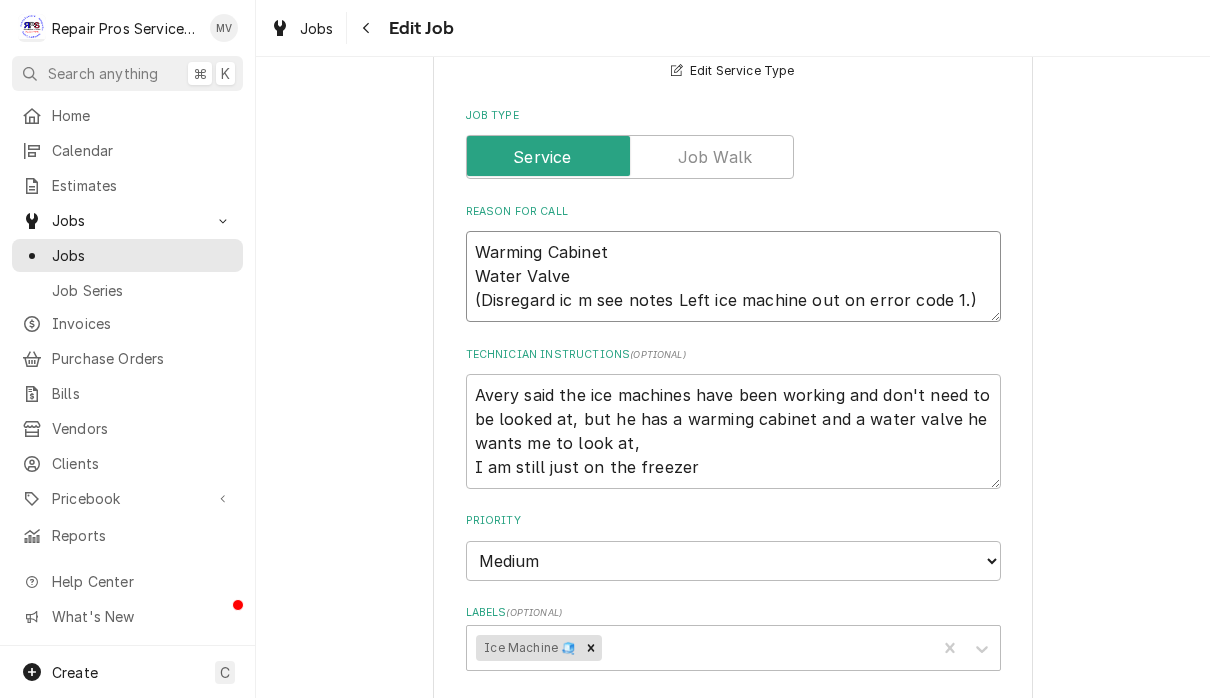 type on "Warming Cabinet
Water Valve
(Disregard ic ma see notes Left ice machine out on error code 1.)" 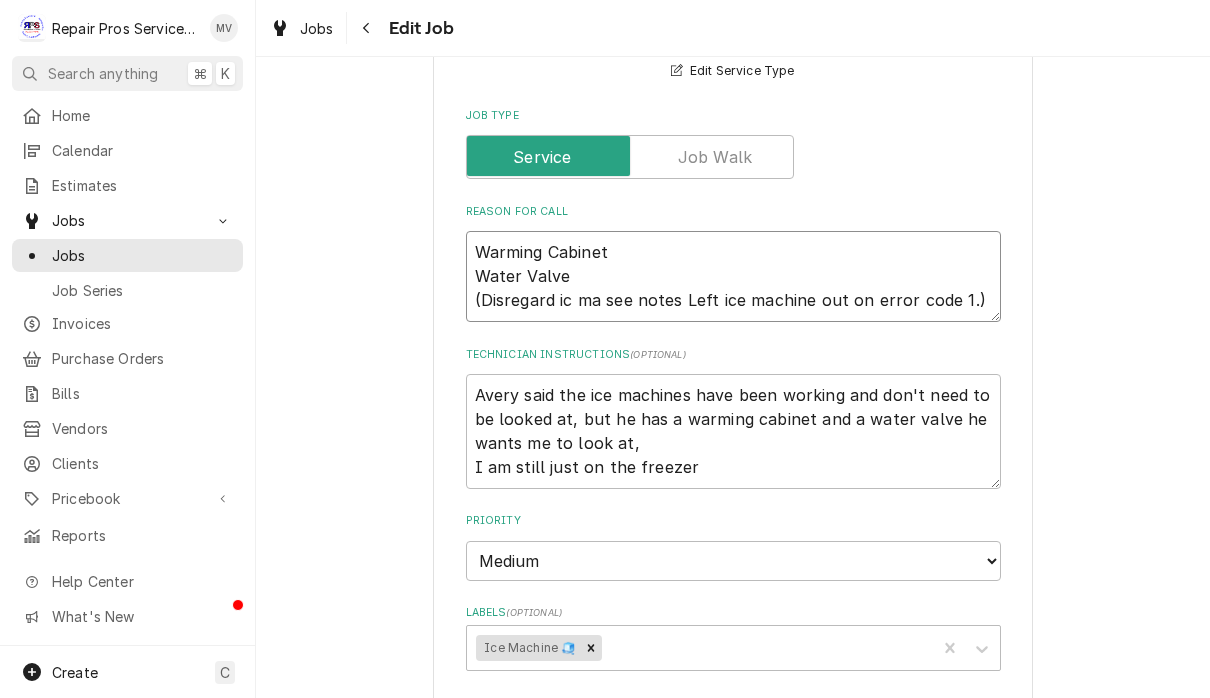 type on "x" 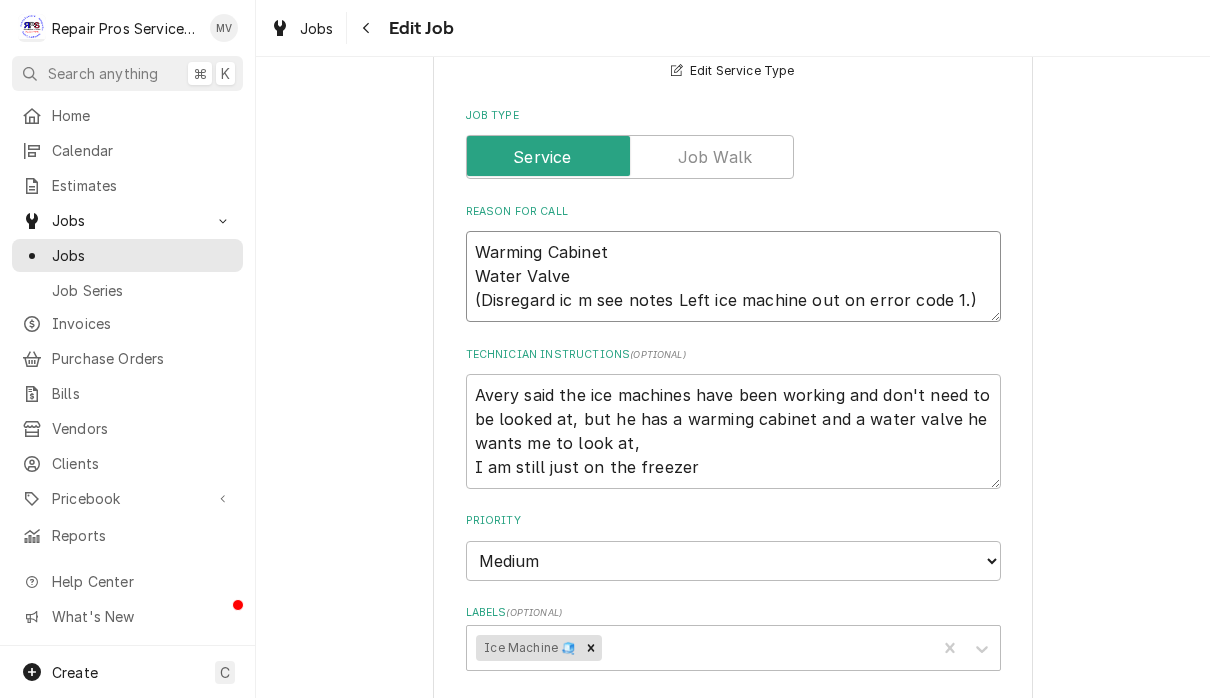 type on "x" 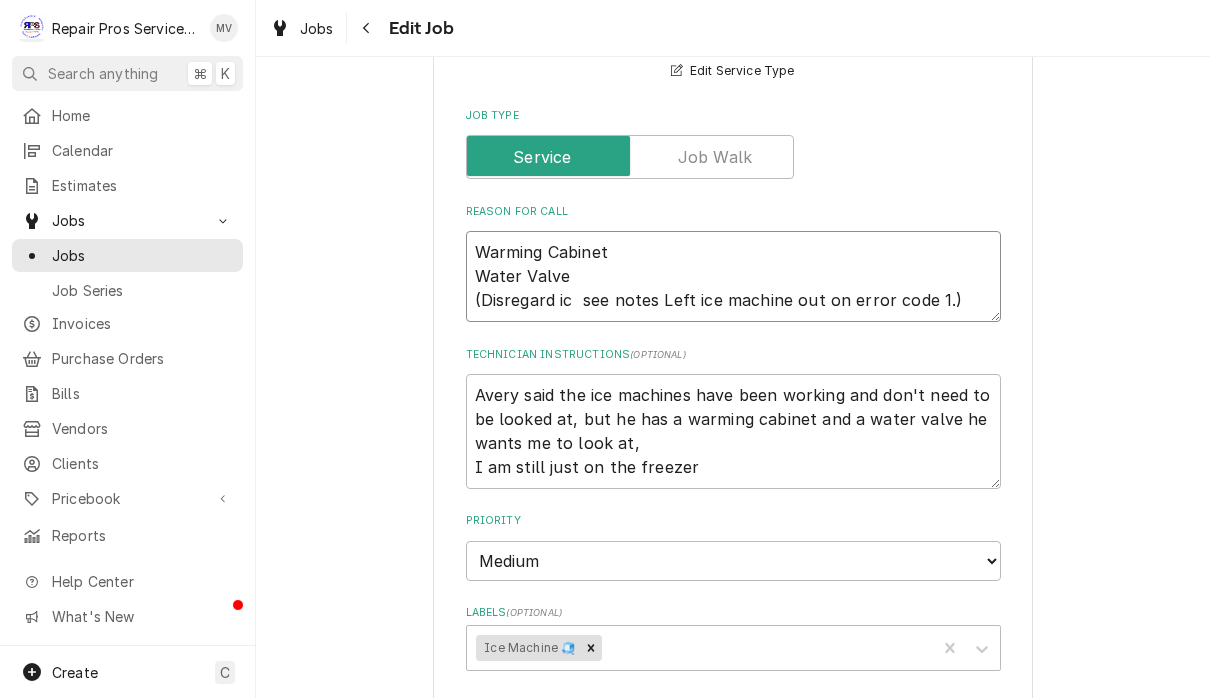 type on "x" 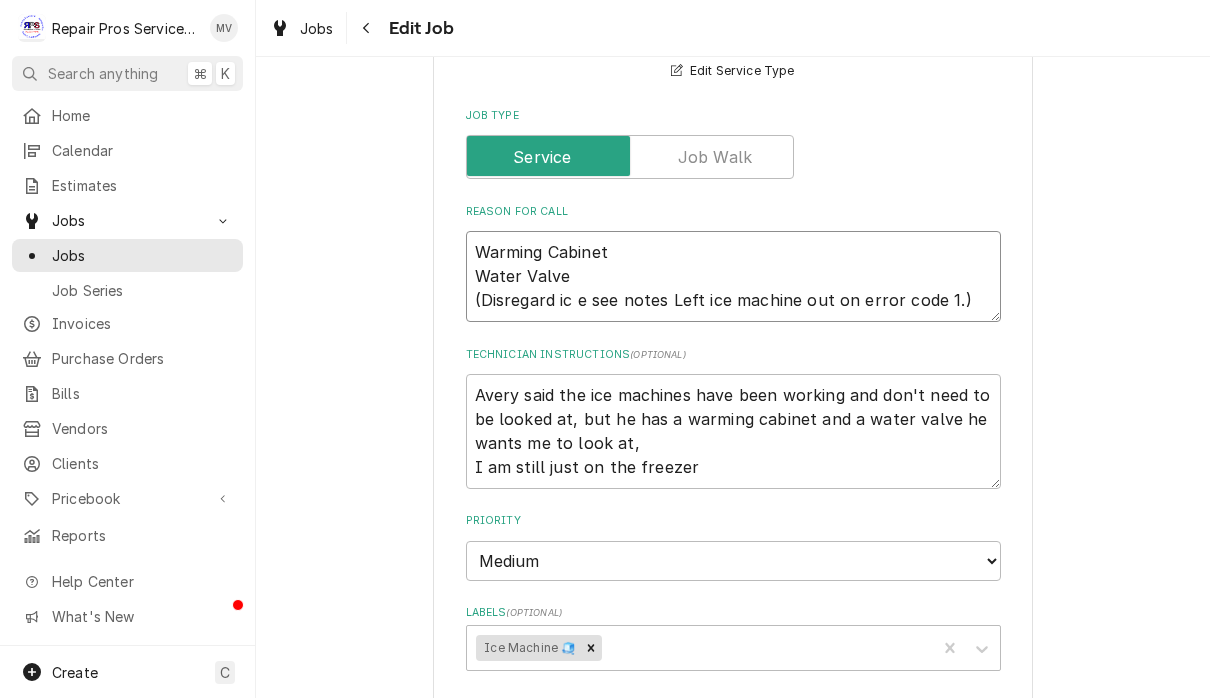 type on "x" 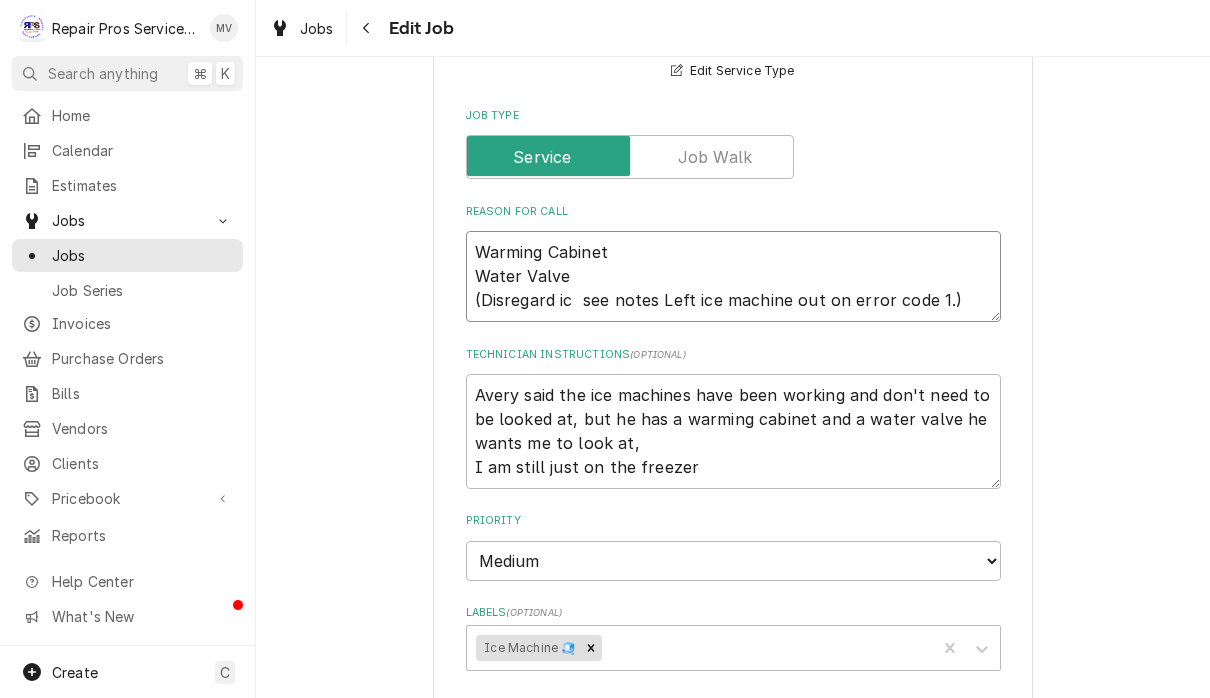 type on "x" 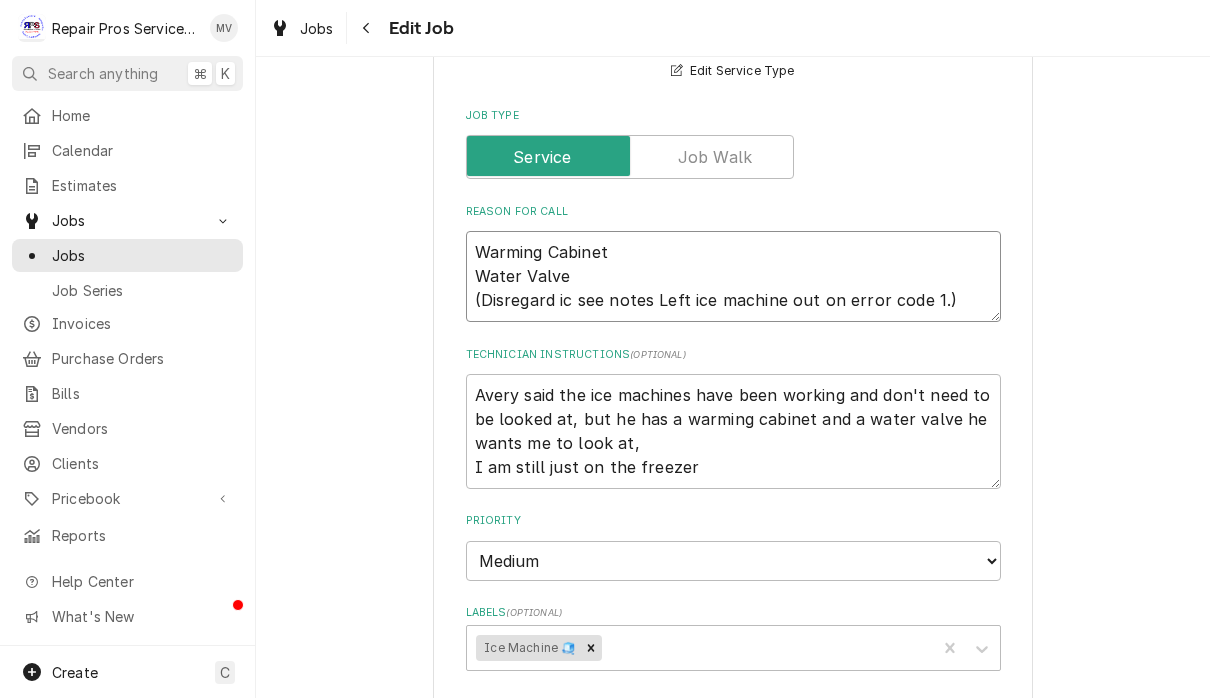 type on "x" 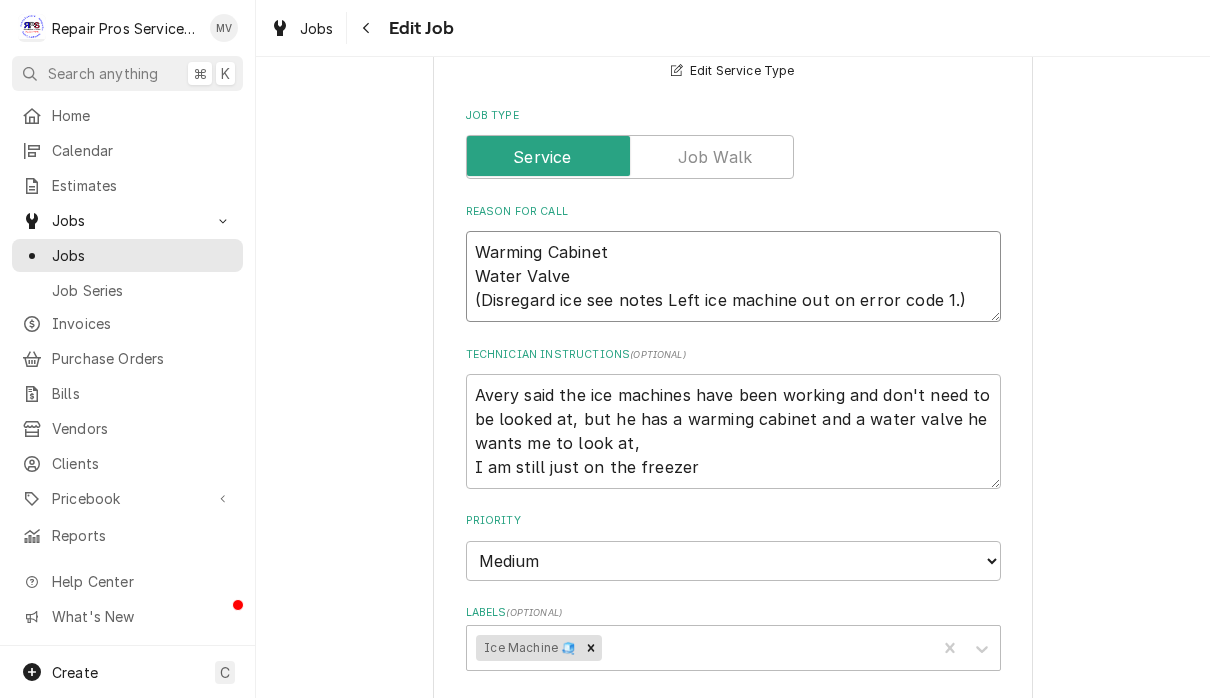 type on "x" 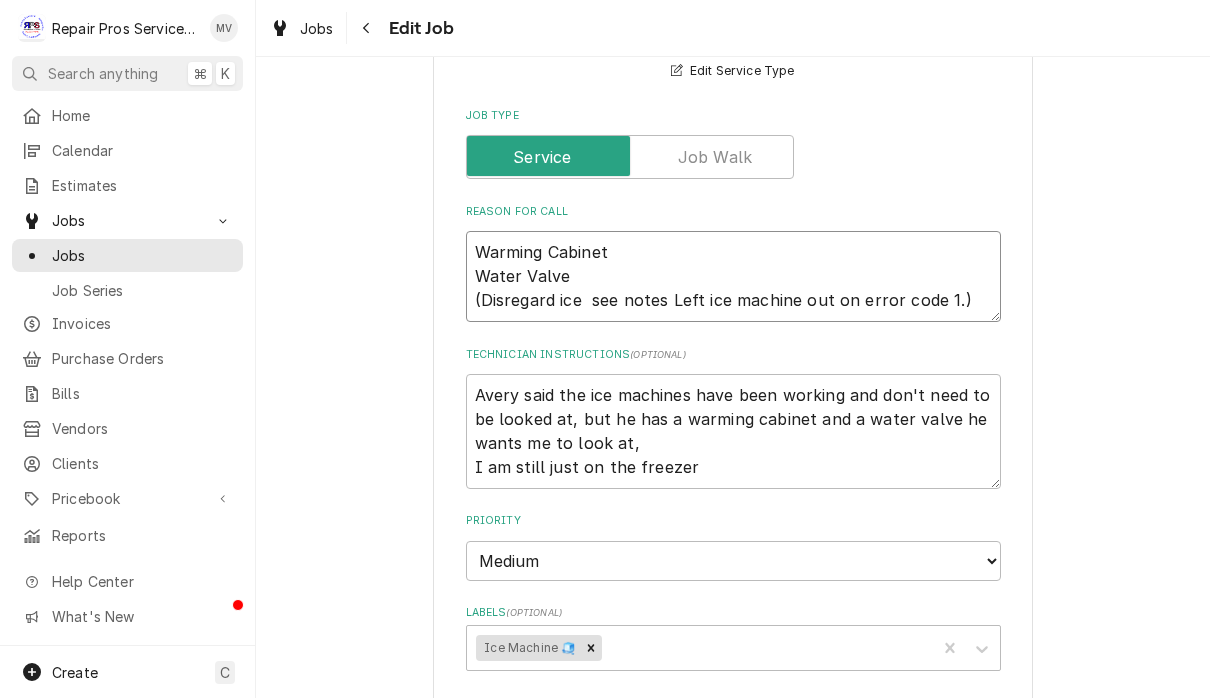 type 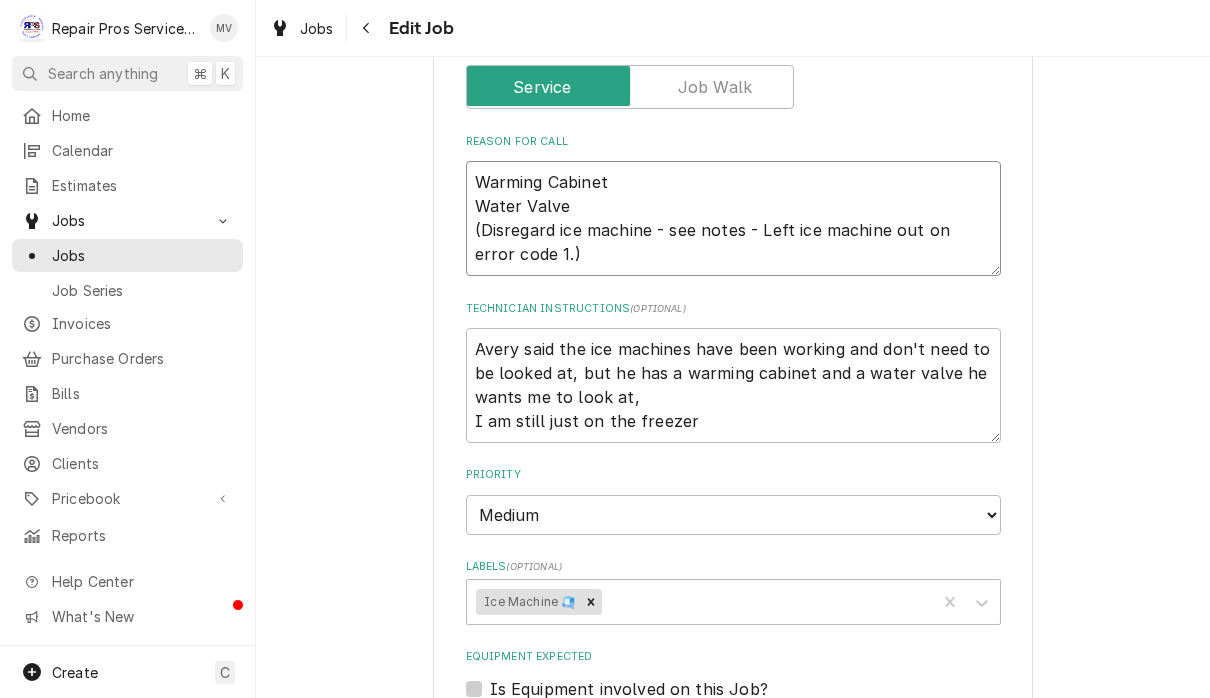 scroll, scrollTop: 794, scrollLeft: 0, axis: vertical 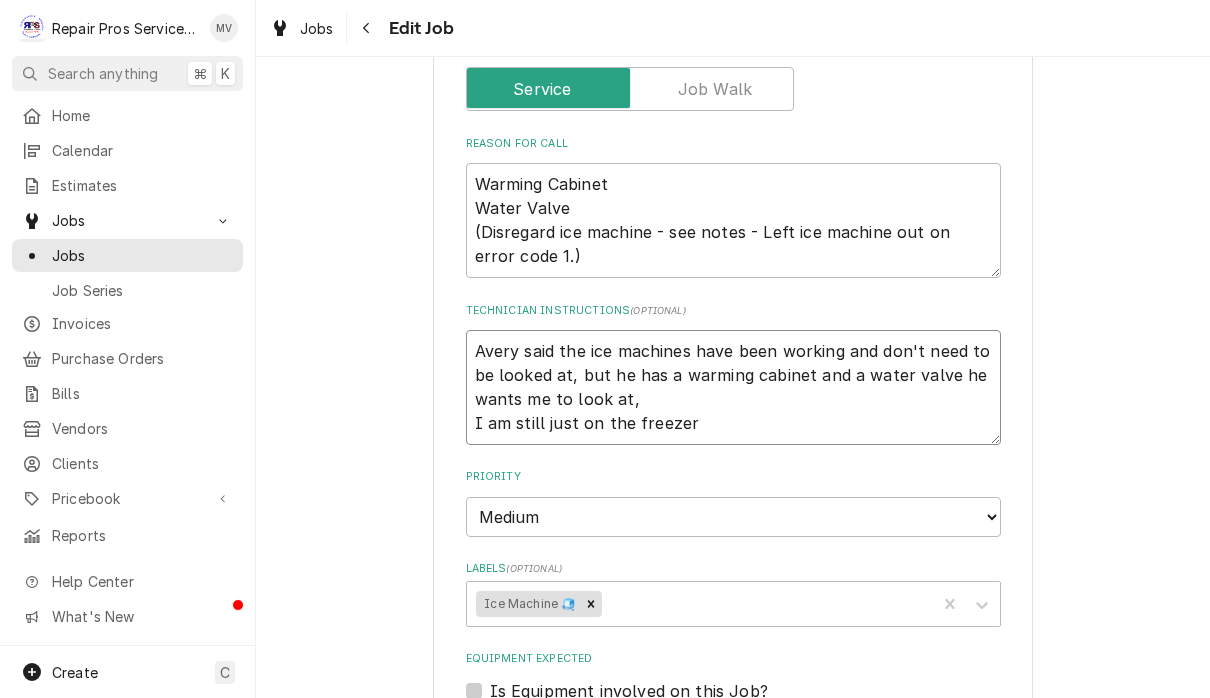 click on "Avery said the ice machines have been working and don't need to be looked at, but he has a warming cabinet and a water valve he wants me to look at,
I am still just on the freezer" at bounding box center (733, 387) 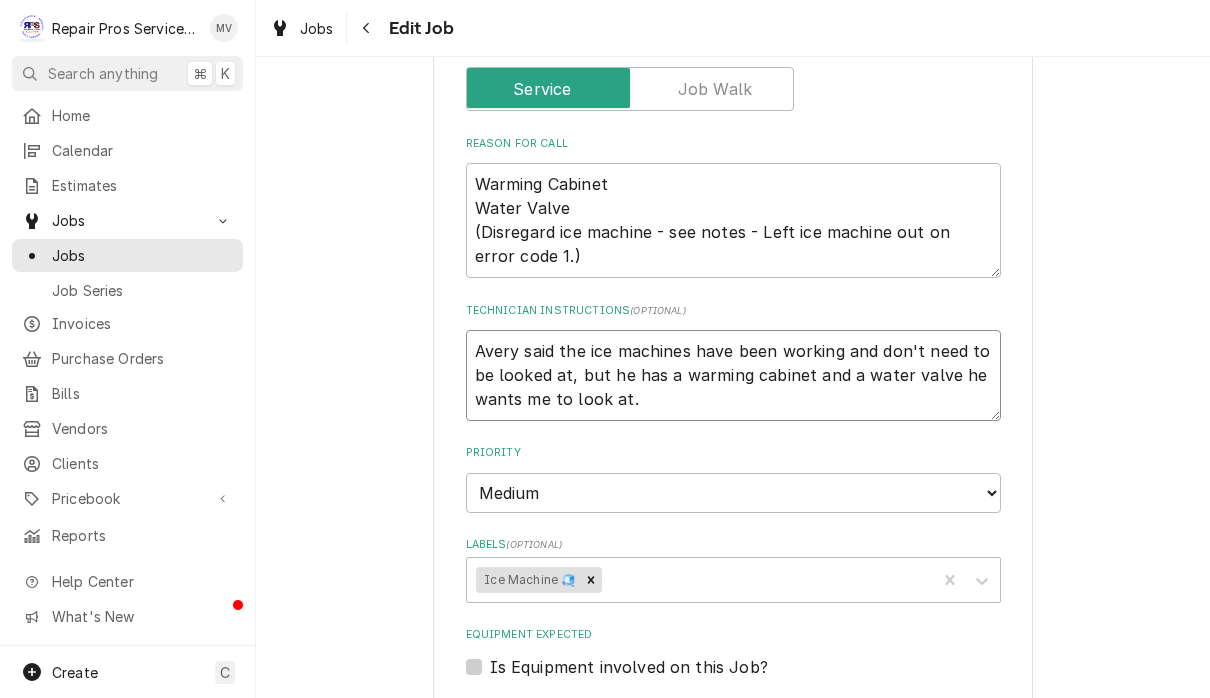 click on "Avery said the ice machines have been working and don't need to be looked at, but he has a warming cabinet and a water valve he wants me to look at." at bounding box center (733, 375) 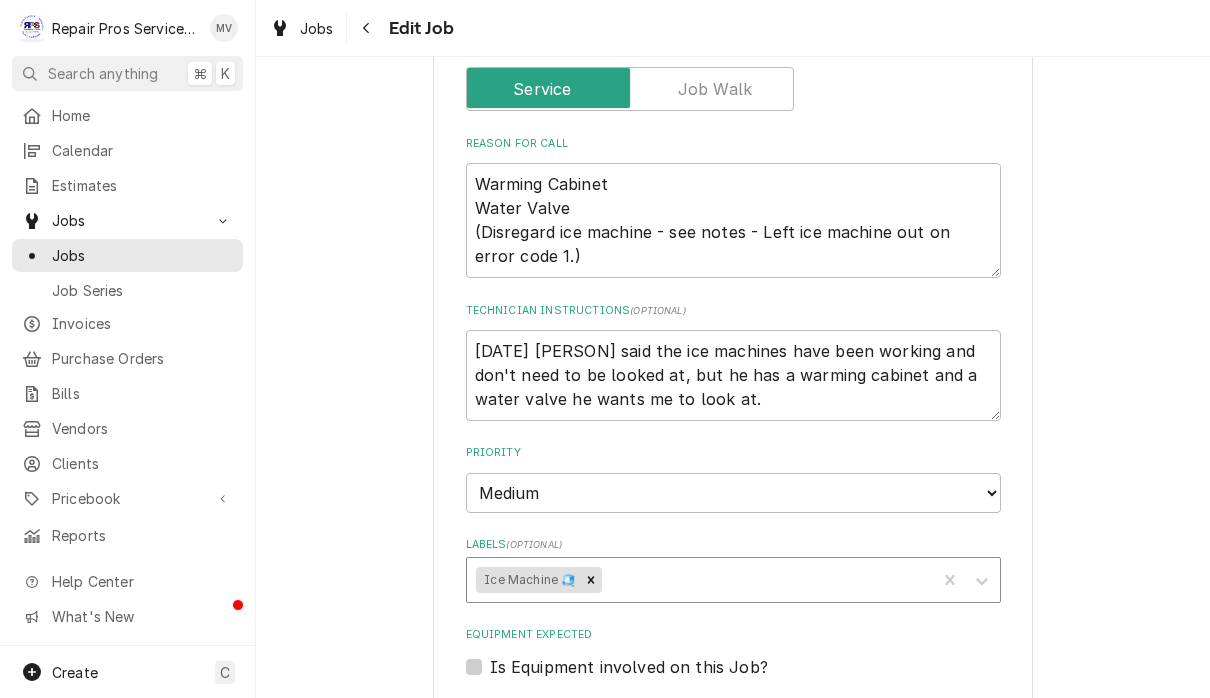 click on "Ice Machine 🧊" at bounding box center (702, 580) 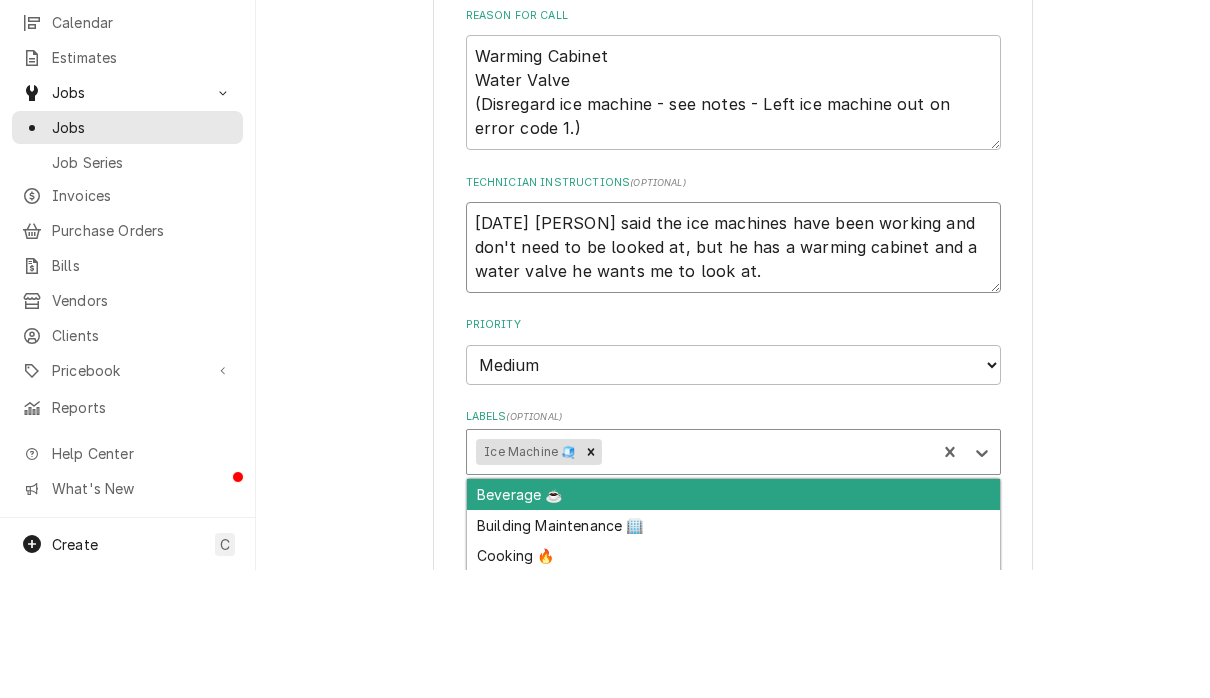 click on "8/6/Avery said the ice machines have been working and don't need to be looked at, but he has a warming cabinet and a water valve he wants me to look at." at bounding box center (733, 375) 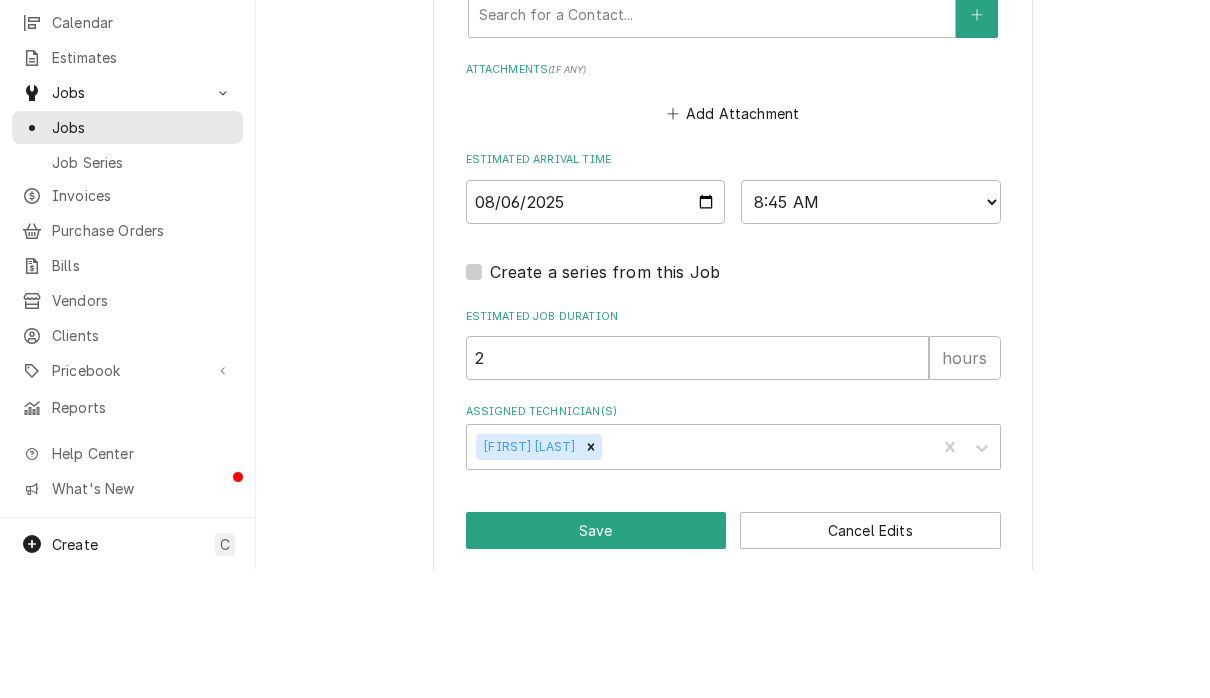 scroll, scrollTop: 1486, scrollLeft: 0, axis: vertical 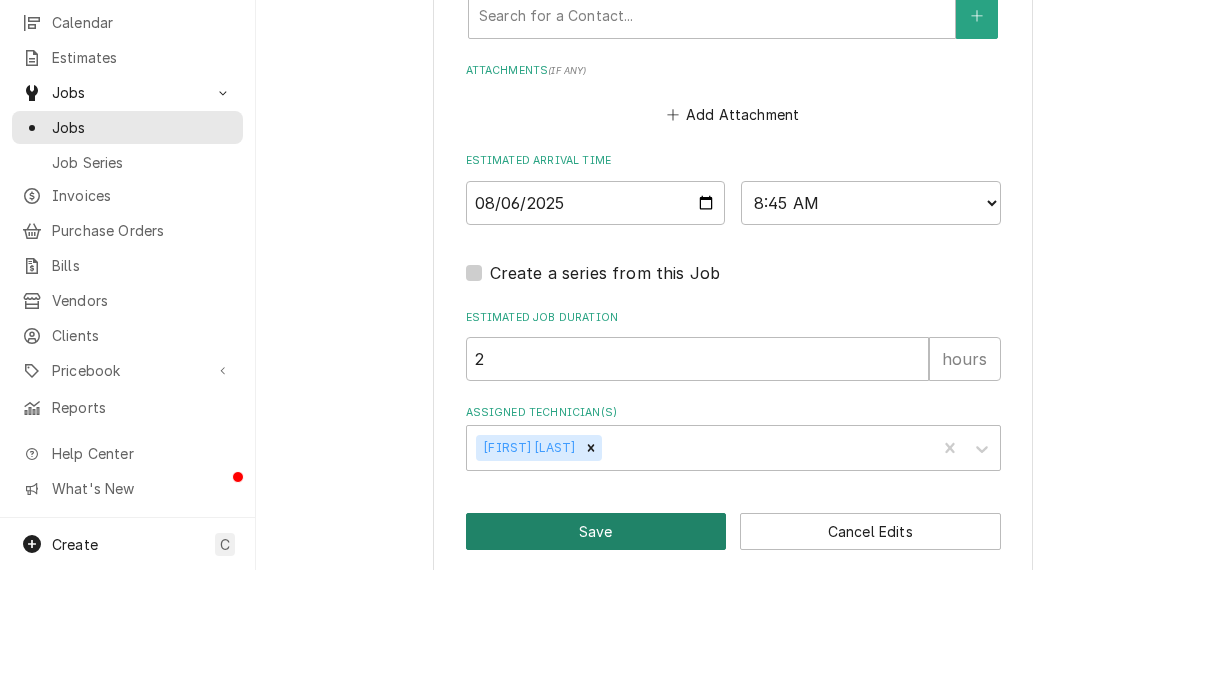 click on "Save" at bounding box center [596, 659] 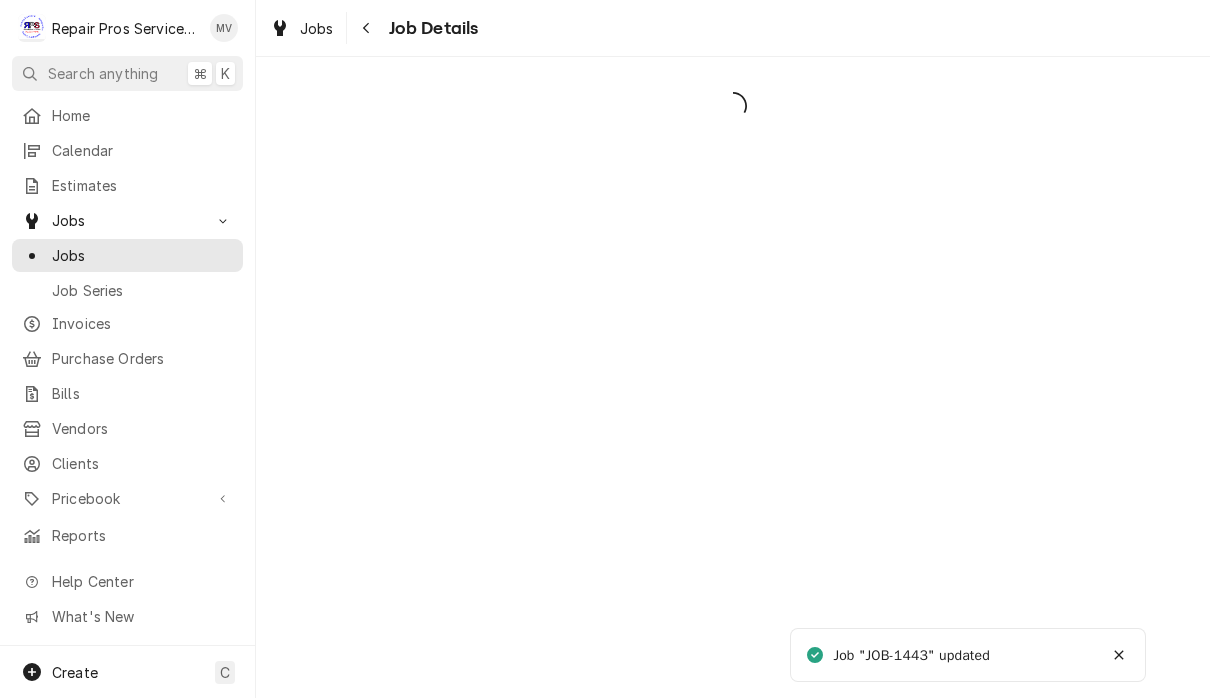 scroll, scrollTop: 0, scrollLeft: 0, axis: both 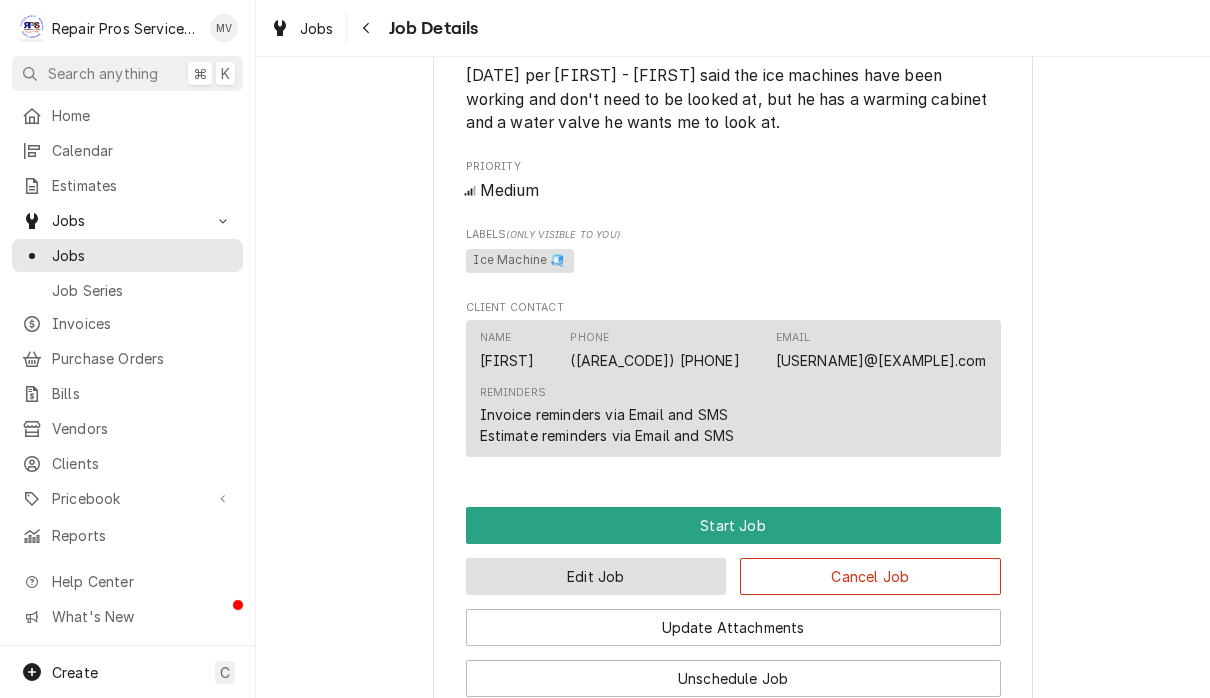 click on "Edit Job" at bounding box center (596, 576) 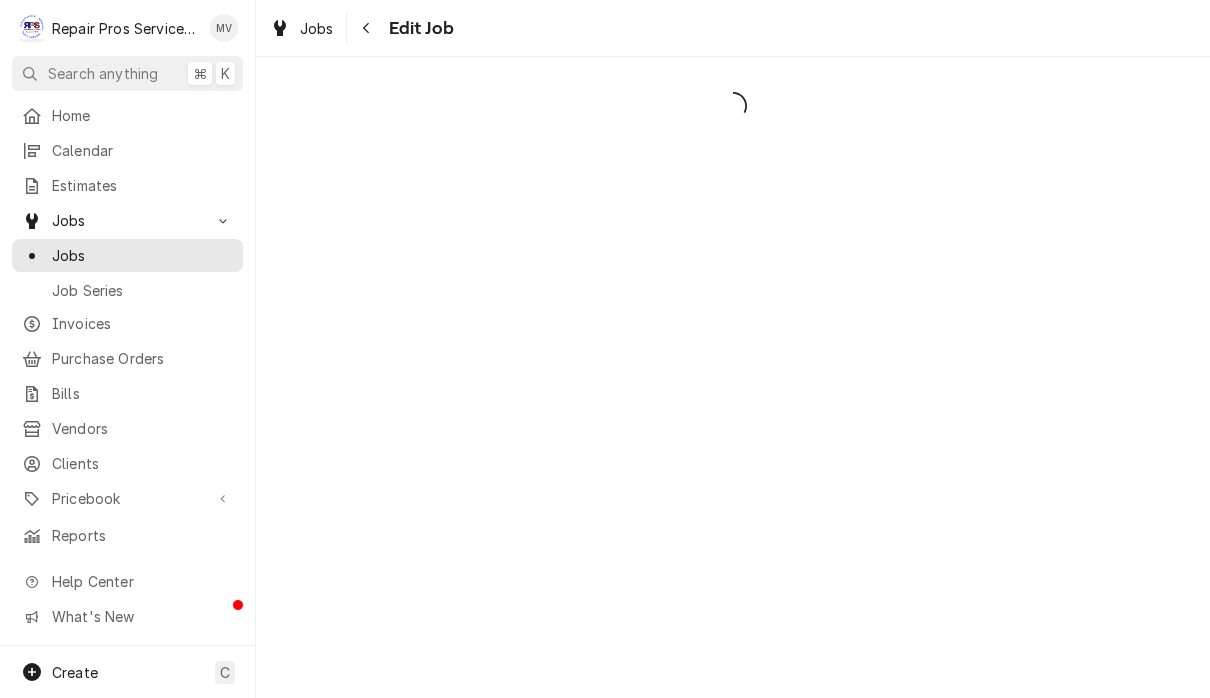 scroll, scrollTop: 0, scrollLeft: 0, axis: both 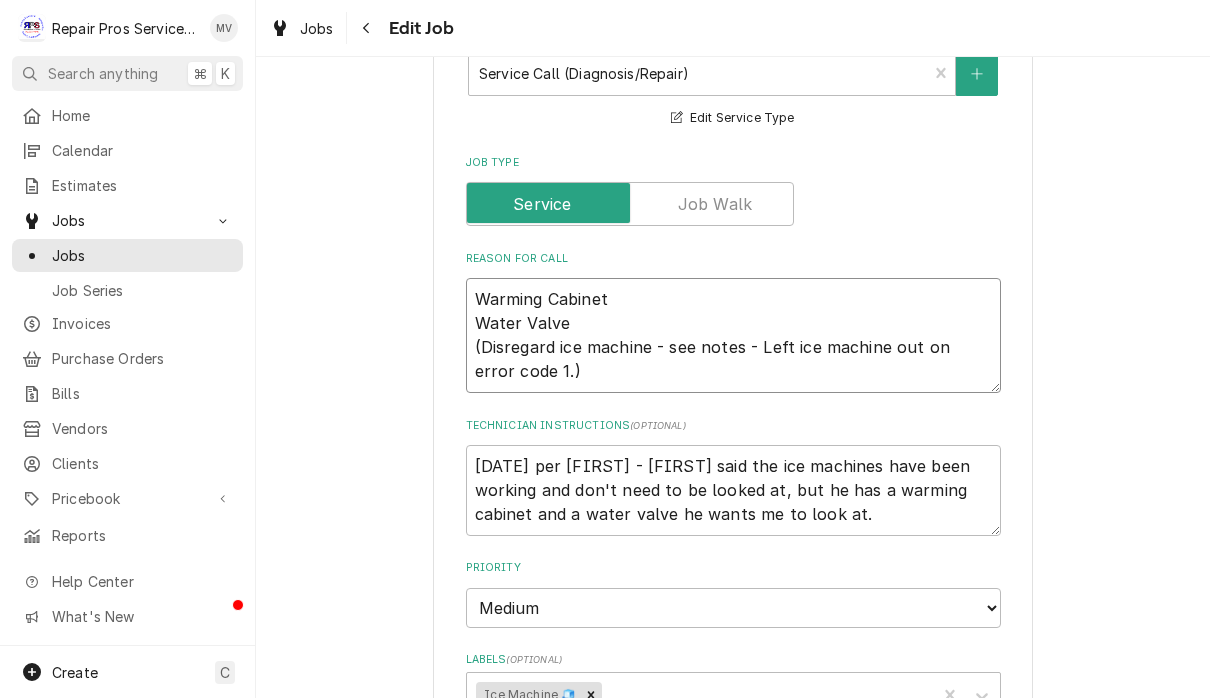 click on "Warming Cabinet
Water Valve
(Disregard ice machine - see notes - Left ice machine out on error code 1.)" at bounding box center (733, 335) 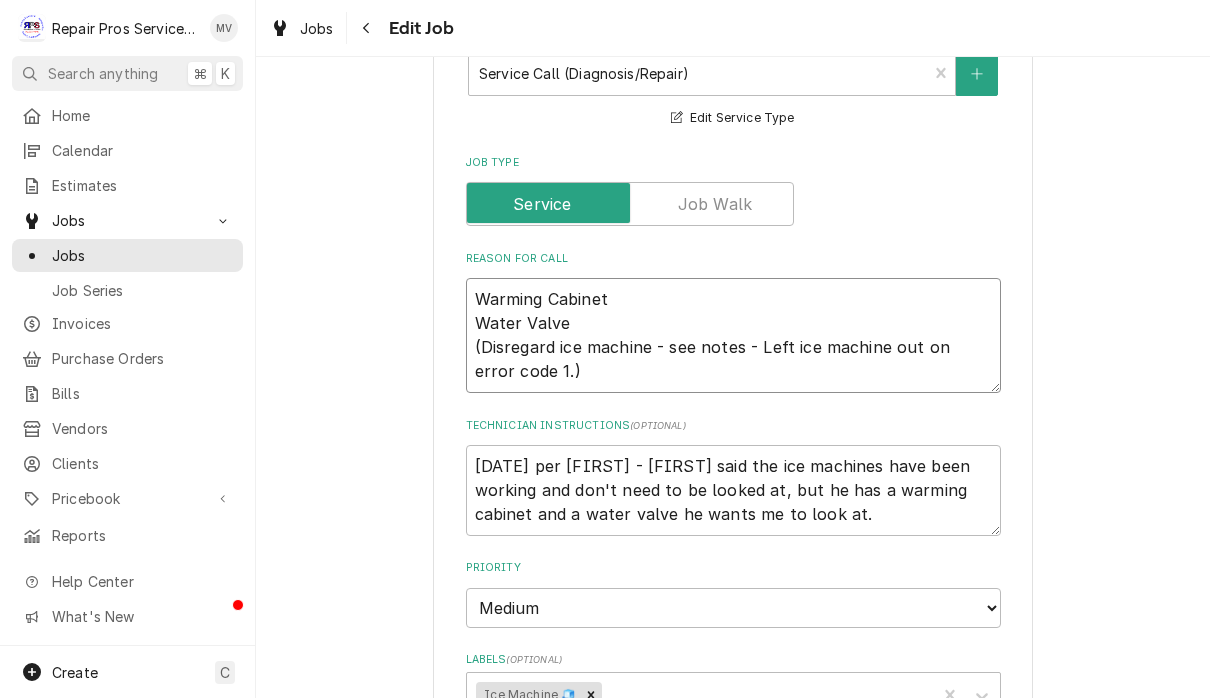 click on "Warming Cabinet
Water Valve
(Disregard ice machine - see notes - Left ice machine out on error code 1.)" at bounding box center (733, 335) 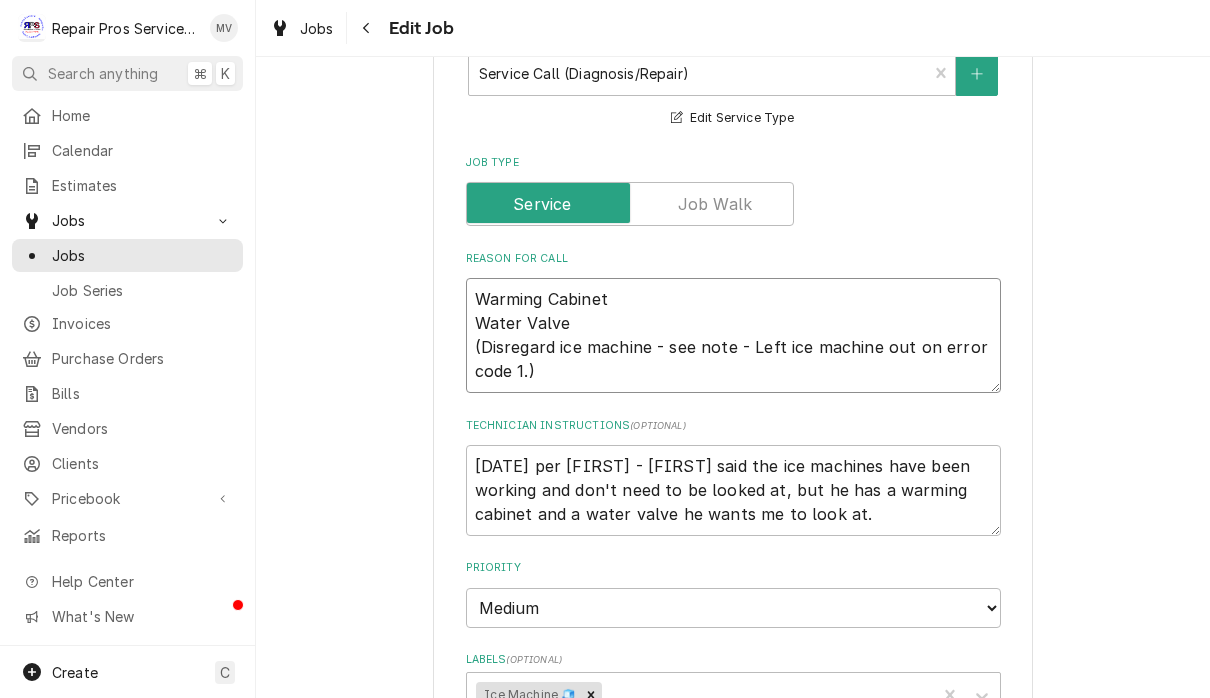 type on "x" 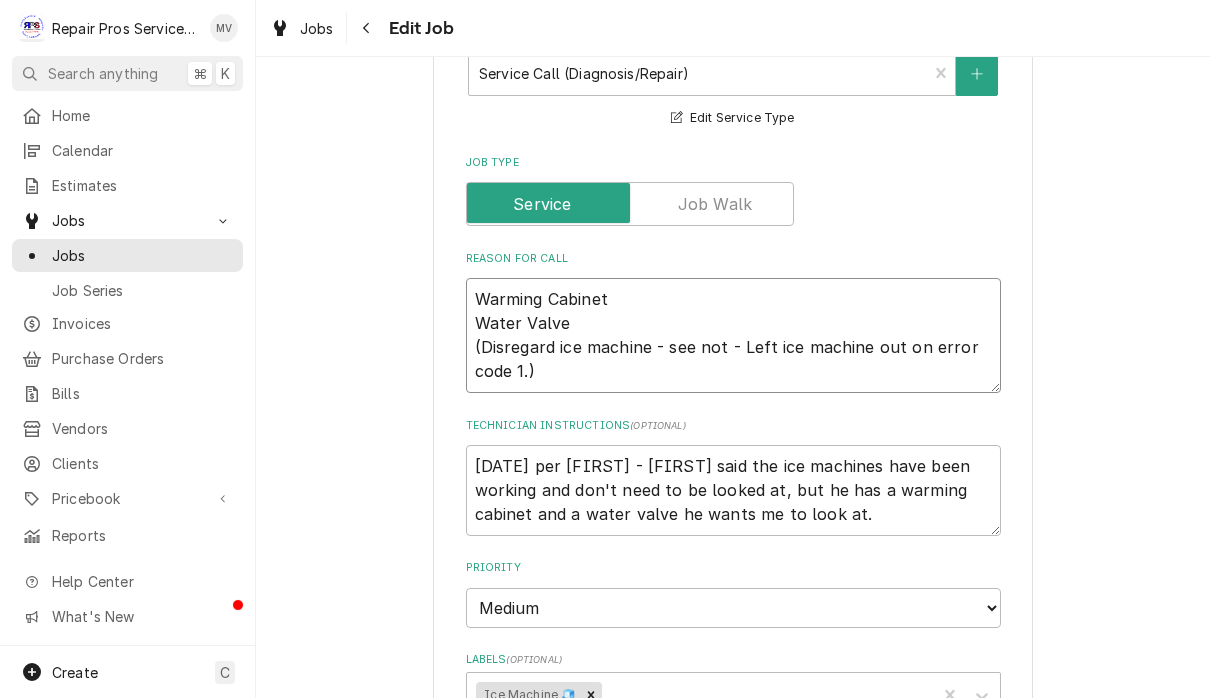 type on "x" 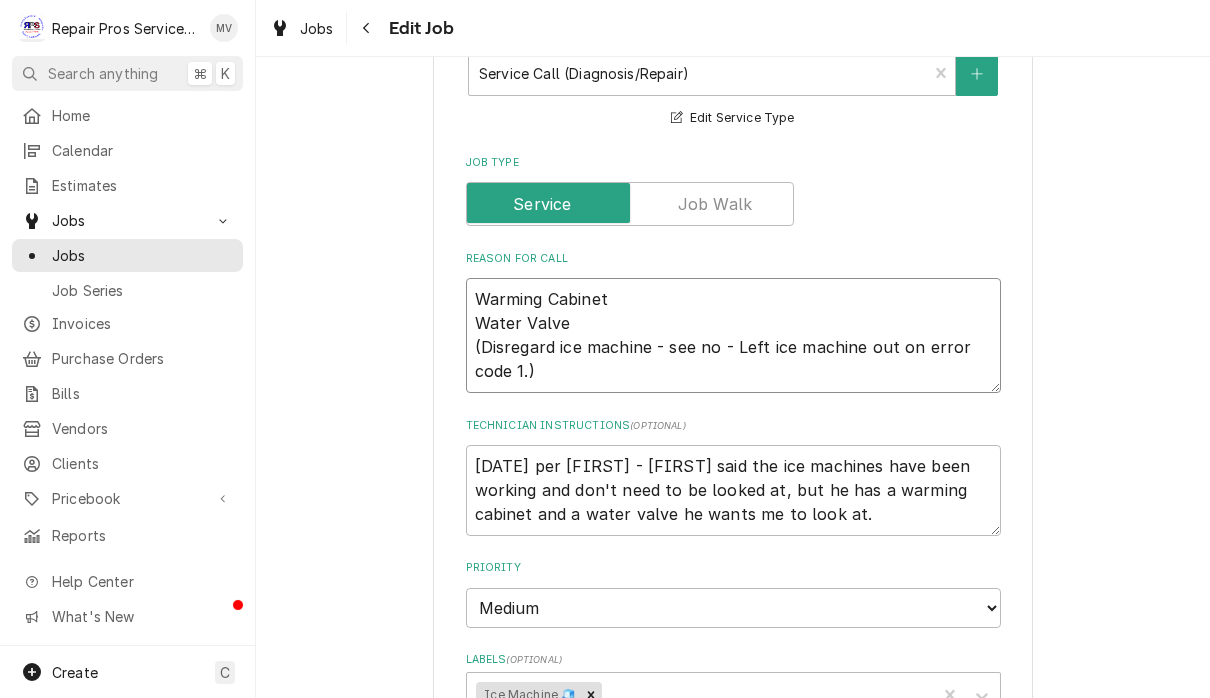 type on "x" 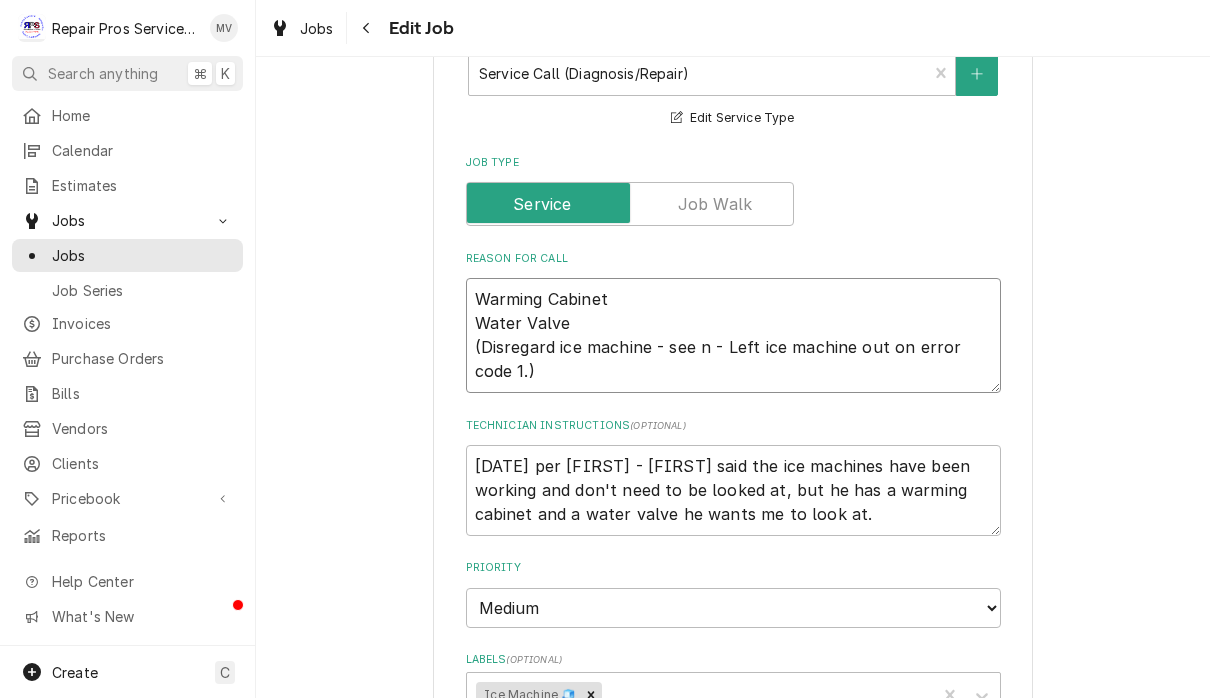 type on "x" 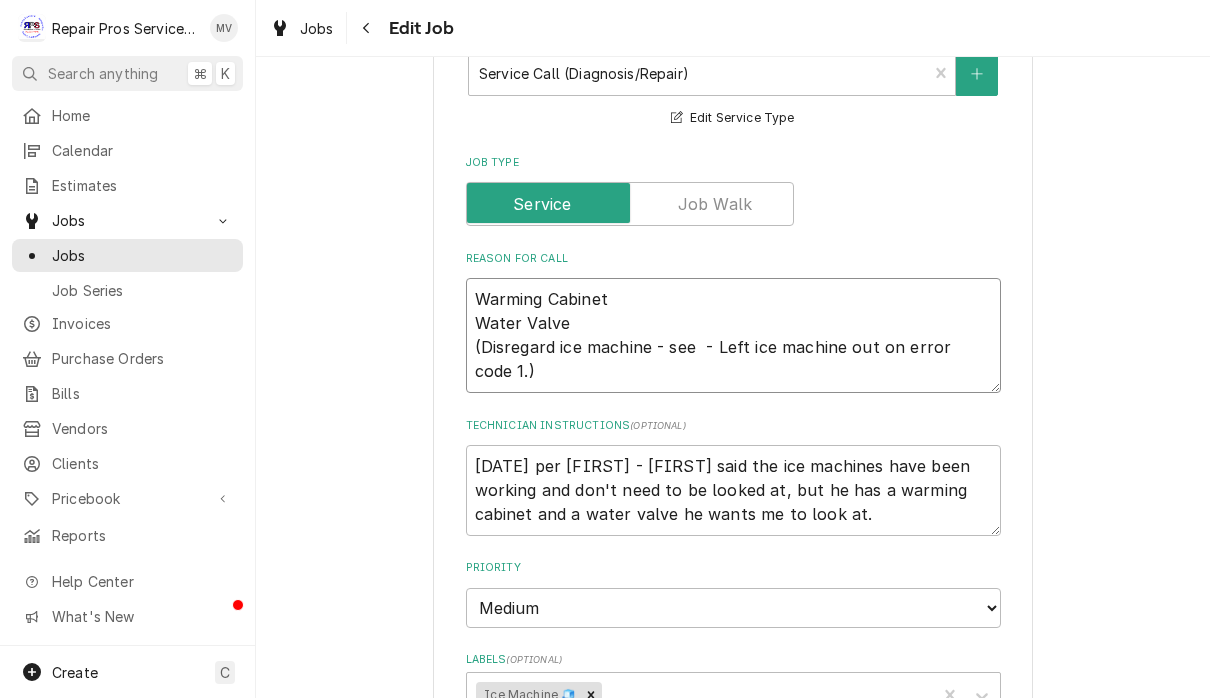 type on "x" 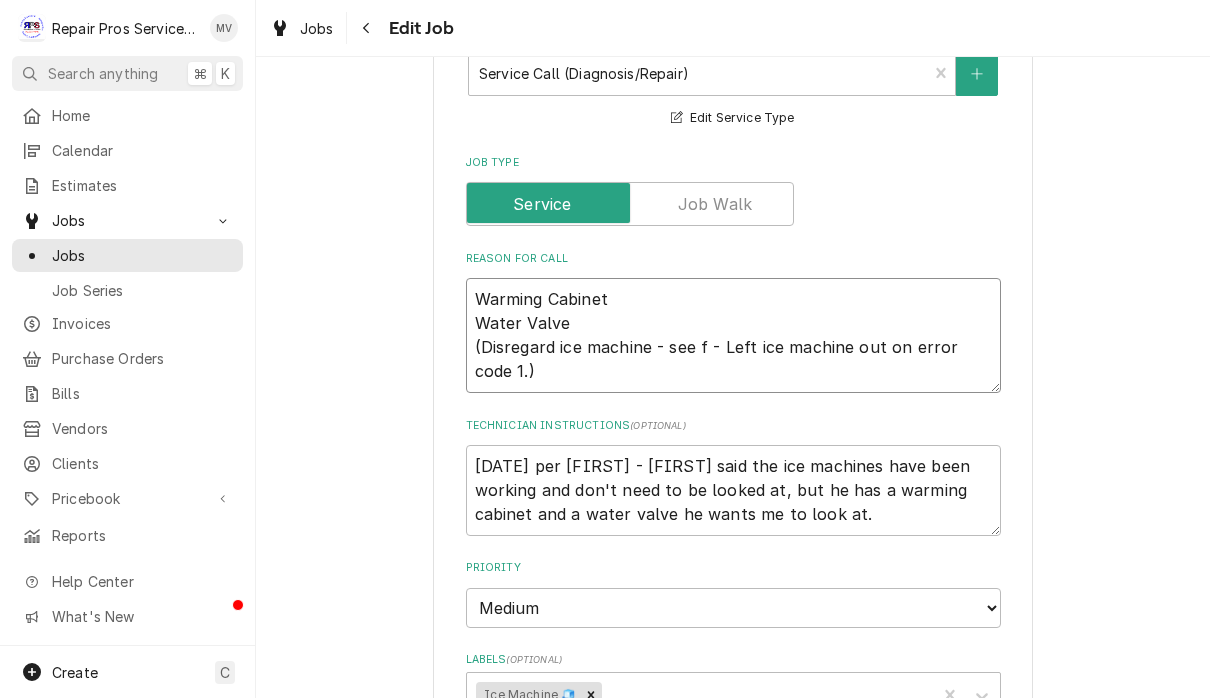type on "x" 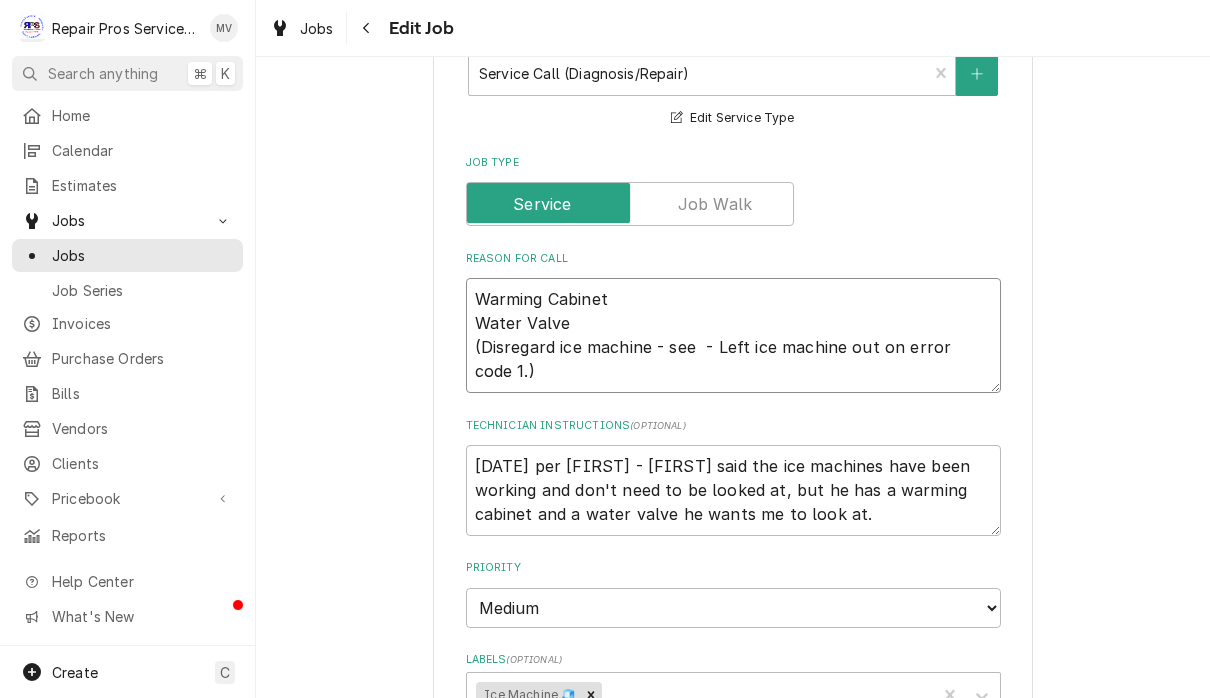 type on "x" 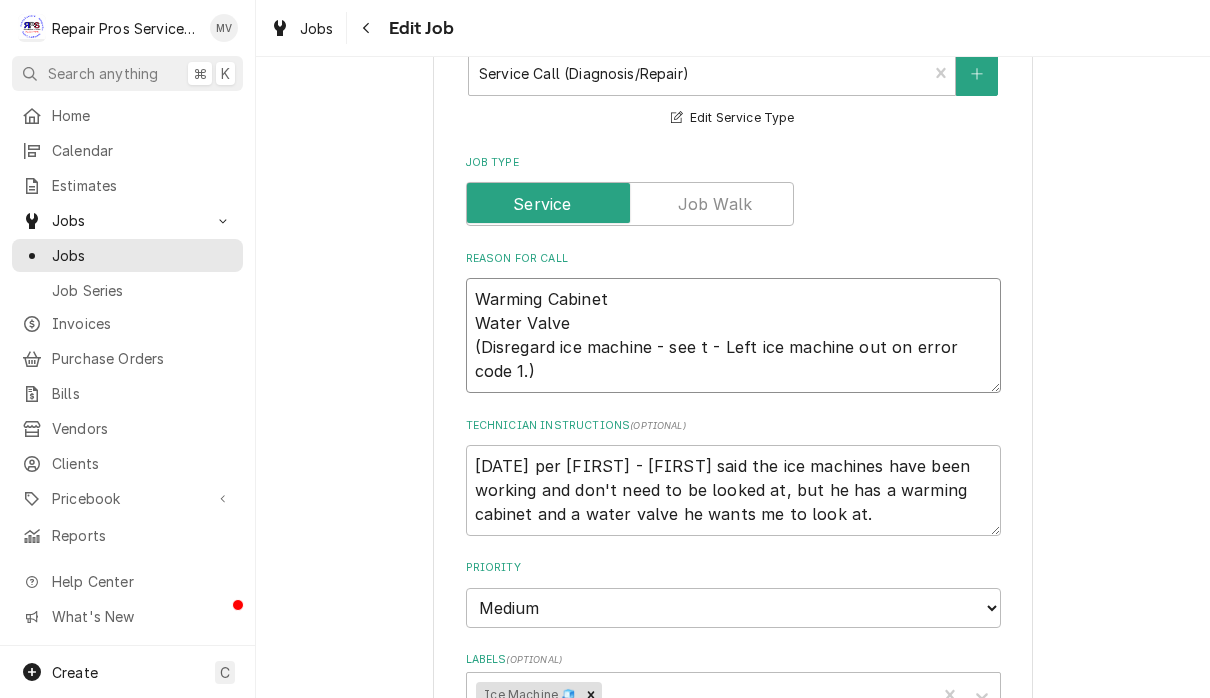 type on "x" 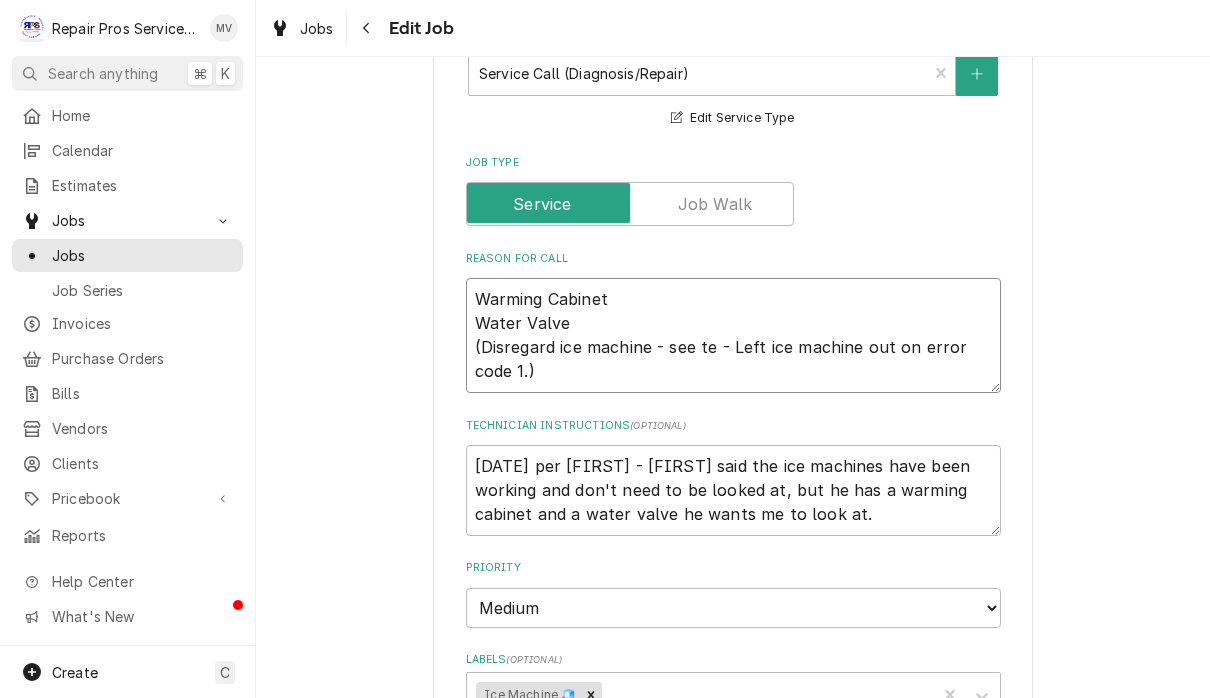 type on "x" 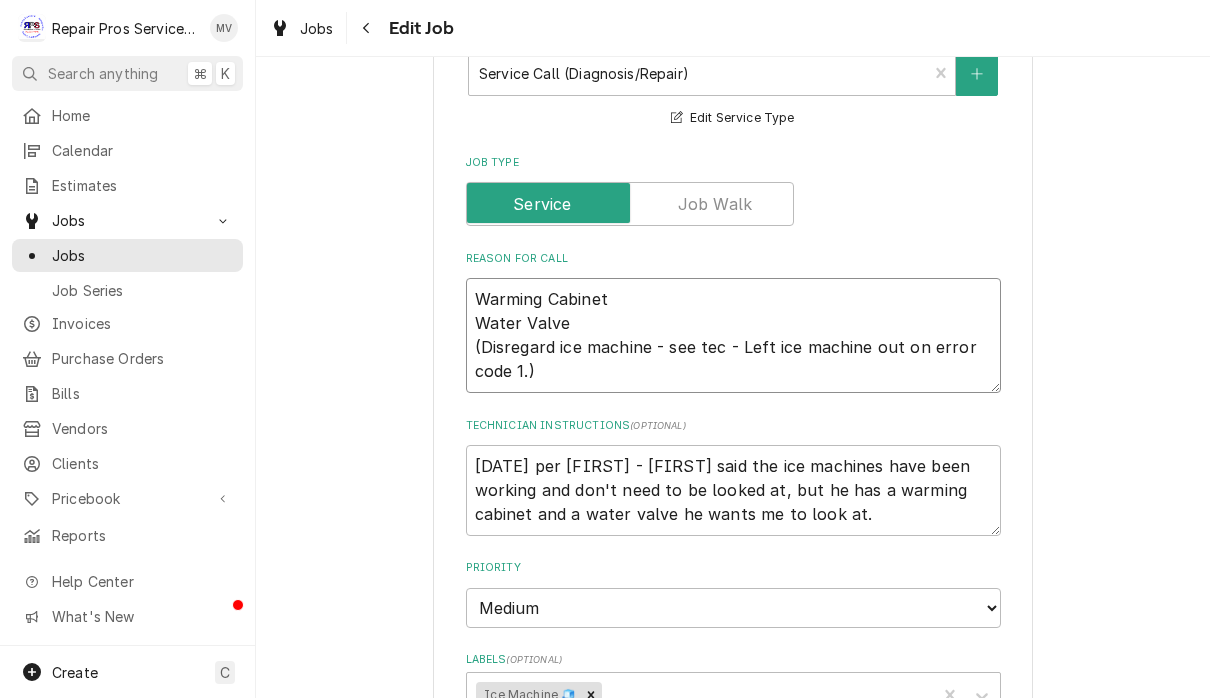 type on "x" 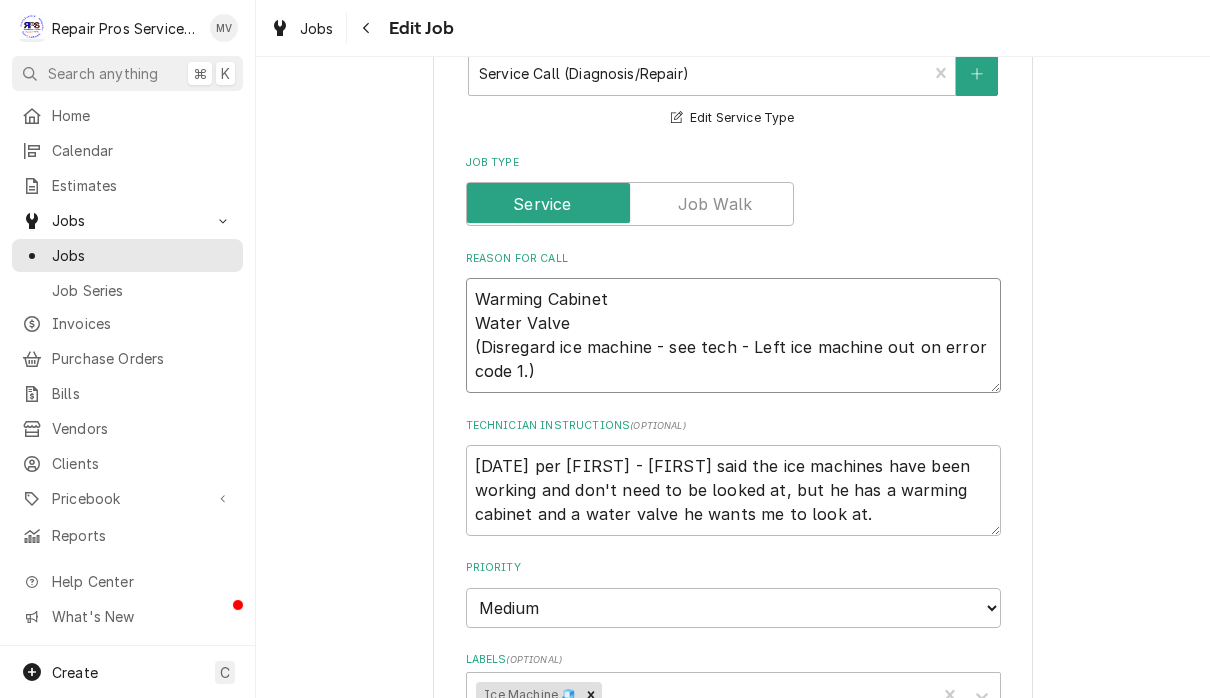 type on "x" 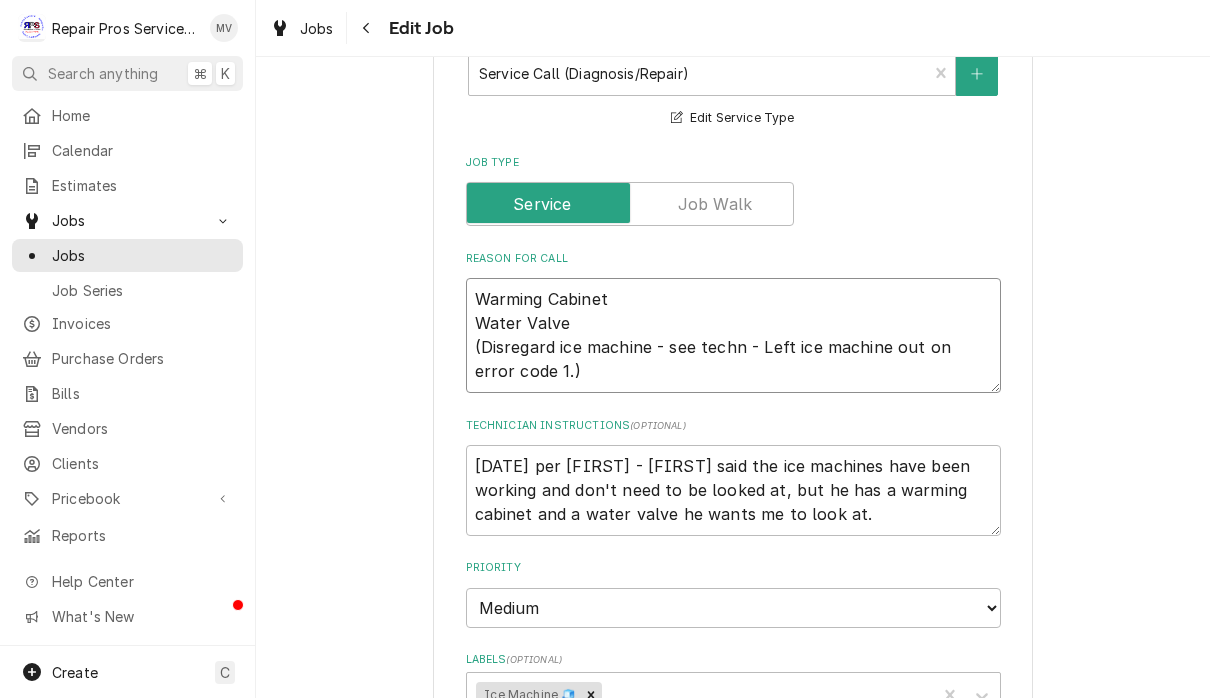 type on "x" 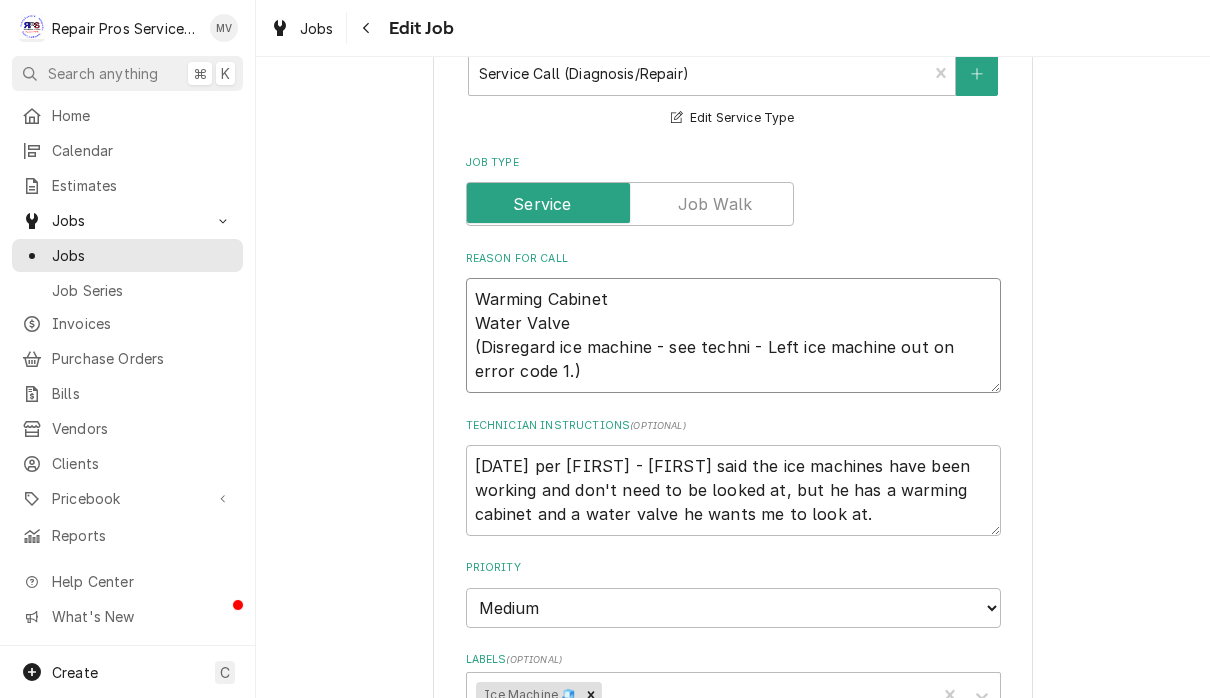 type on "Warming Cabinet
Water Valve
(Disregard ice machine - see technic - Left ice machine out on error code 1.)" 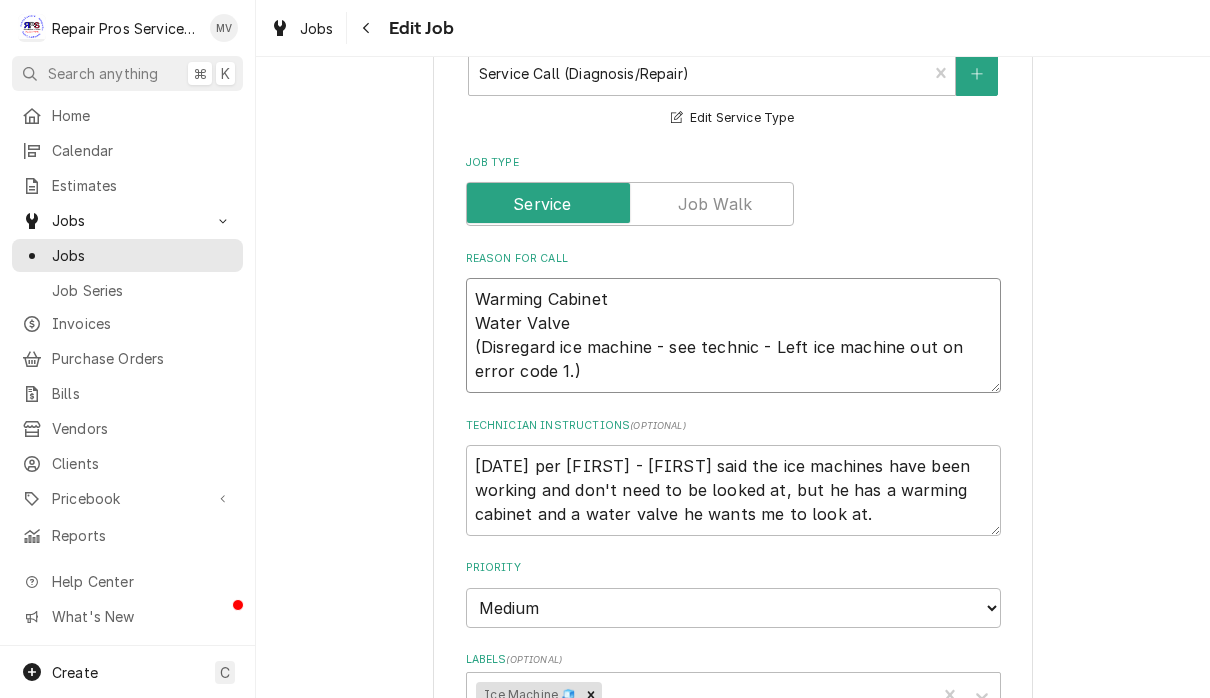 type on "x" 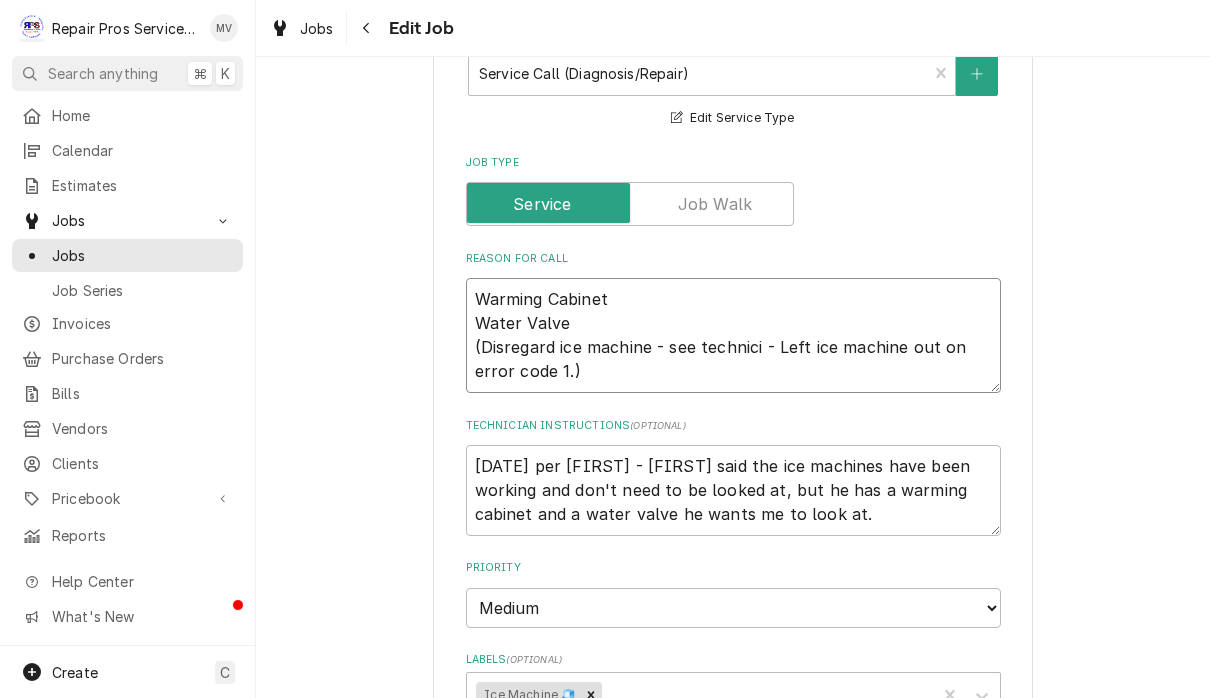 type on "x" 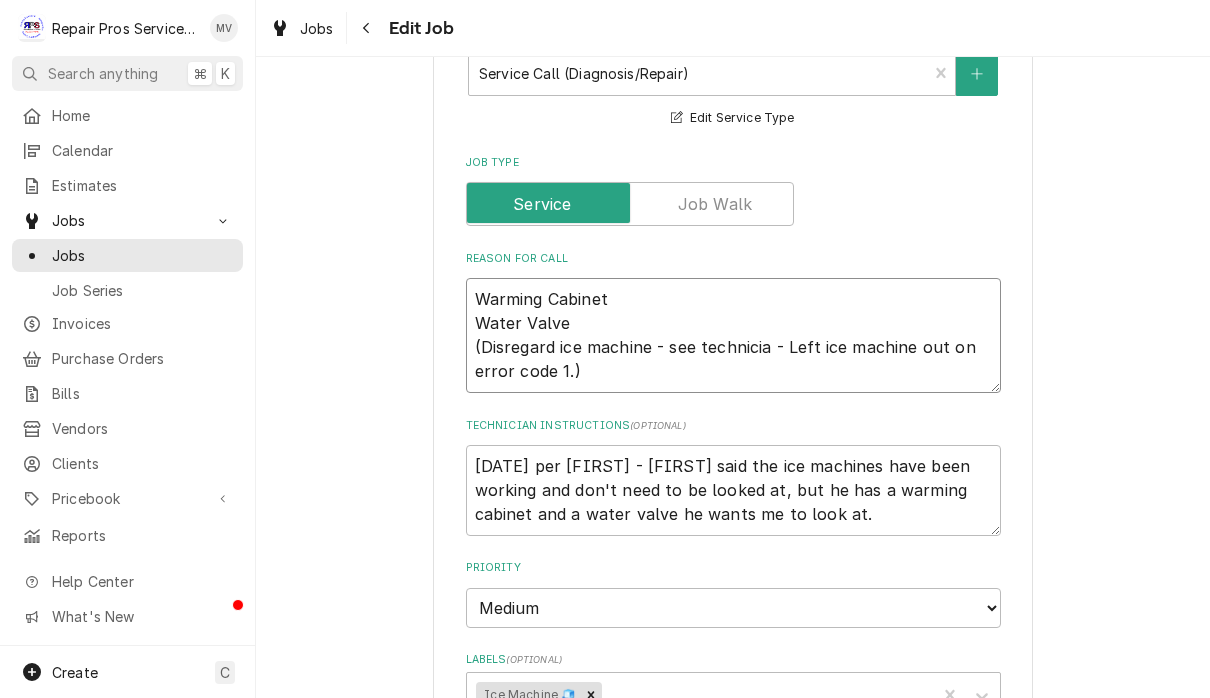 type on "x" 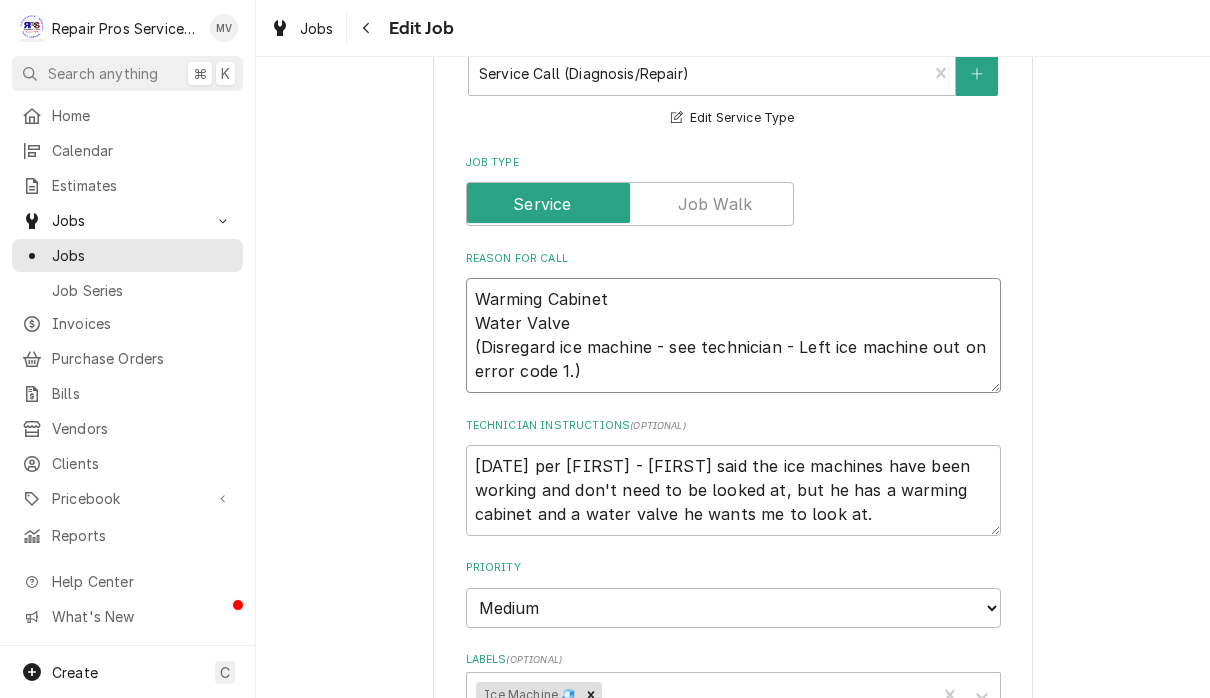 type on "x" 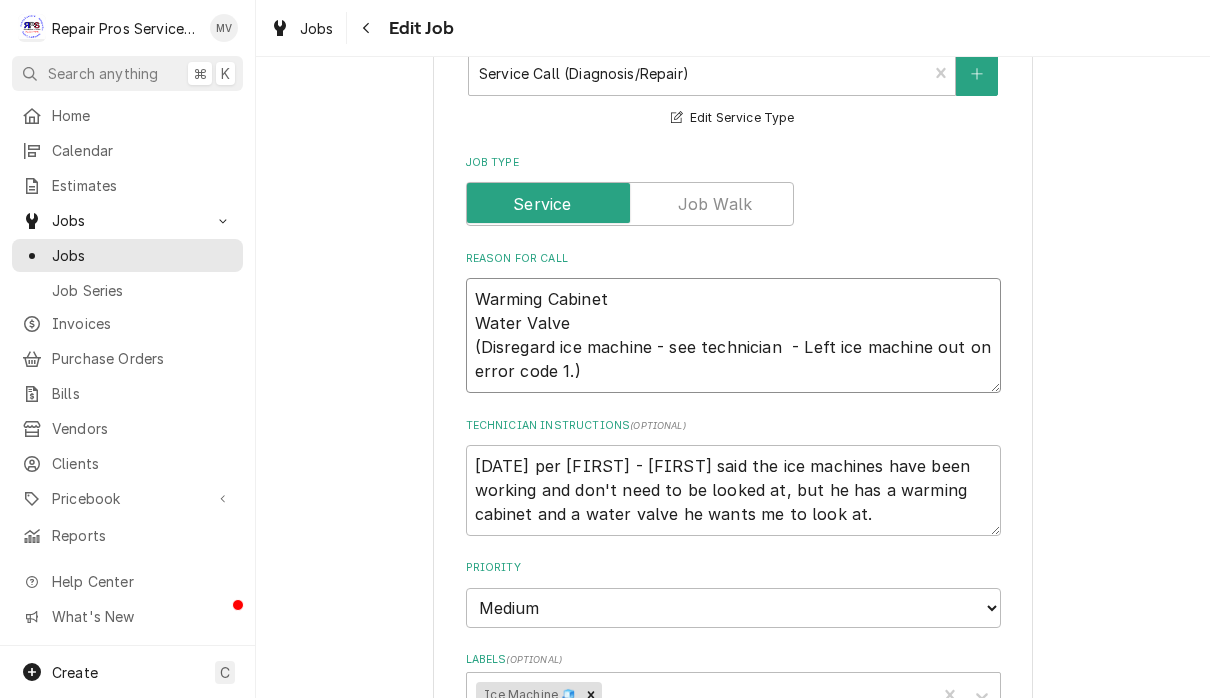 type on "Warming Cabinet
Water Valve
(Disregard ice machine - see technician i - Left ice machine out on error code 1.)" 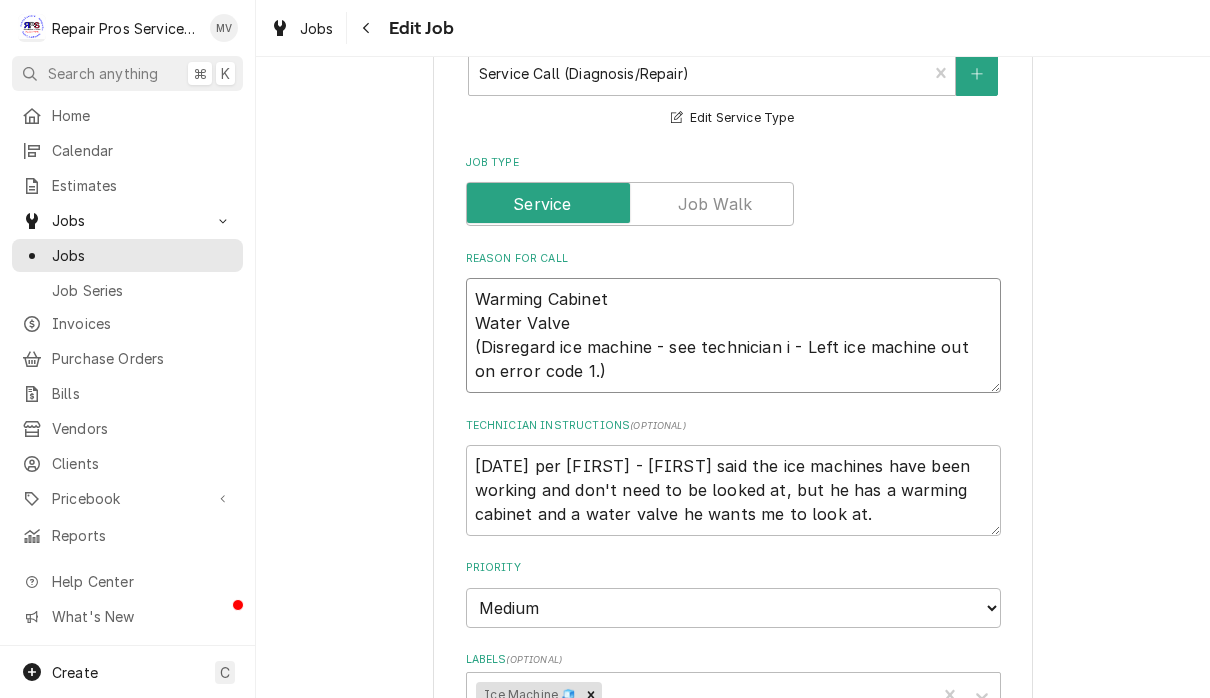 type on "x" 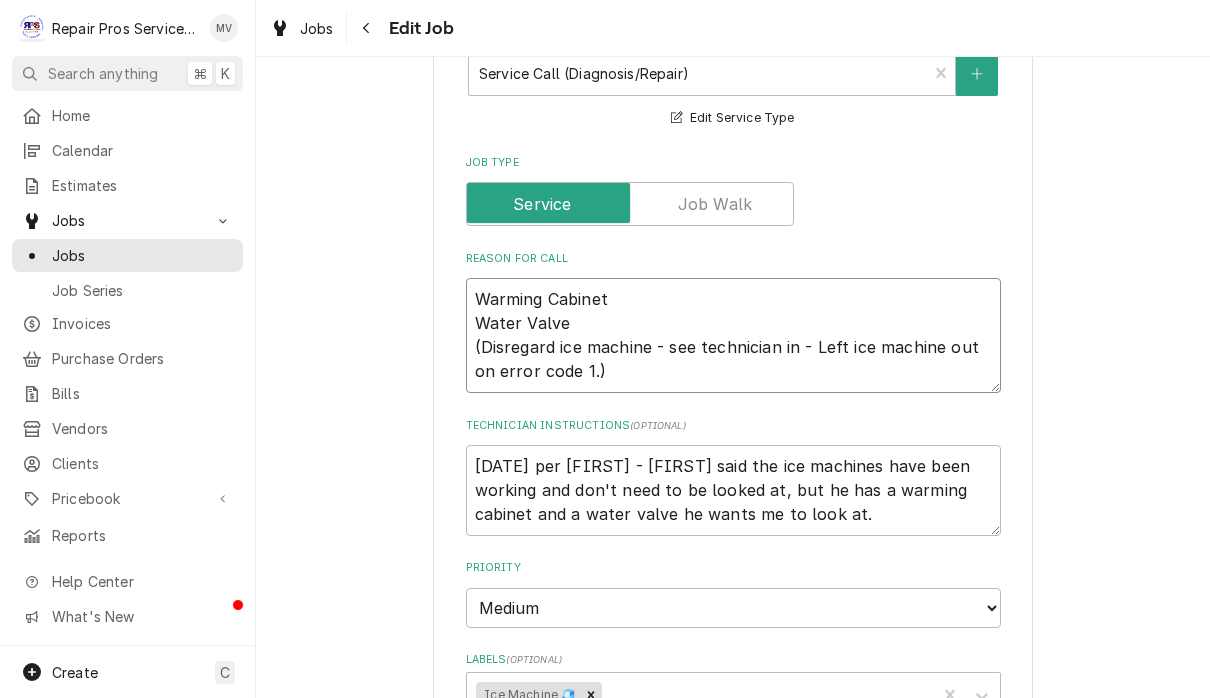 type on "x" 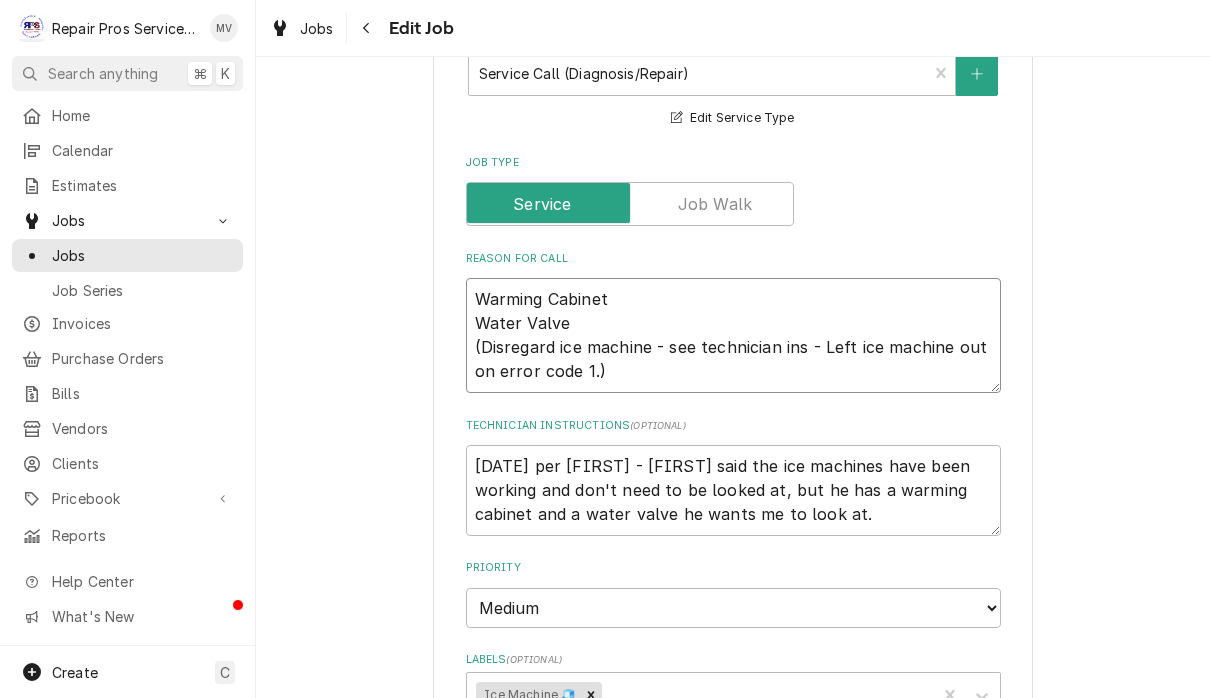 type on "x" 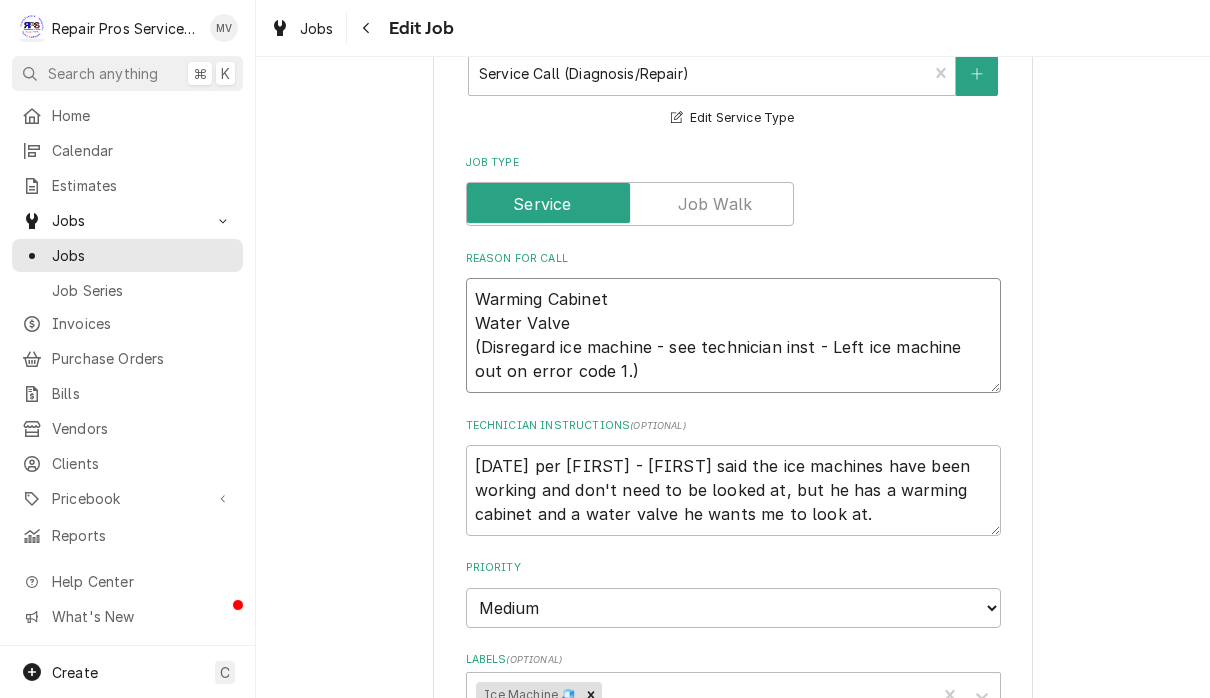 type on "x" 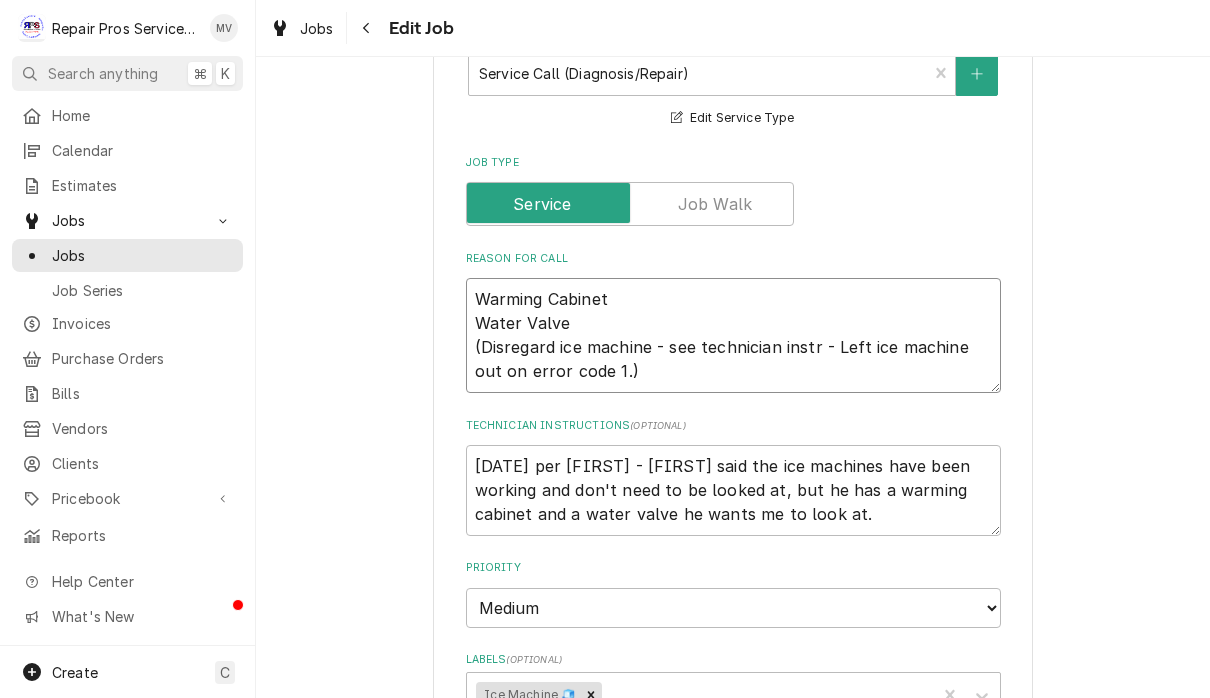 type on "x" 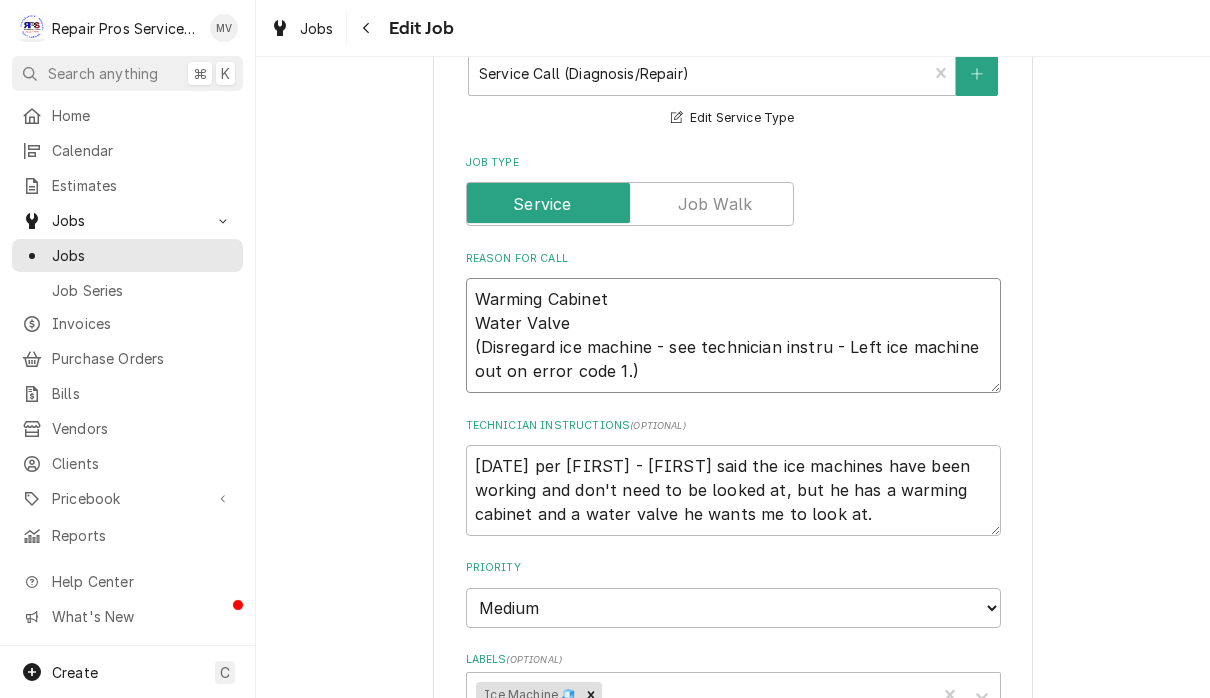 type on "x" 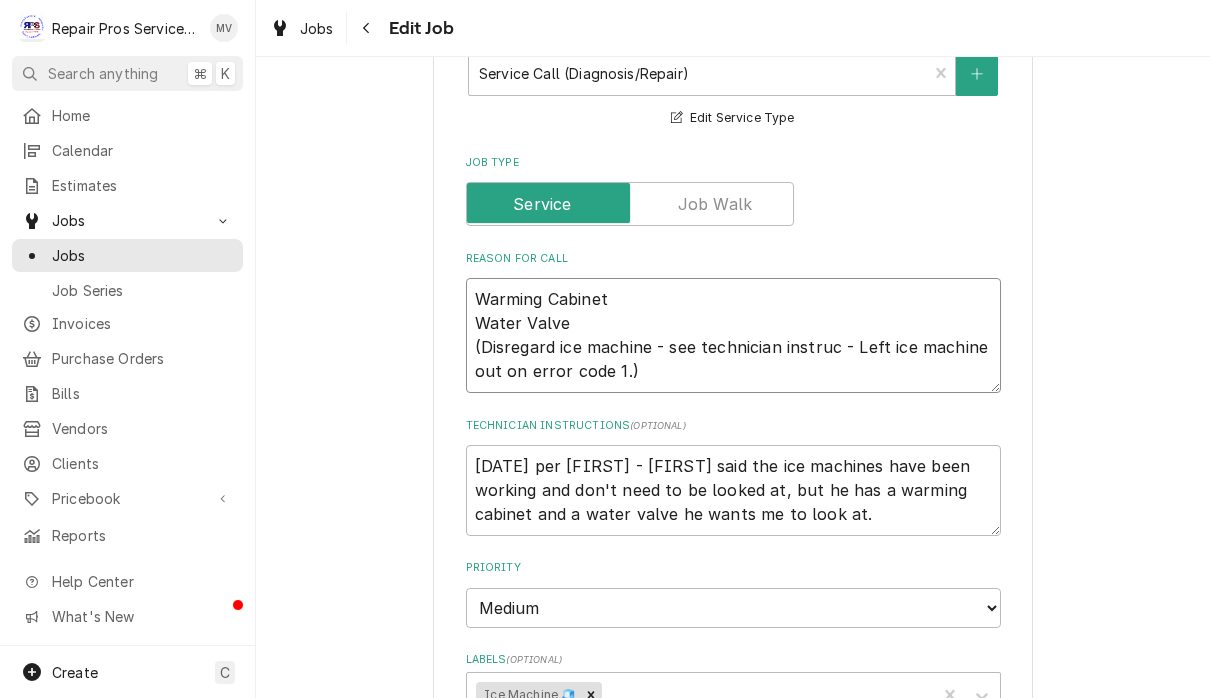 type on "x" 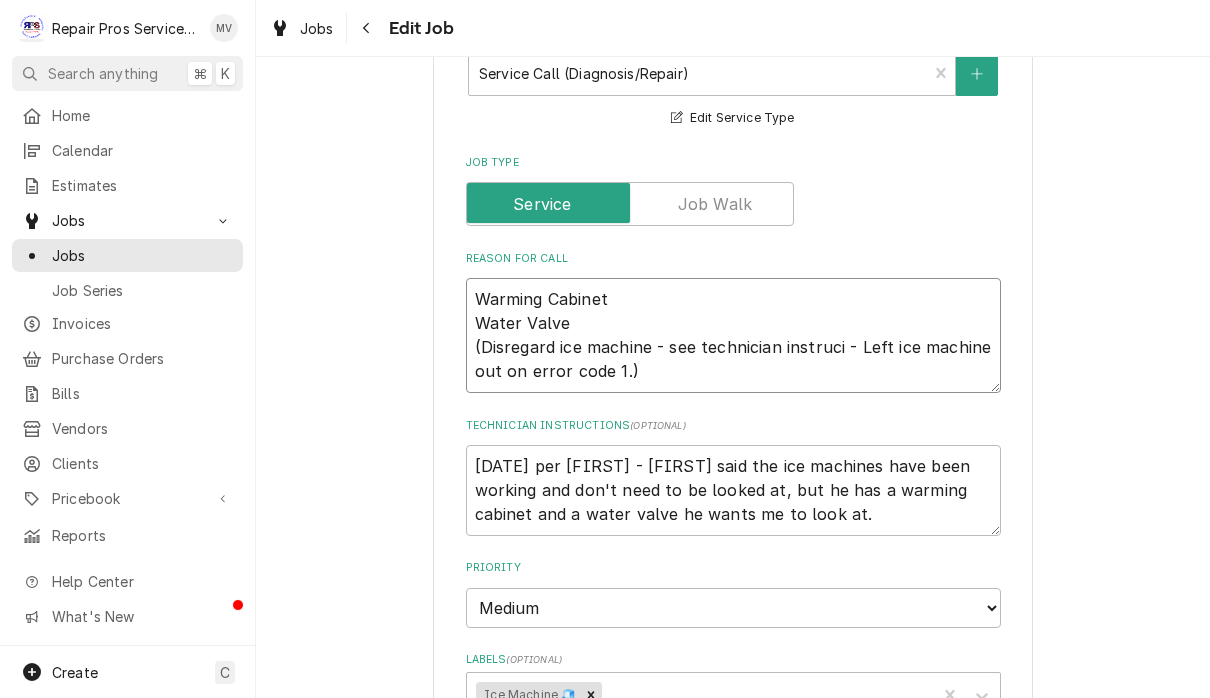 type on "x" 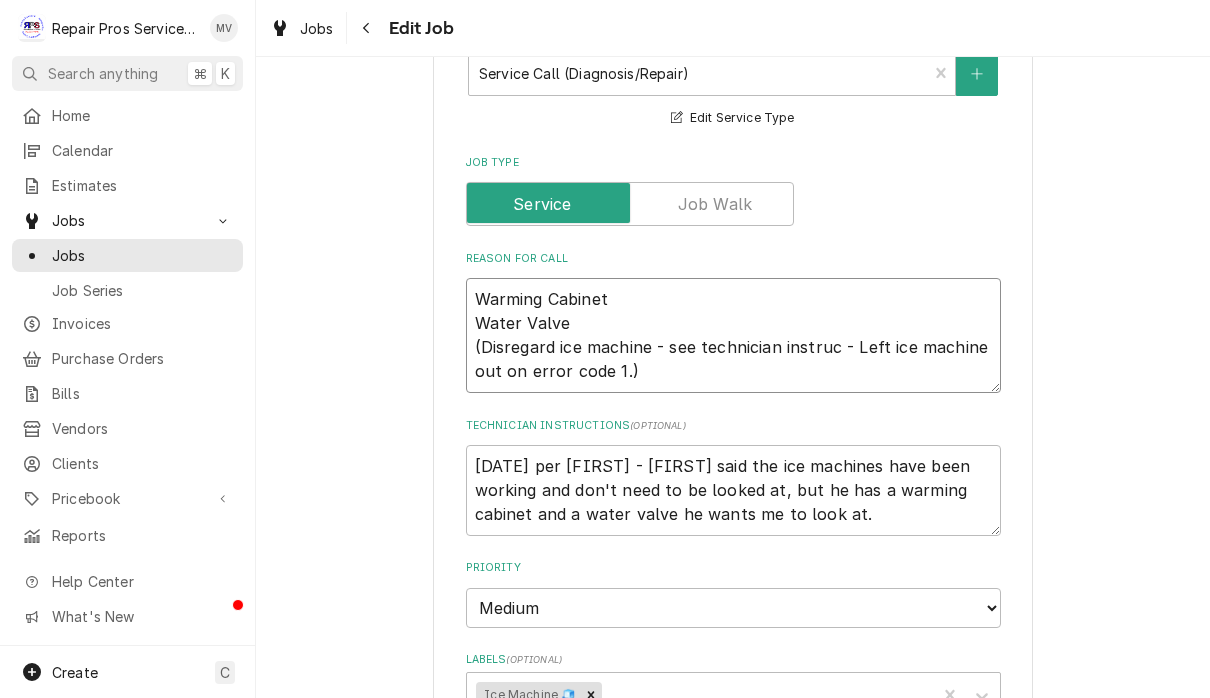 type on "x" 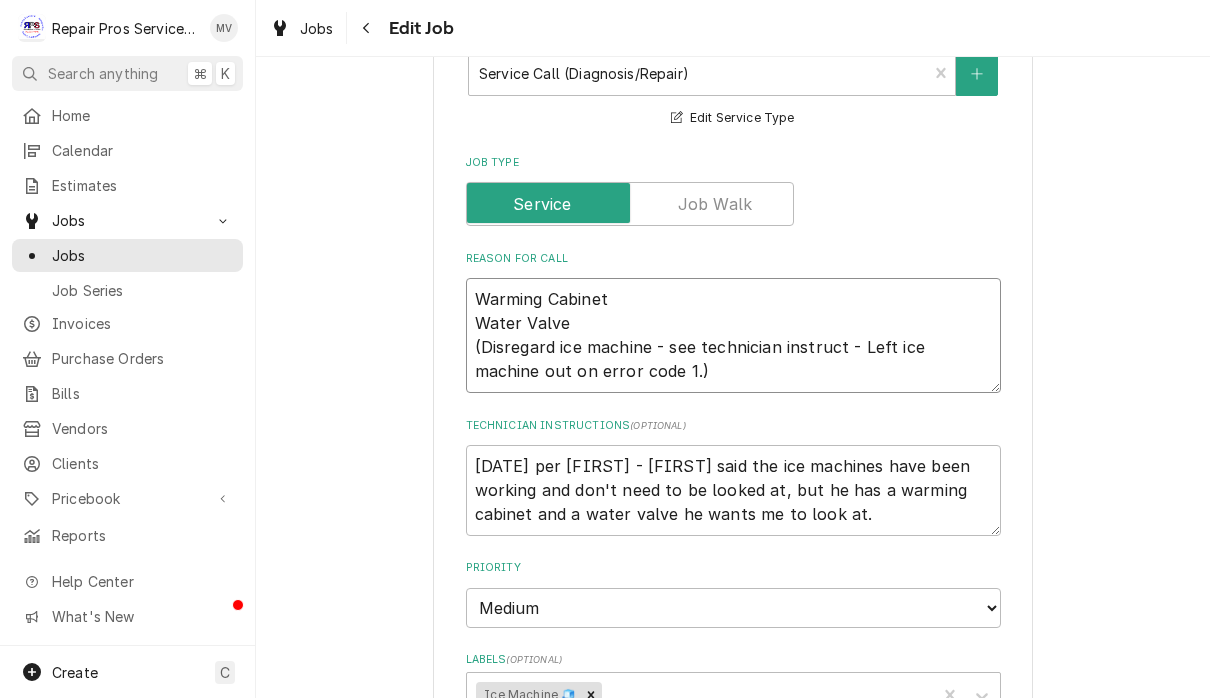 type on "x" 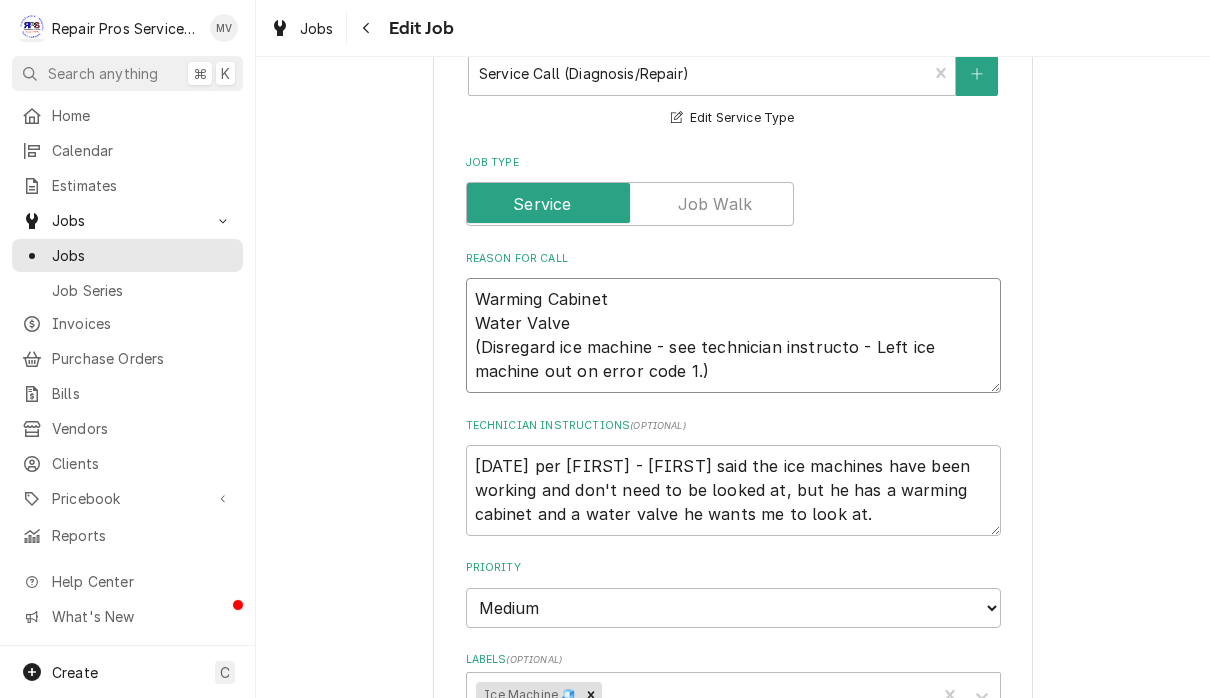 type on "x" 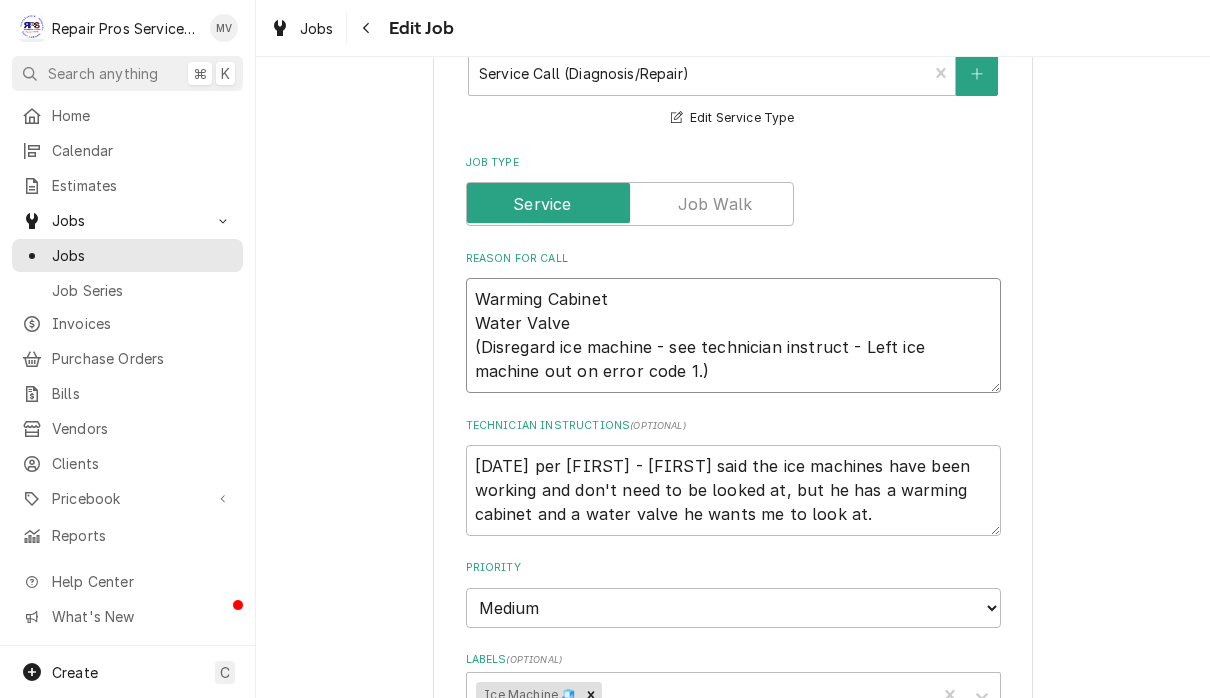 type on "x" 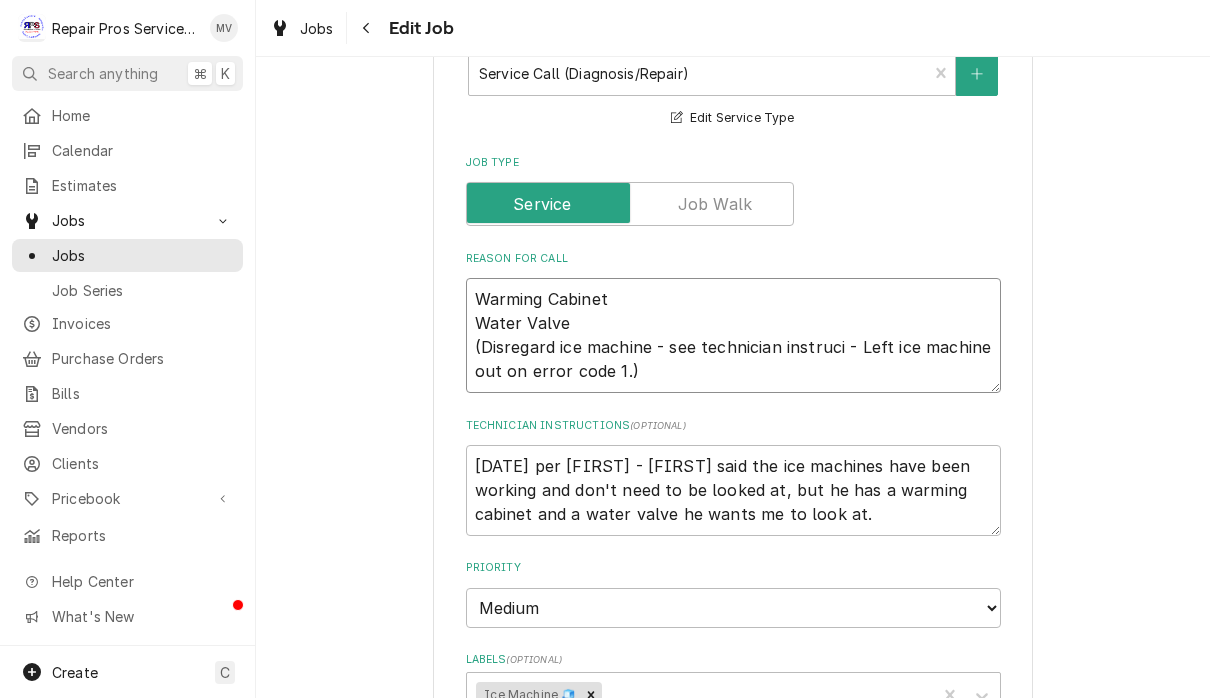 type on "x" 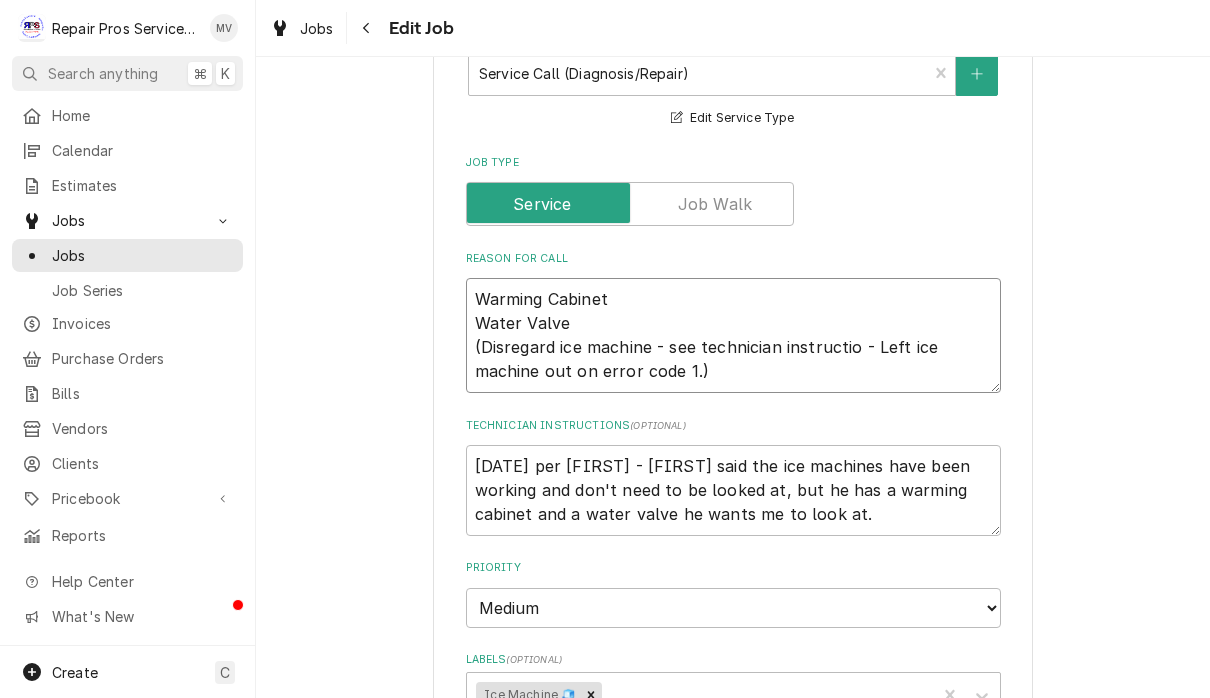 type on "x" 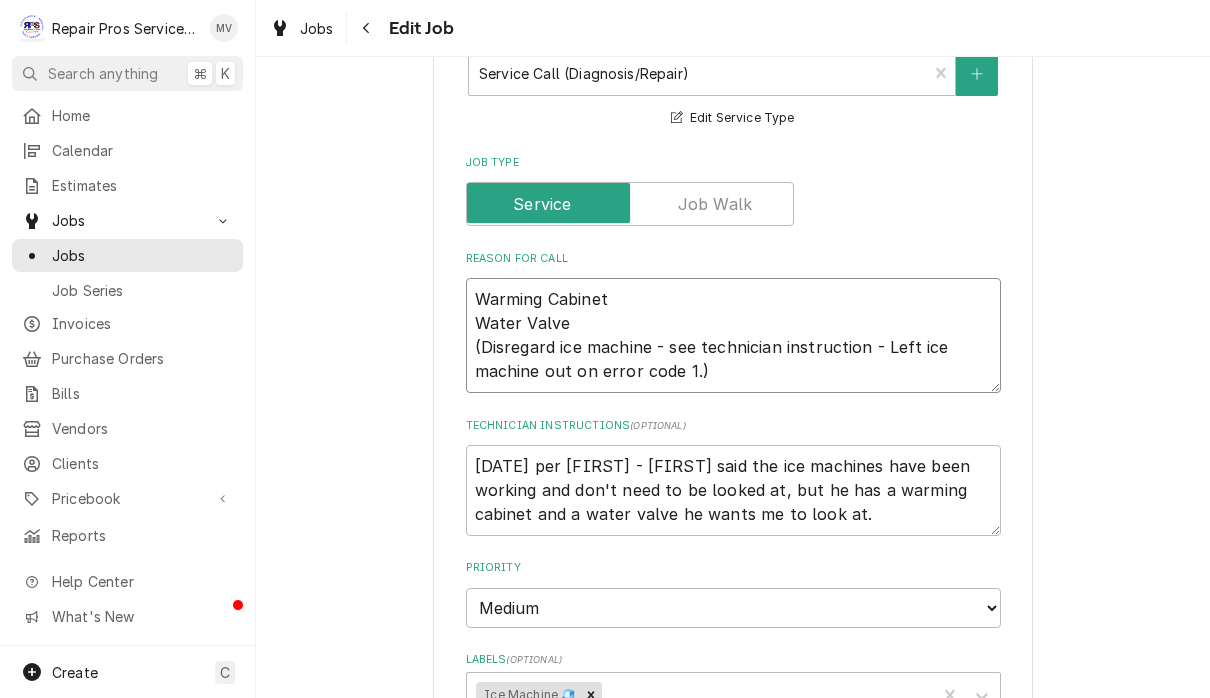 type on "x" 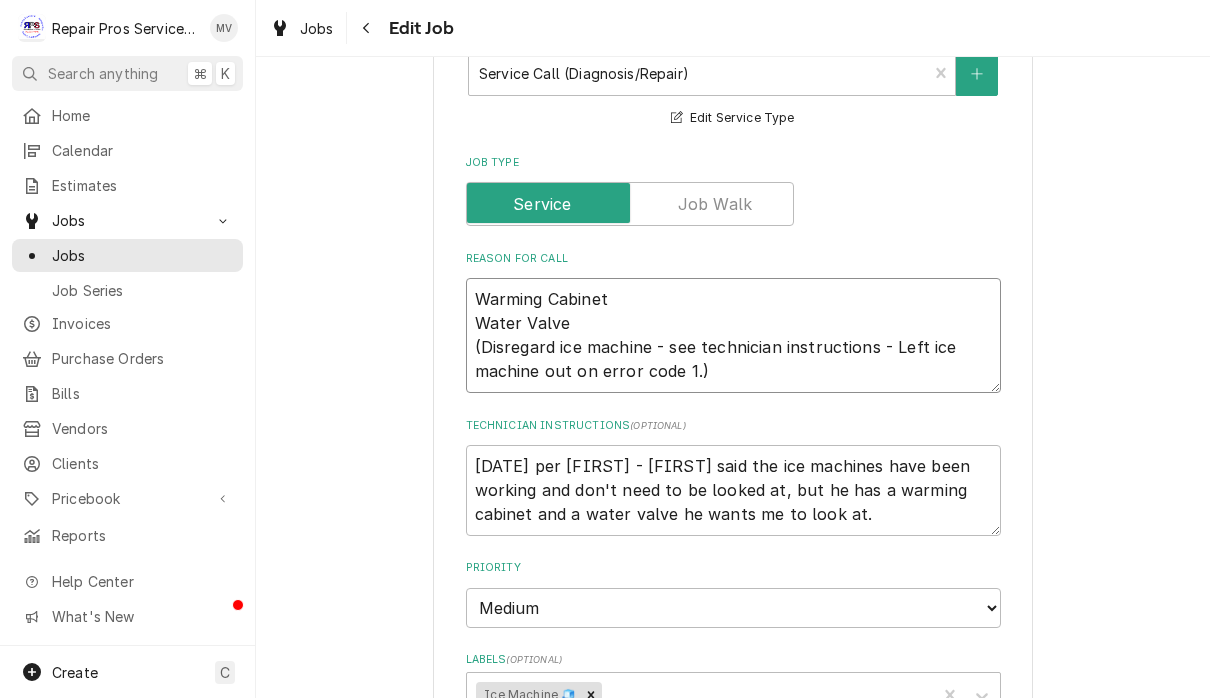 type on "x" 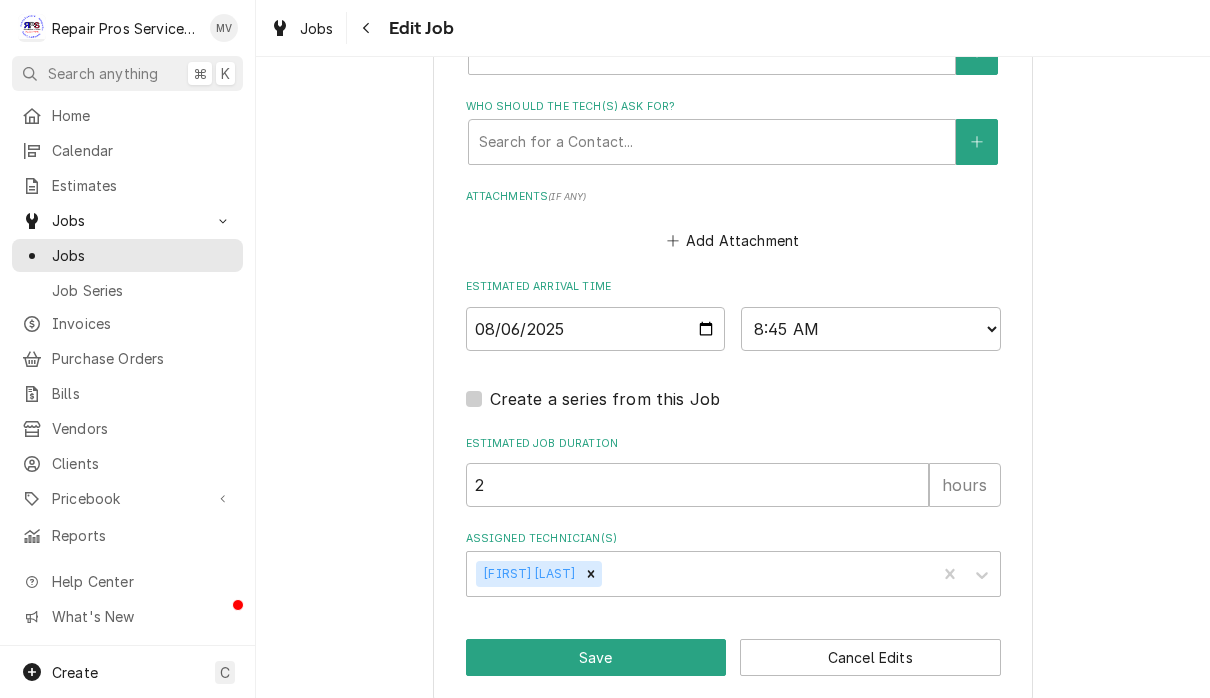 scroll, scrollTop: 1486, scrollLeft: 0, axis: vertical 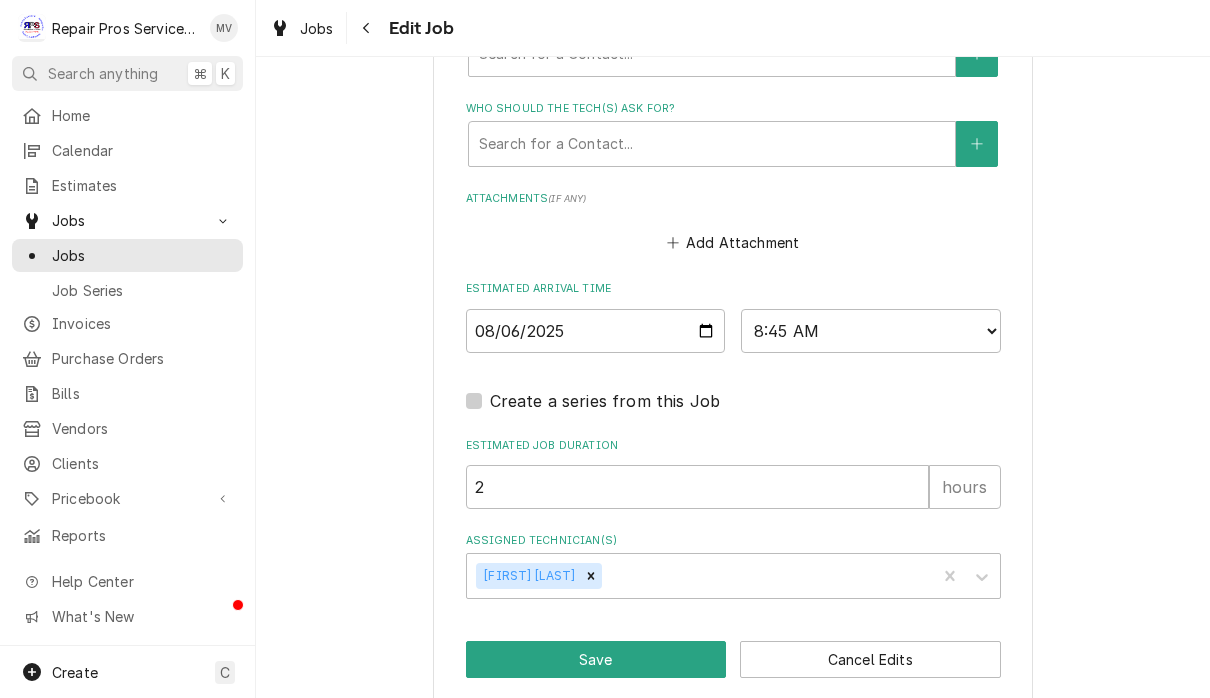 type on "Warming Cabinet
Water Valve
(Disregard ice machine - see technician instructions - Left ice machine out on error code 1.)" 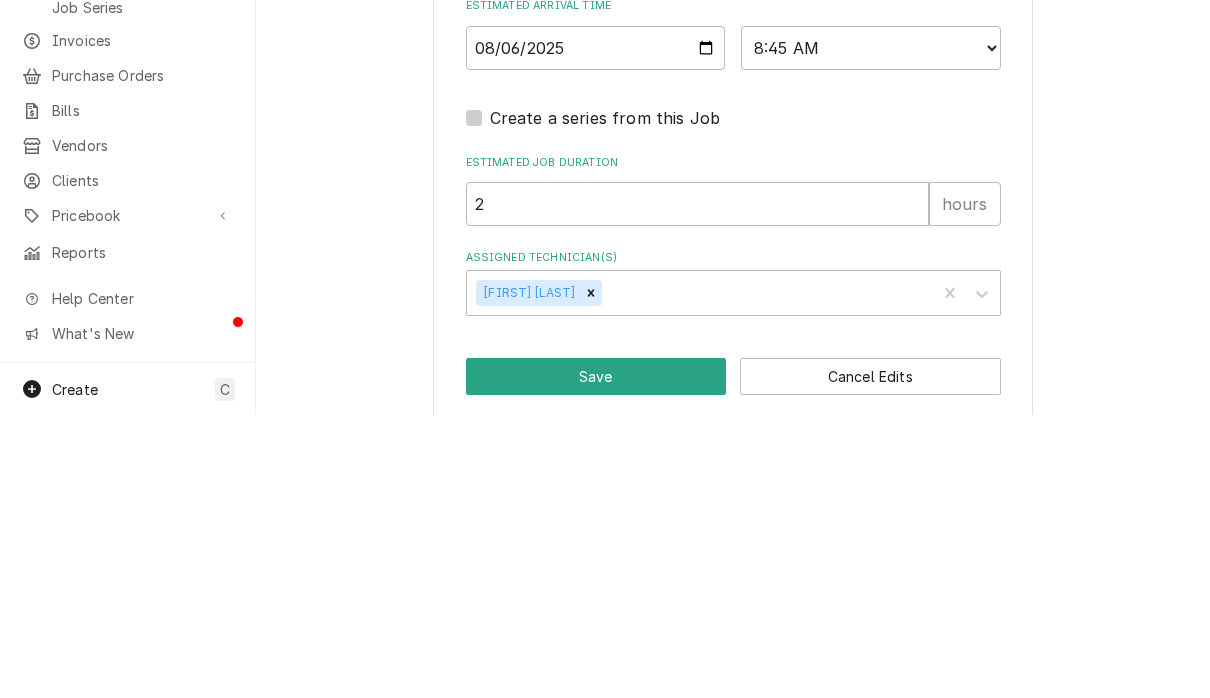 scroll, scrollTop: 1, scrollLeft: 0, axis: vertical 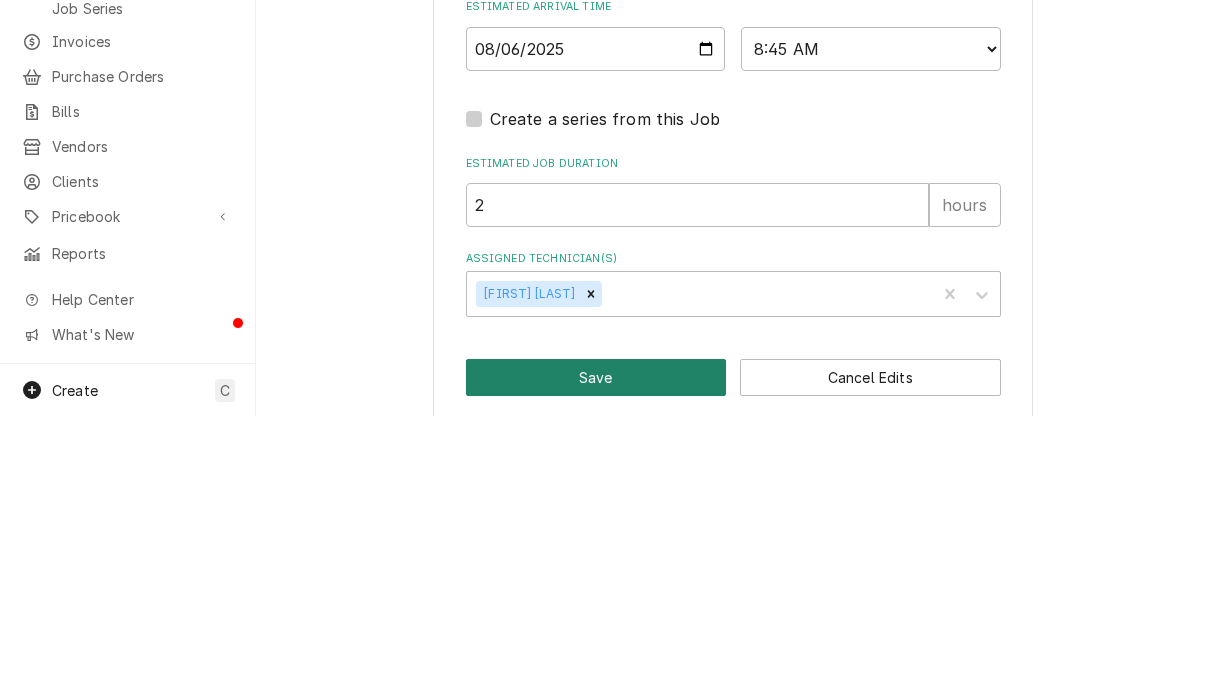 click on "Save" at bounding box center [596, 659] 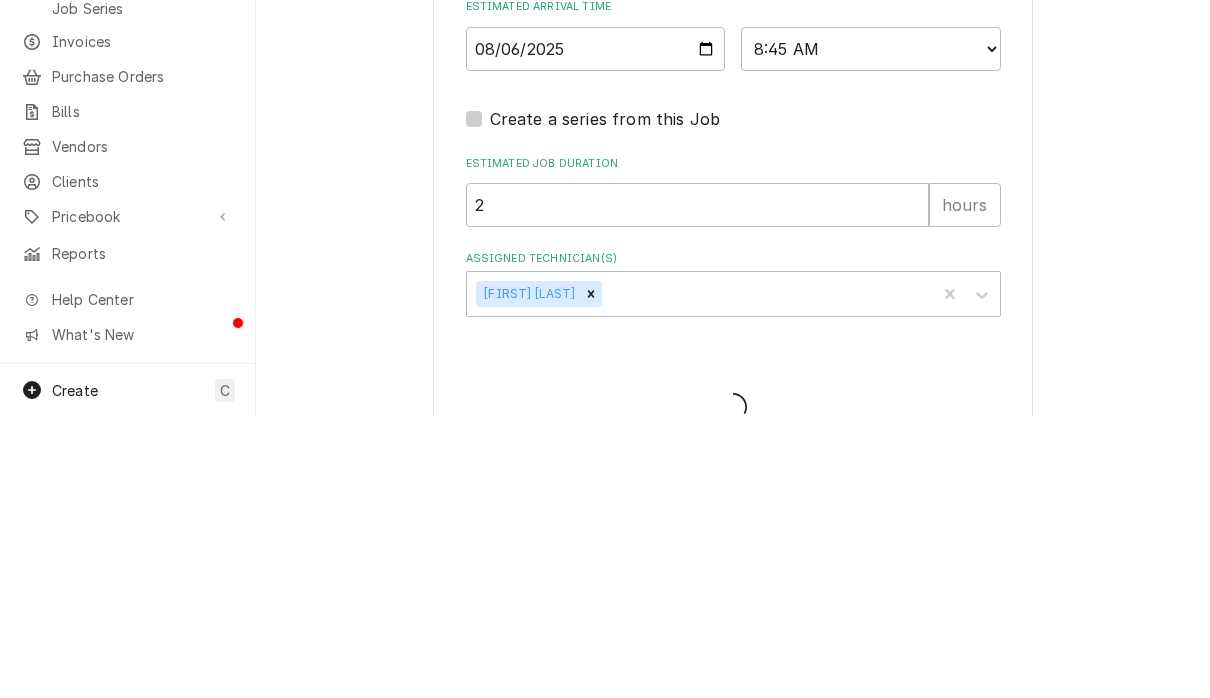 type on "x" 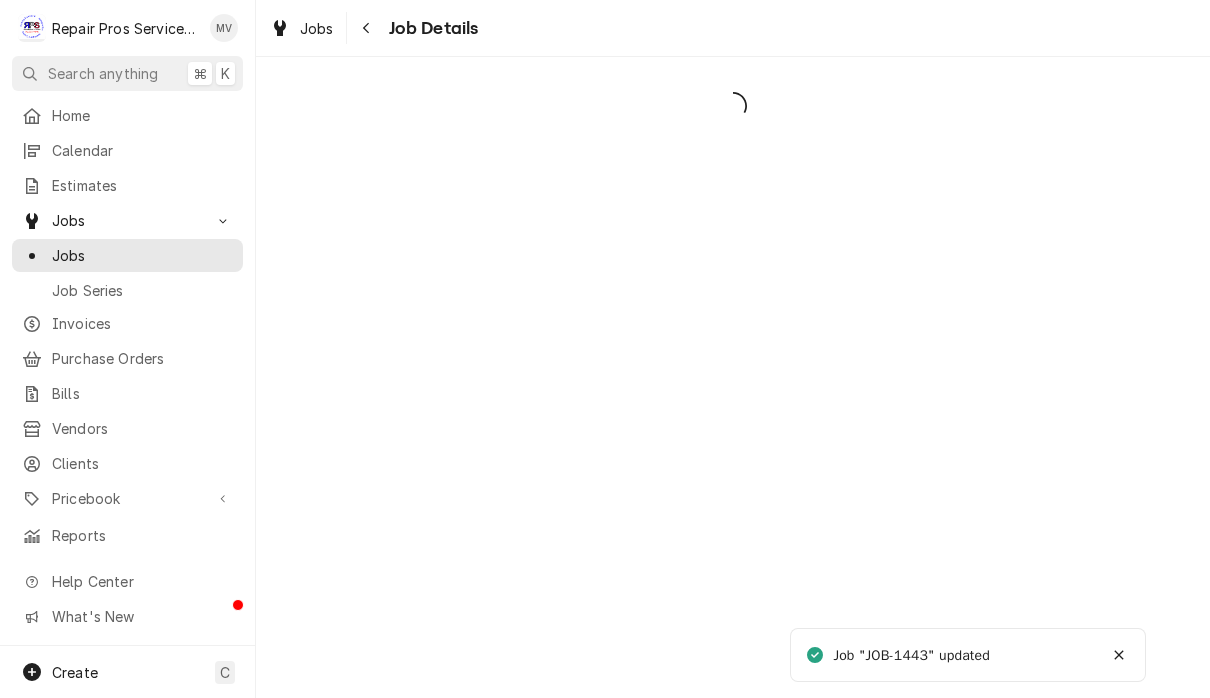 scroll, scrollTop: 0, scrollLeft: 0, axis: both 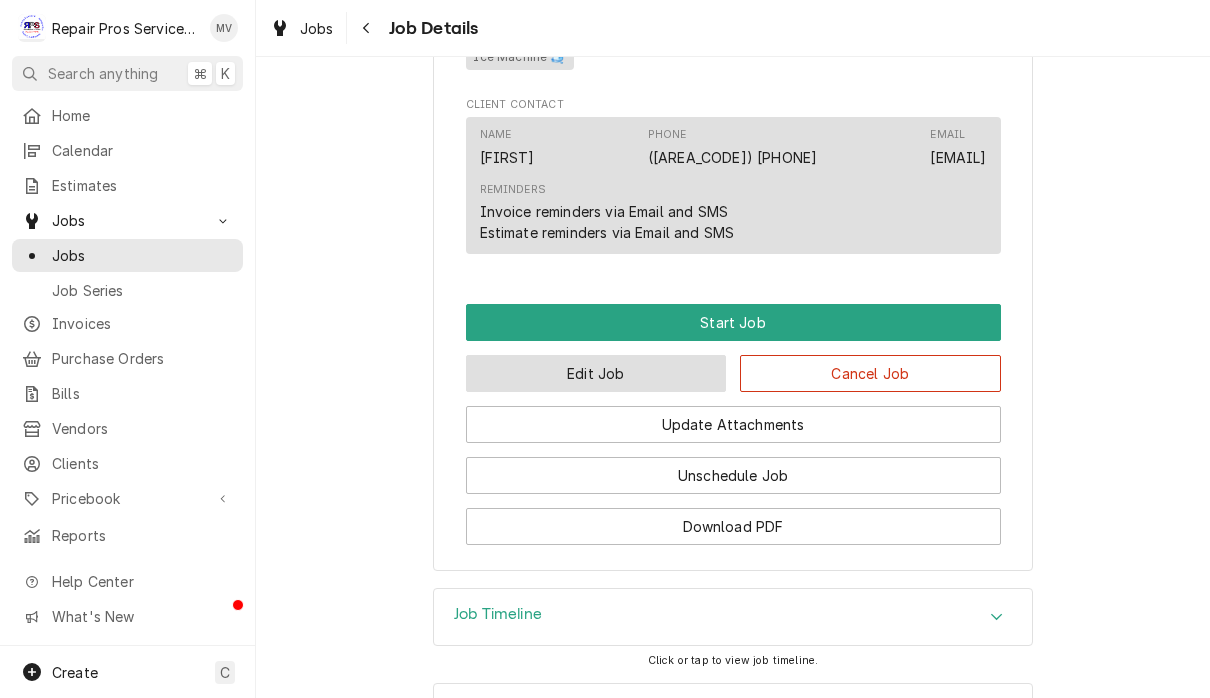 click on "Edit Job" at bounding box center (596, 373) 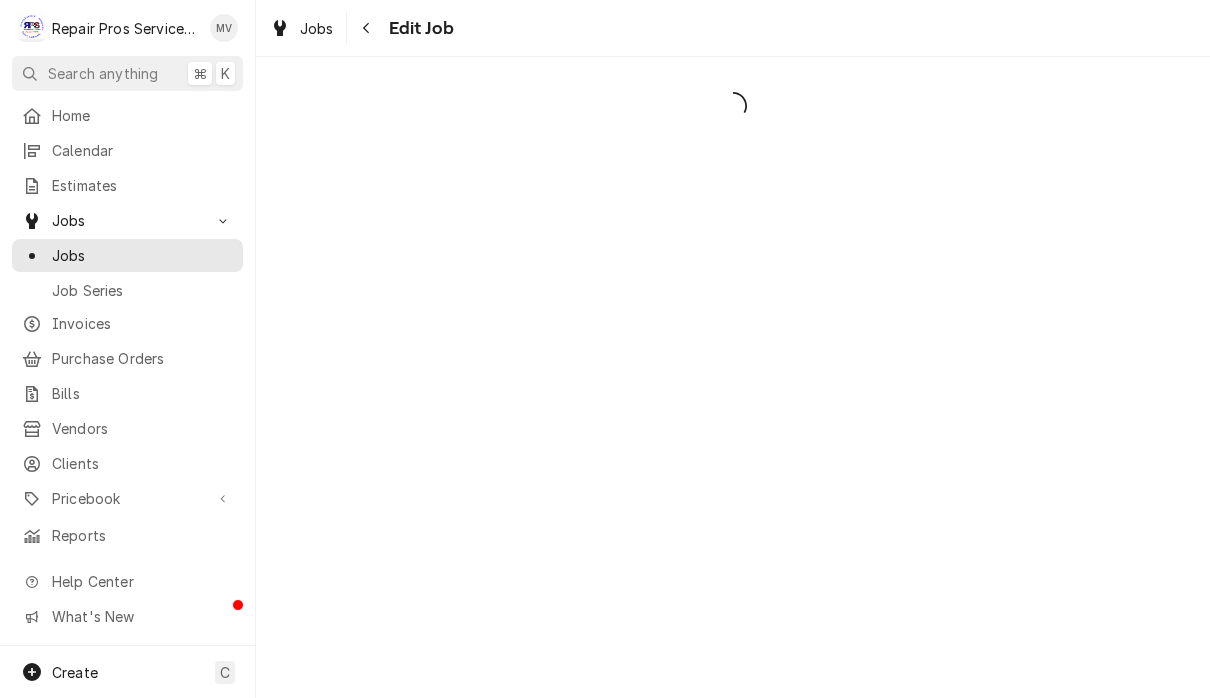 scroll, scrollTop: 0, scrollLeft: 0, axis: both 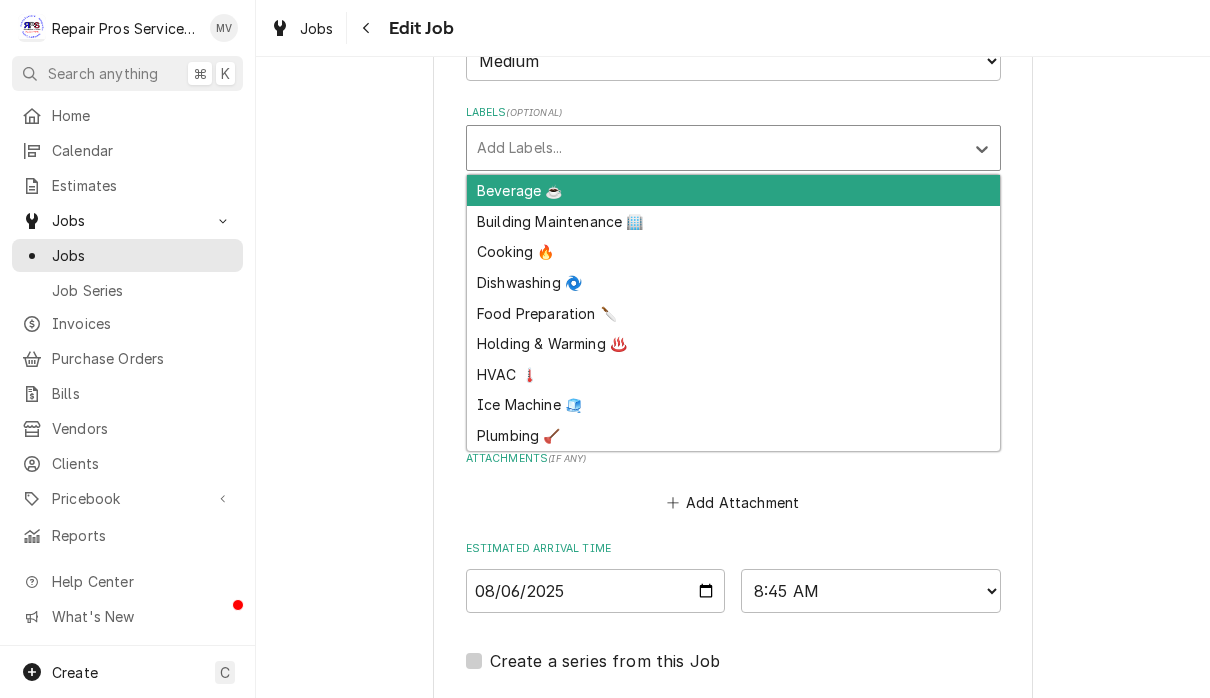click on "Holding & Warming ♨️" at bounding box center [733, 343] 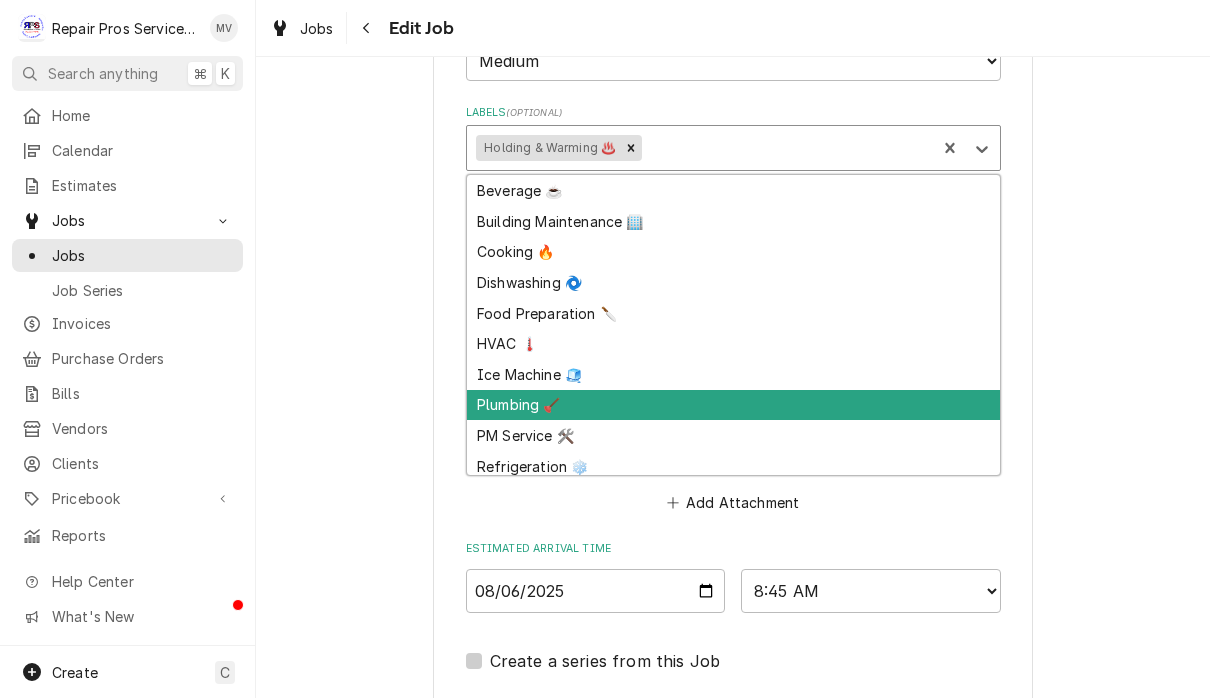 click on "Plumbing 🪠" at bounding box center [733, 405] 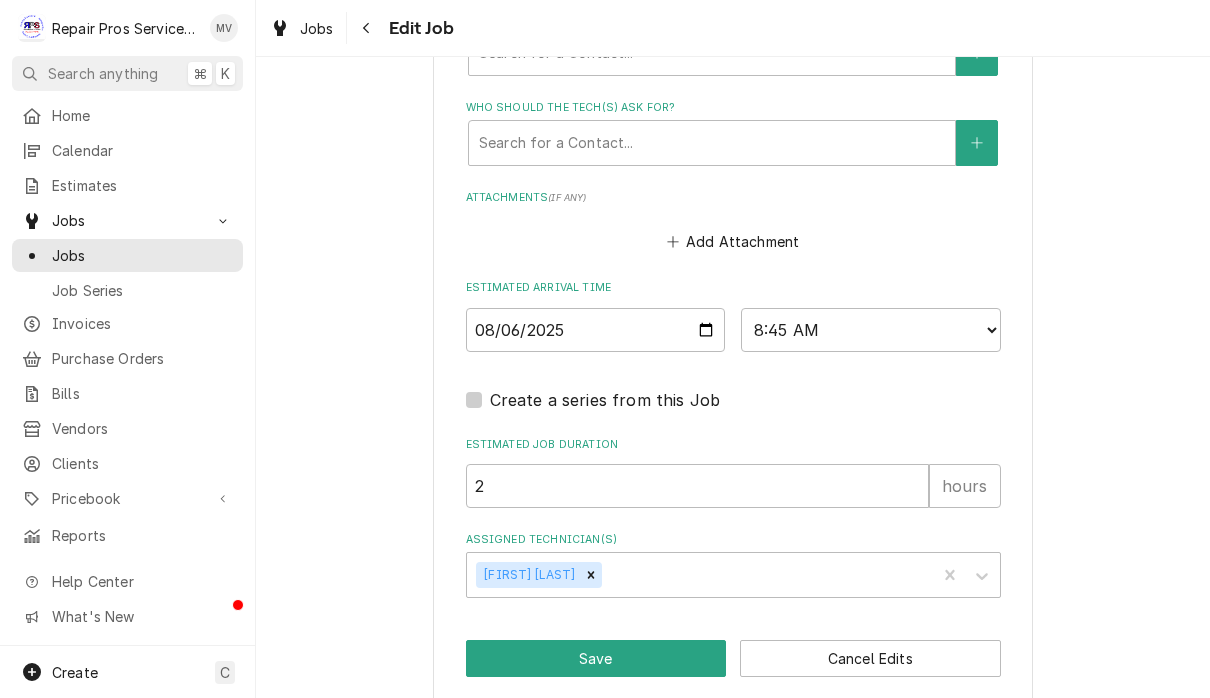 scroll, scrollTop: 1486, scrollLeft: 0, axis: vertical 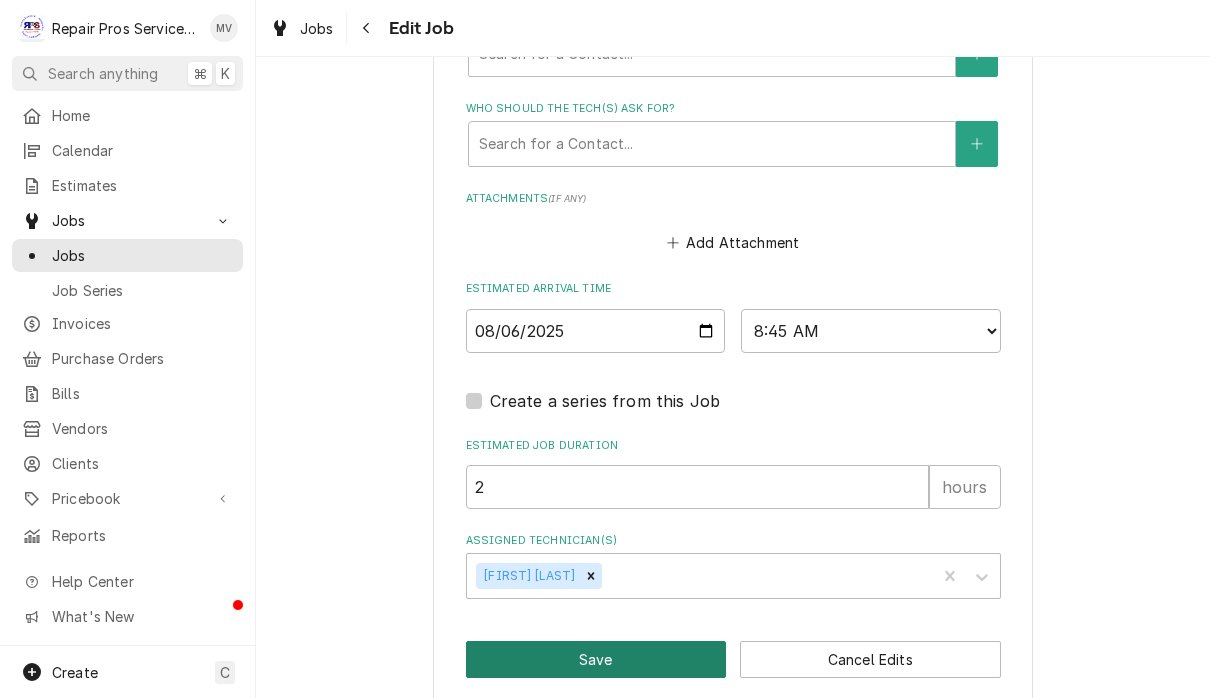 click on "Save" at bounding box center (596, 659) 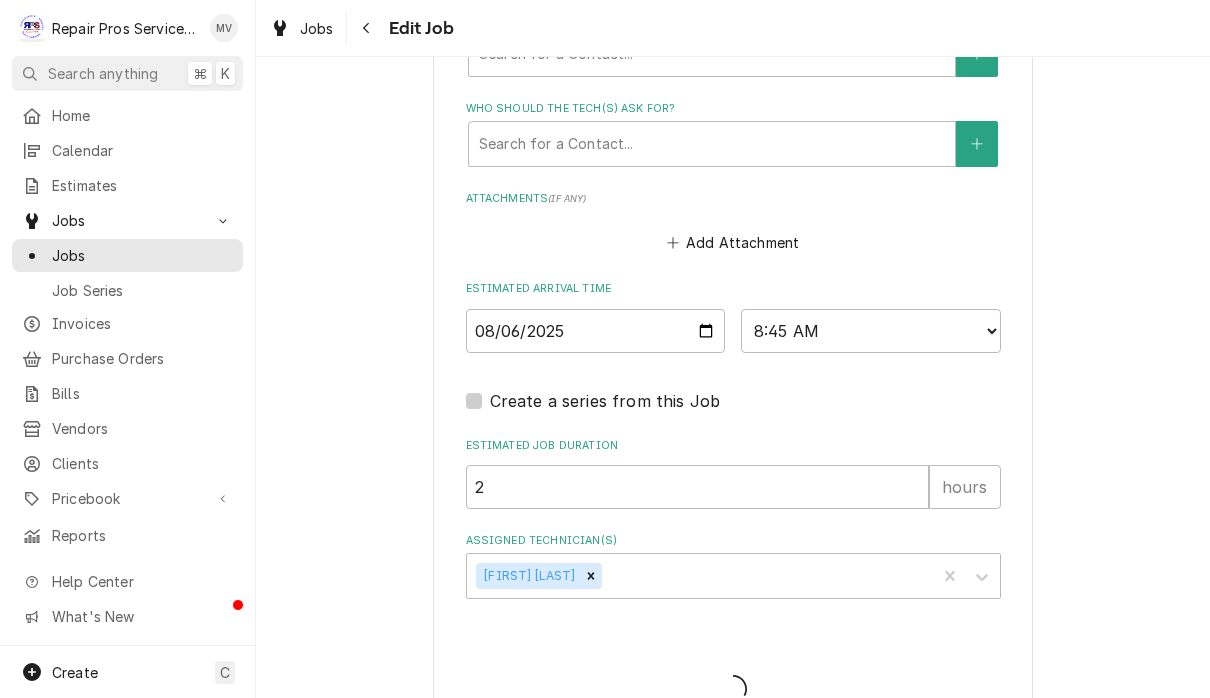 type on "x" 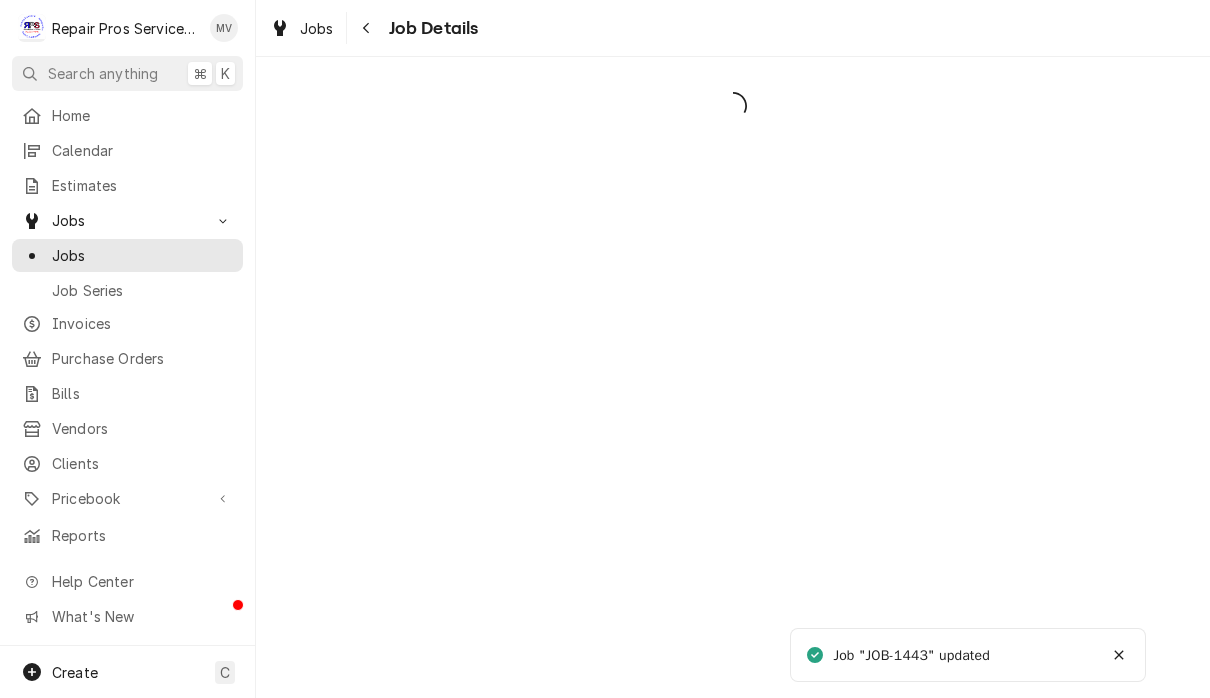 scroll, scrollTop: 0, scrollLeft: 0, axis: both 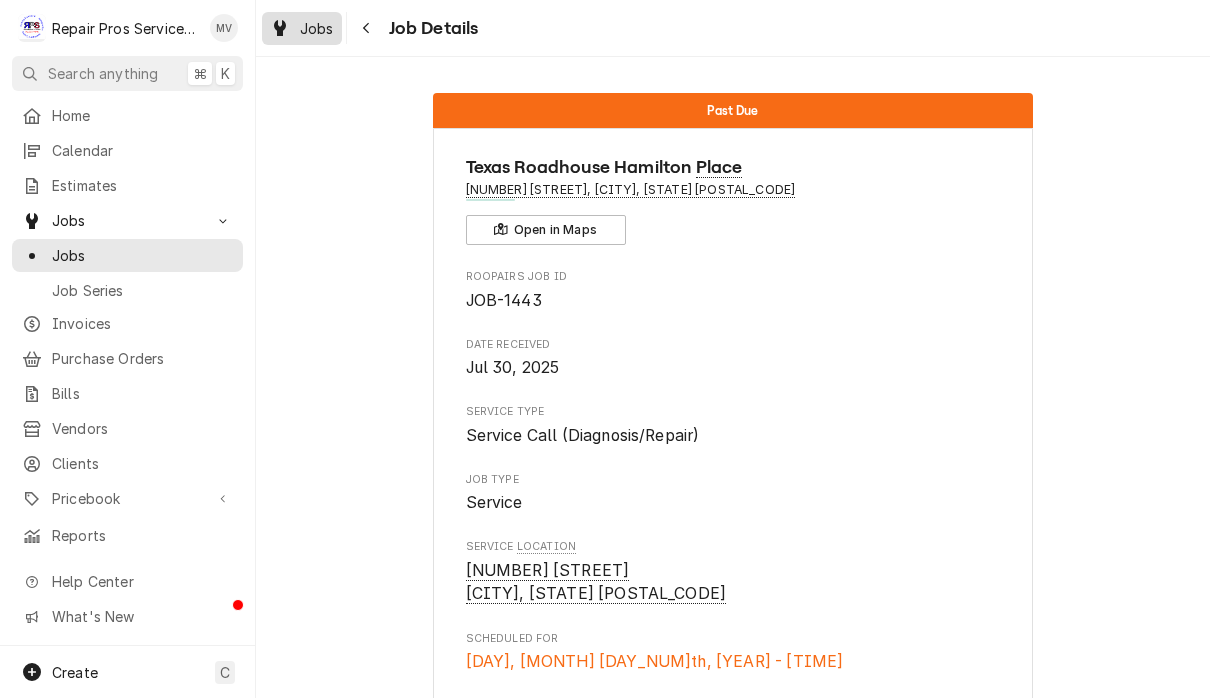 click on "Jobs" at bounding box center [317, 28] 